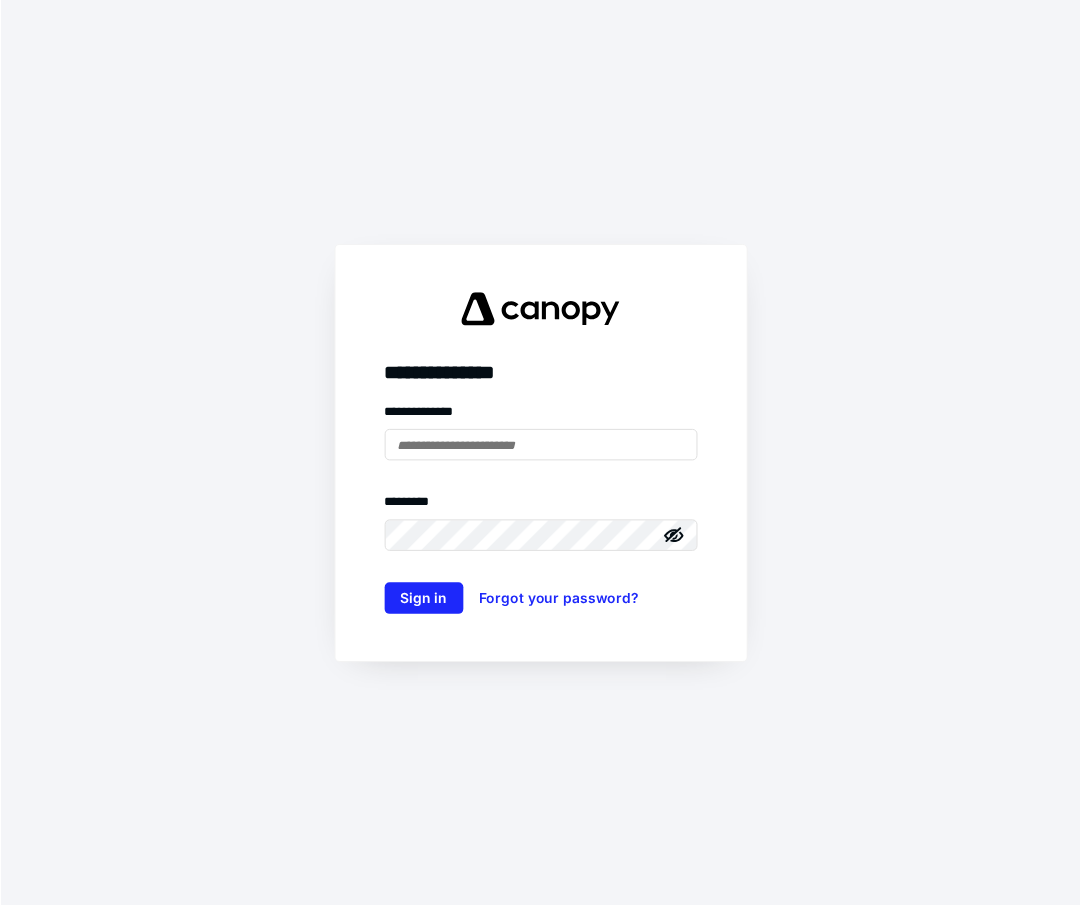 scroll, scrollTop: 0, scrollLeft: 0, axis: both 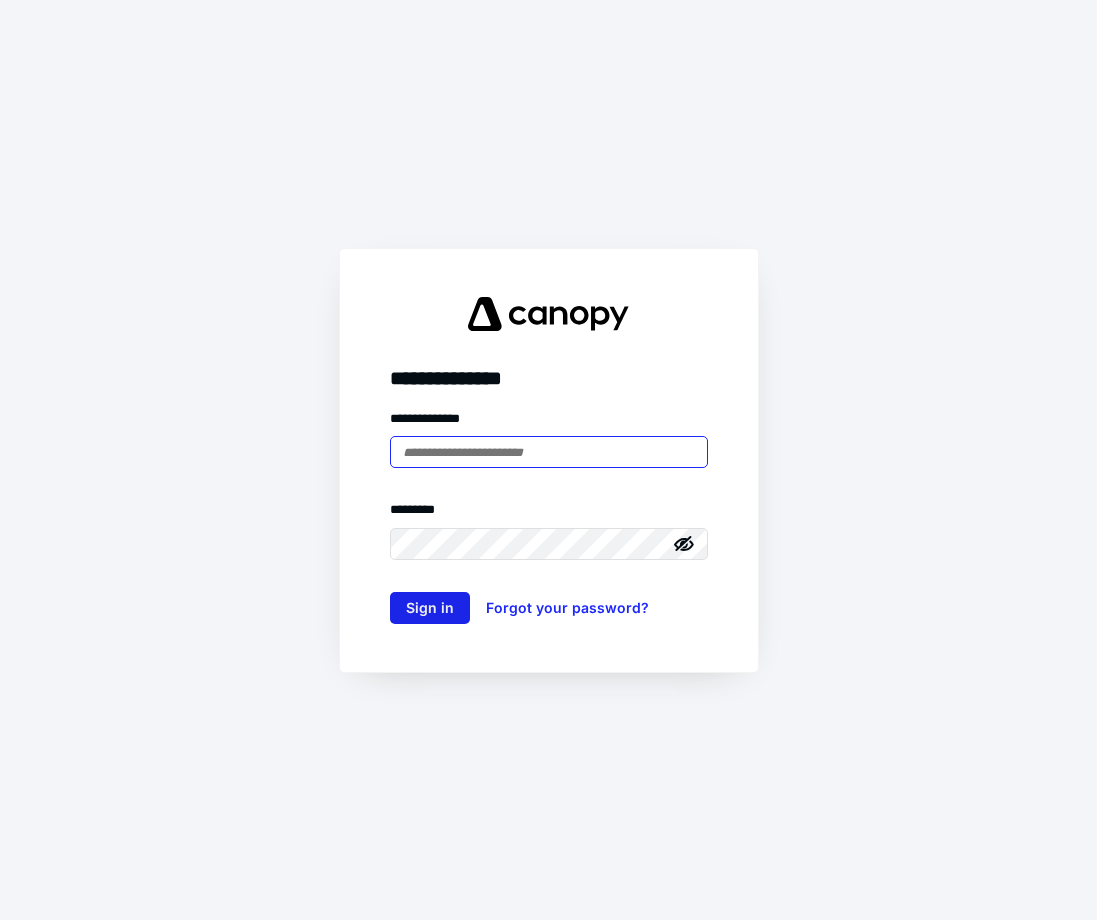 type on "**********" 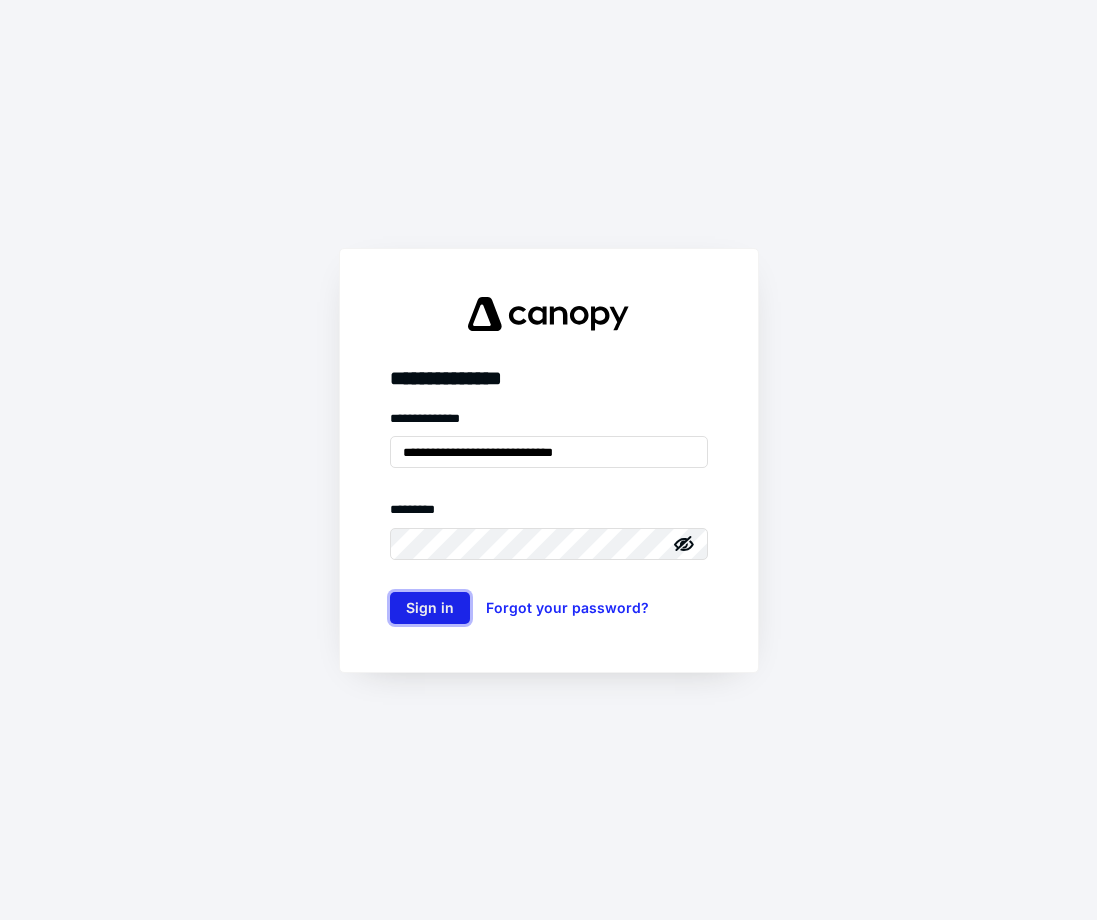 click on "Sign in" at bounding box center [430, 608] 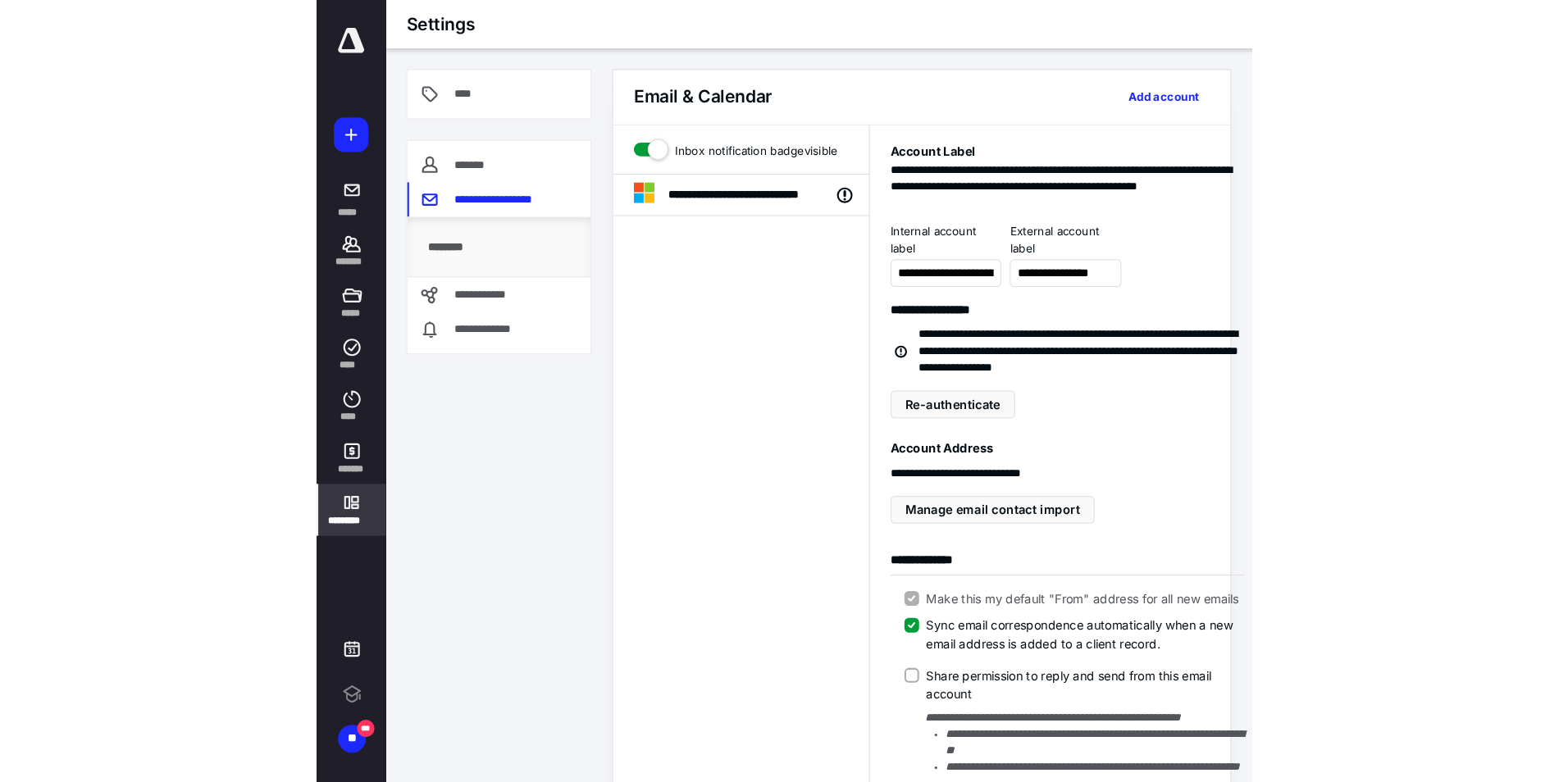 scroll, scrollTop: 0, scrollLeft: 0, axis: both 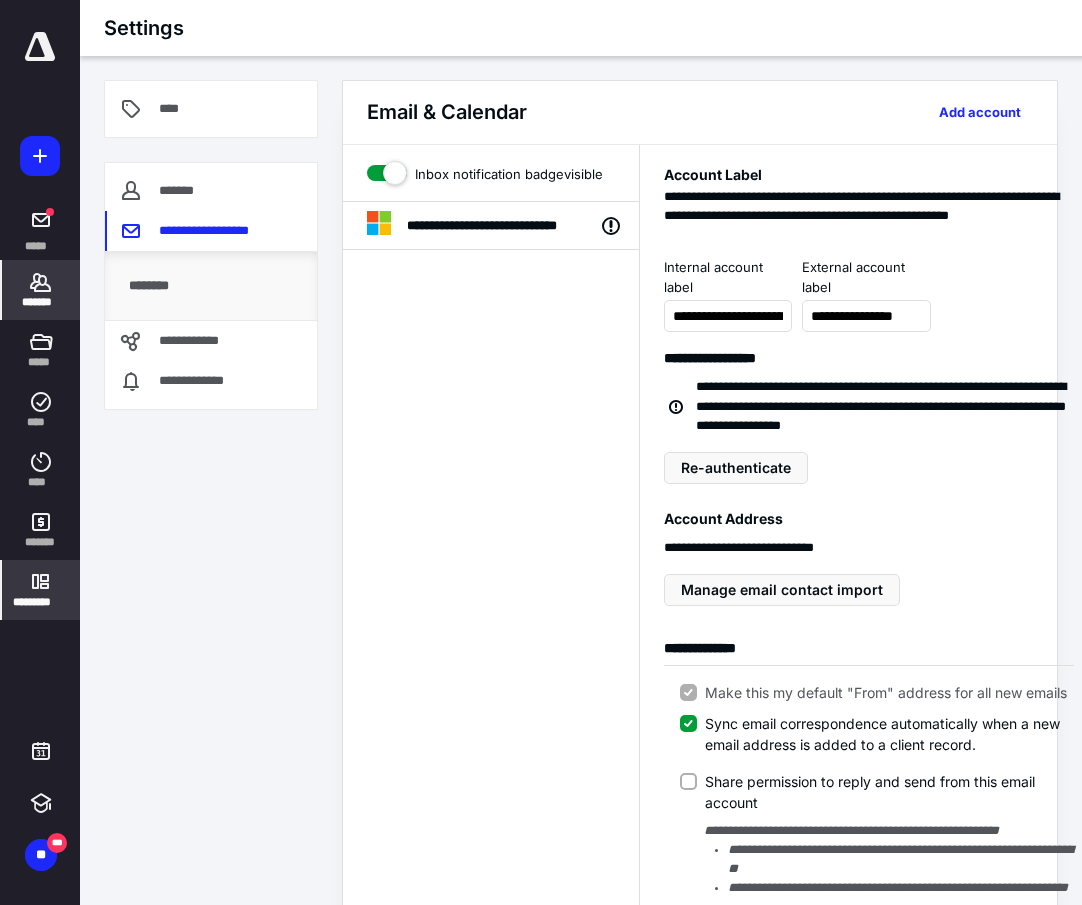 click 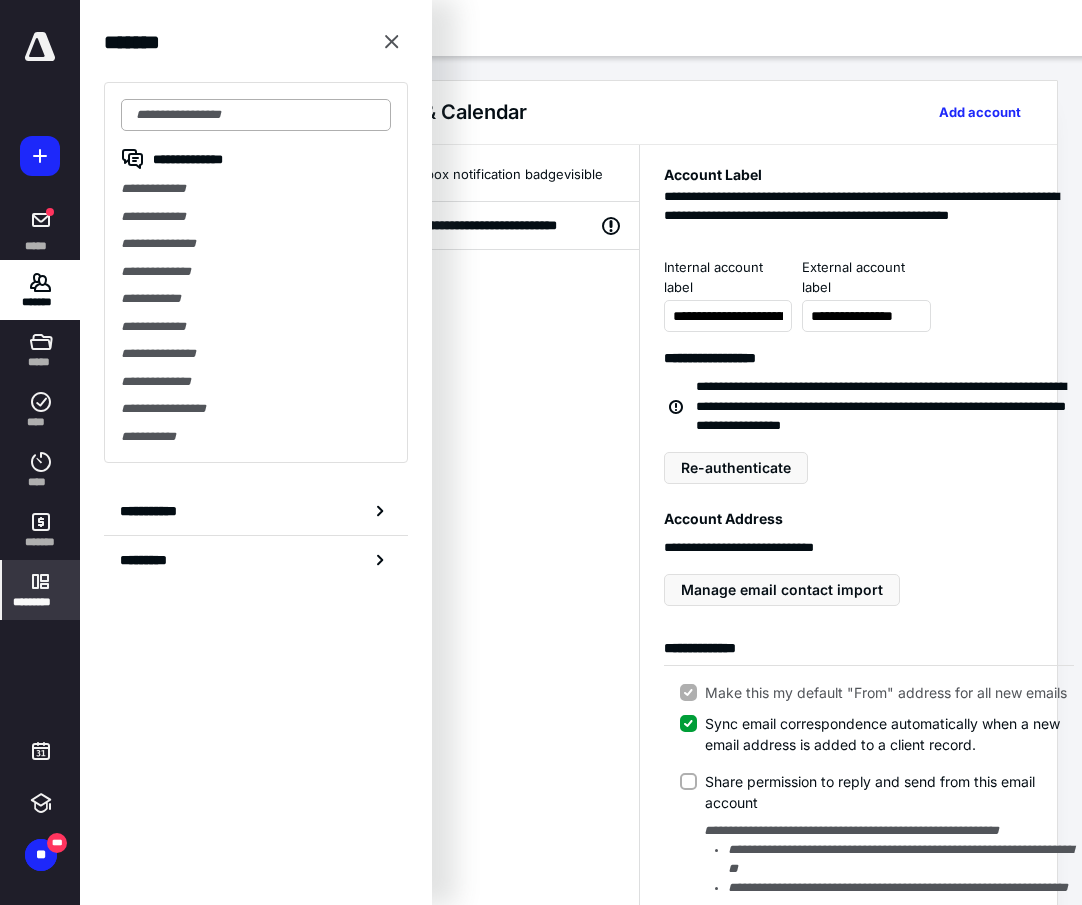 click at bounding box center [256, 115] 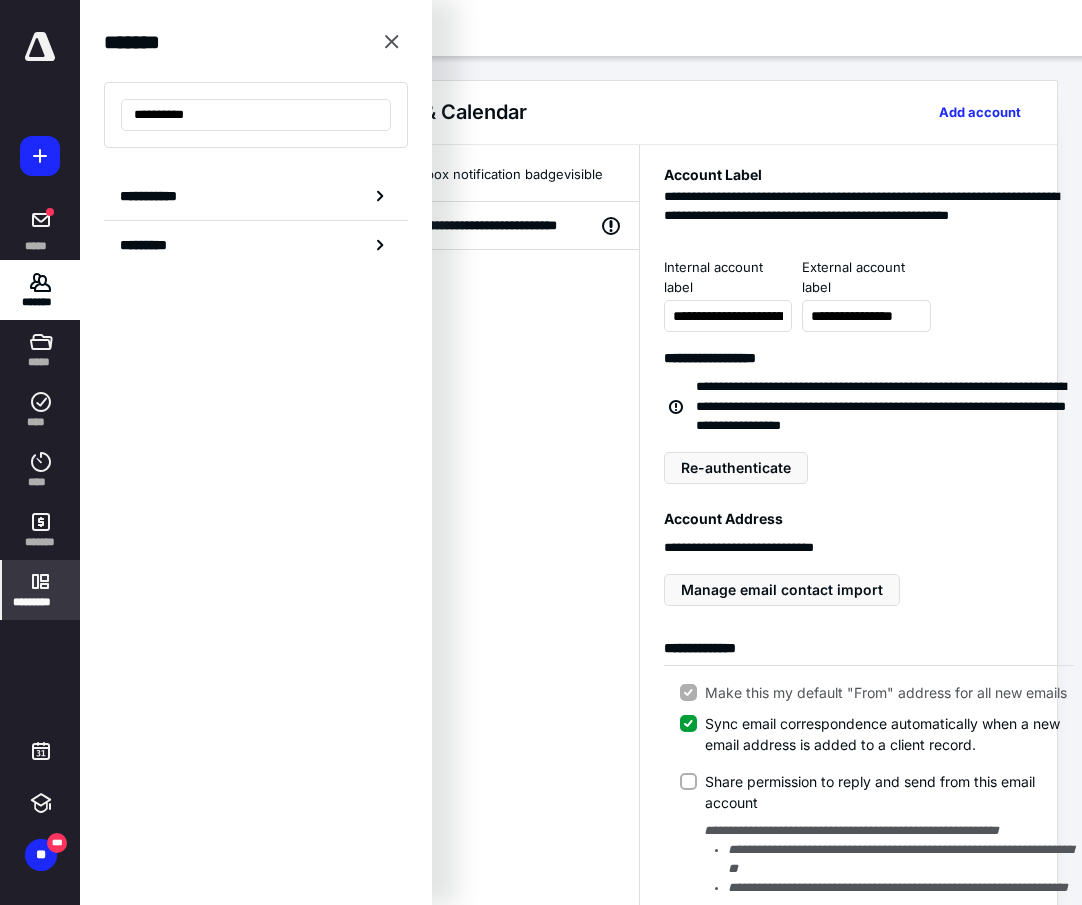 drag, startPoint x: 268, startPoint y: 120, endPoint x: 80, endPoint y: 104, distance: 188.67963 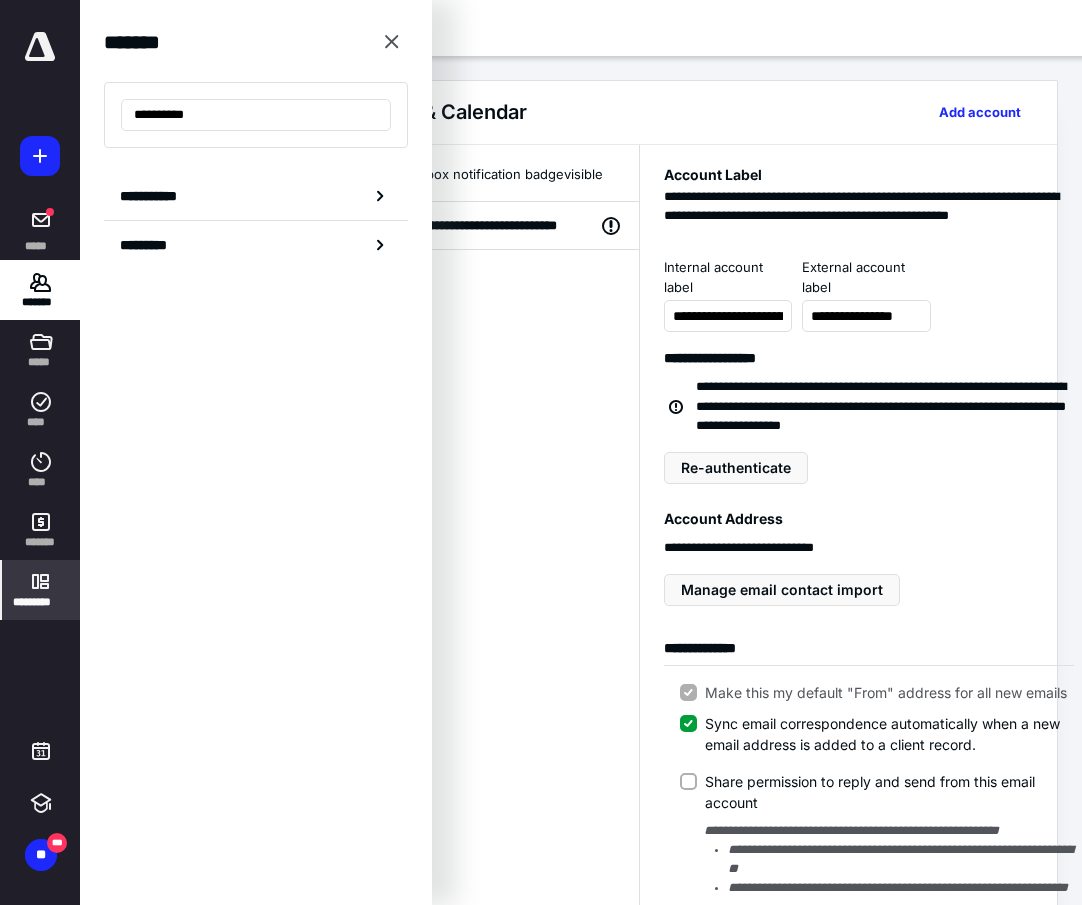 click on "**********" at bounding box center [256, 147] 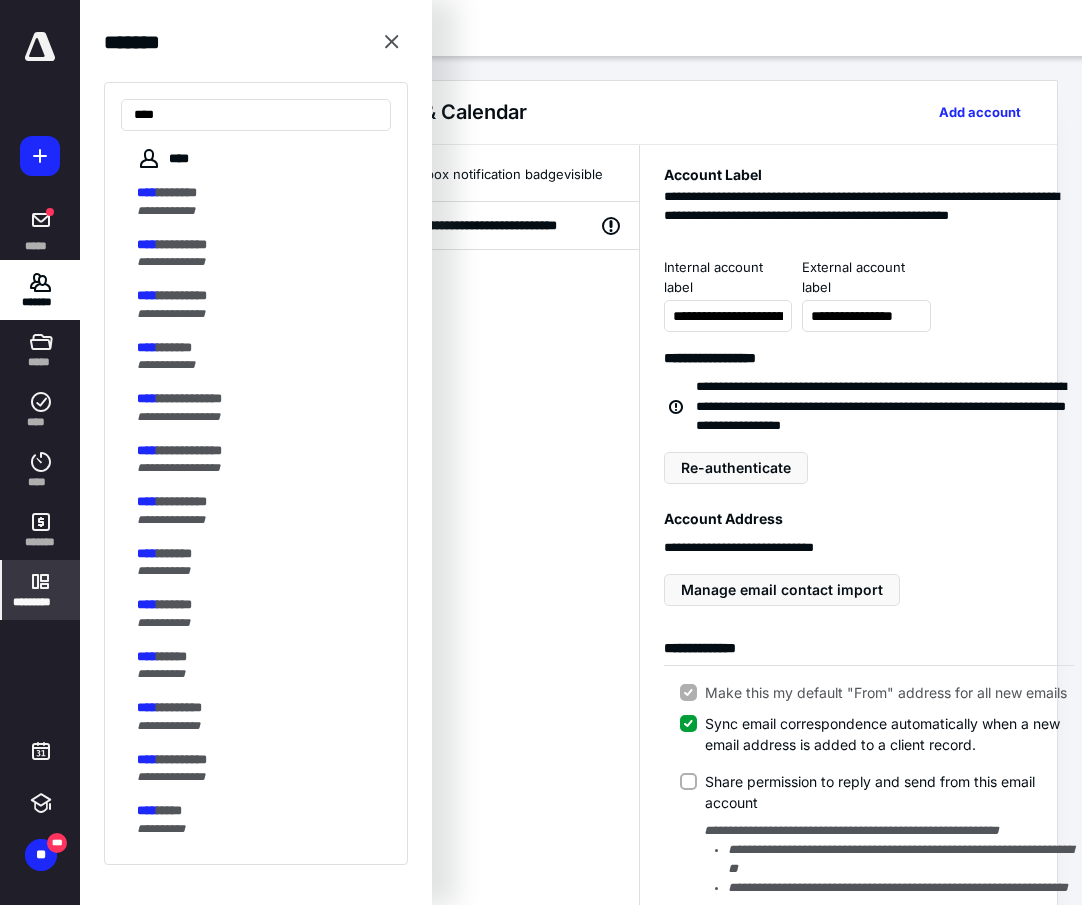 type on "*****" 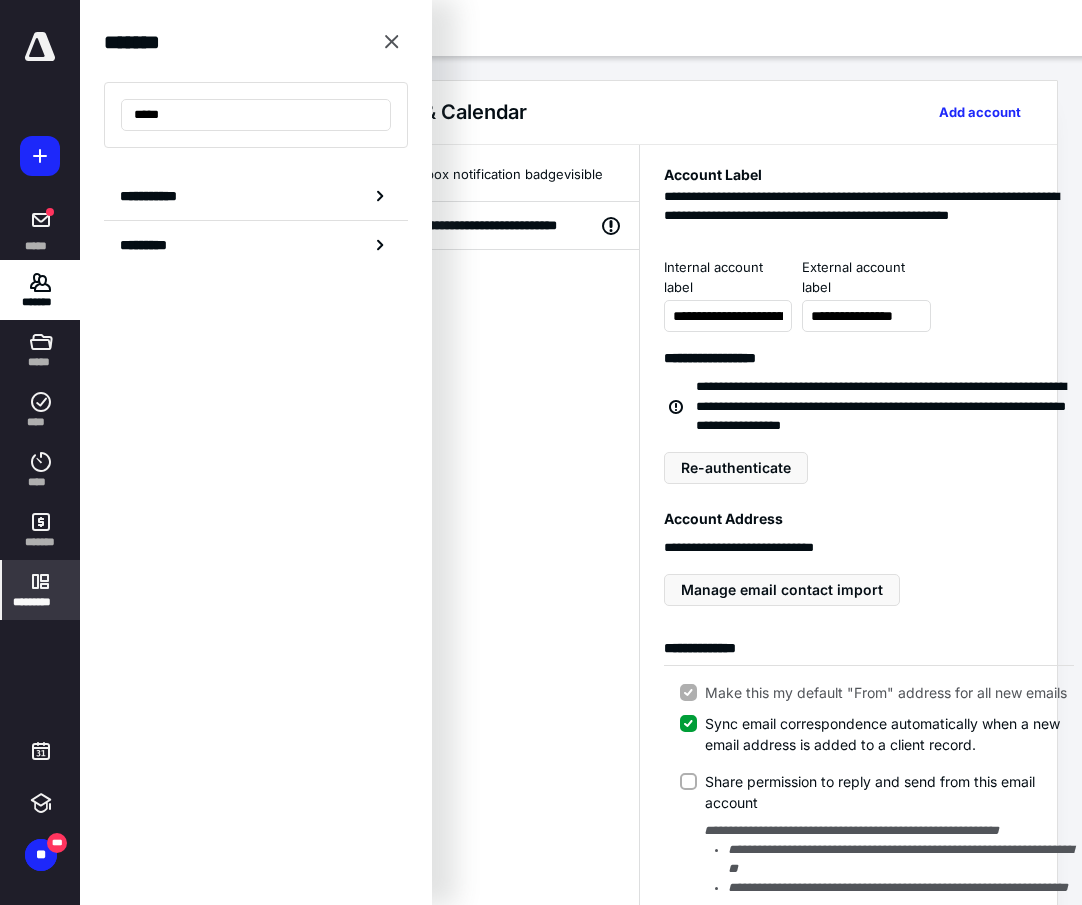 drag, startPoint x: 191, startPoint y: 114, endPoint x: 57, endPoint y: 109, distance: 134.09325 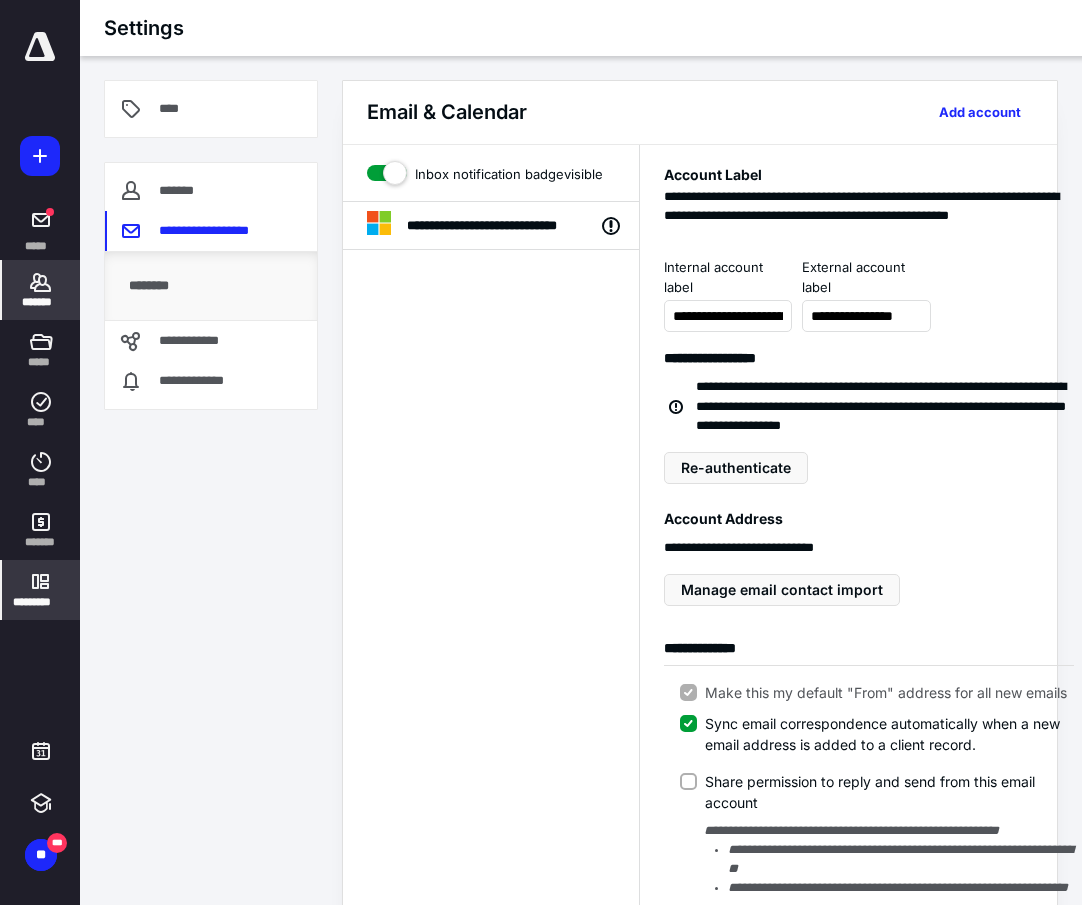 click on "*******" at bounding box center [41, 302] 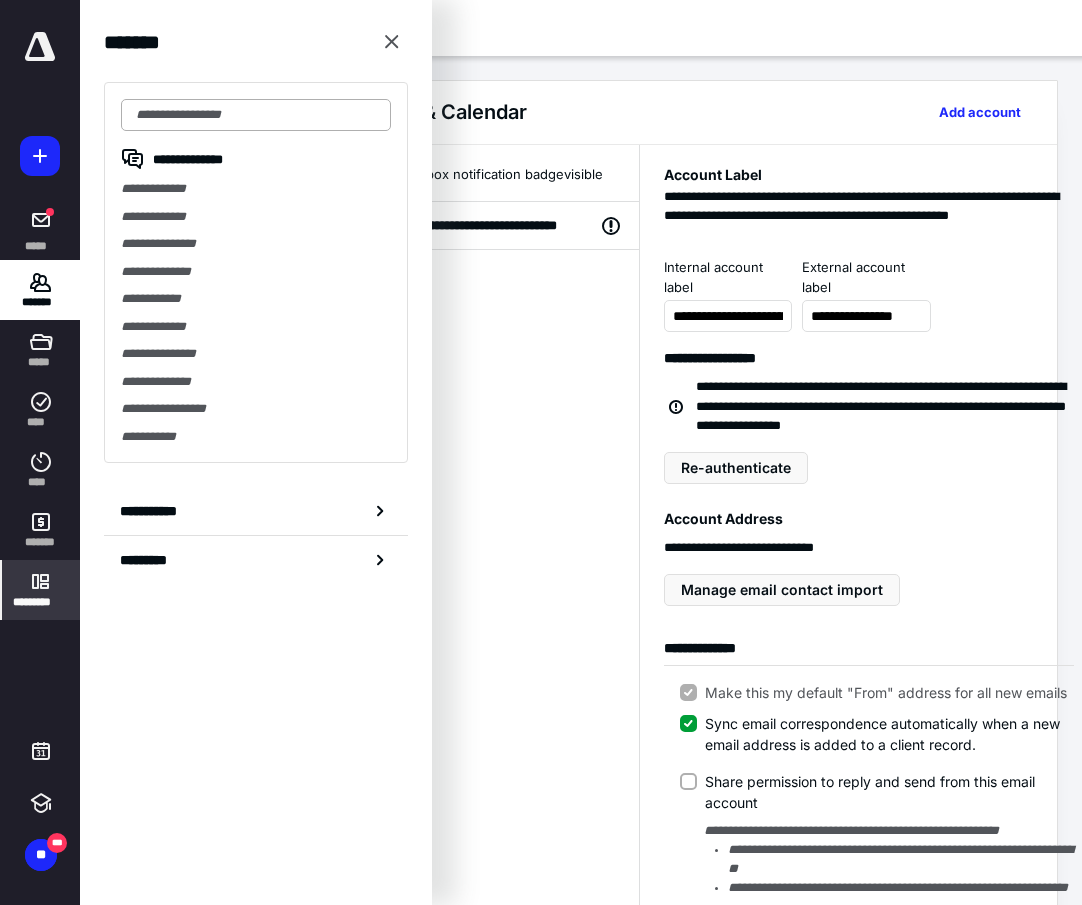 click at bounding box center [256, 115] 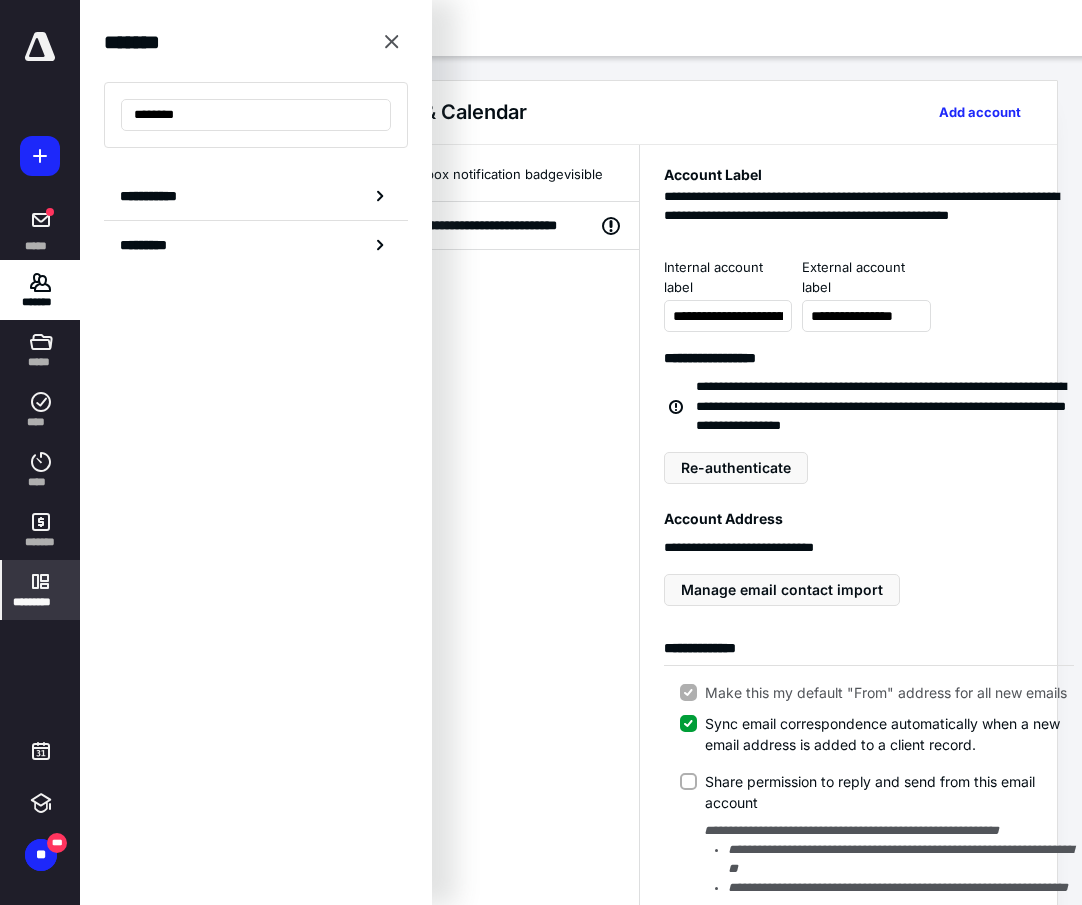 drag, startPoint x: 201, startPoint y: 114, endPoint x: 98, endPoint y: 107, distance: 103.23759 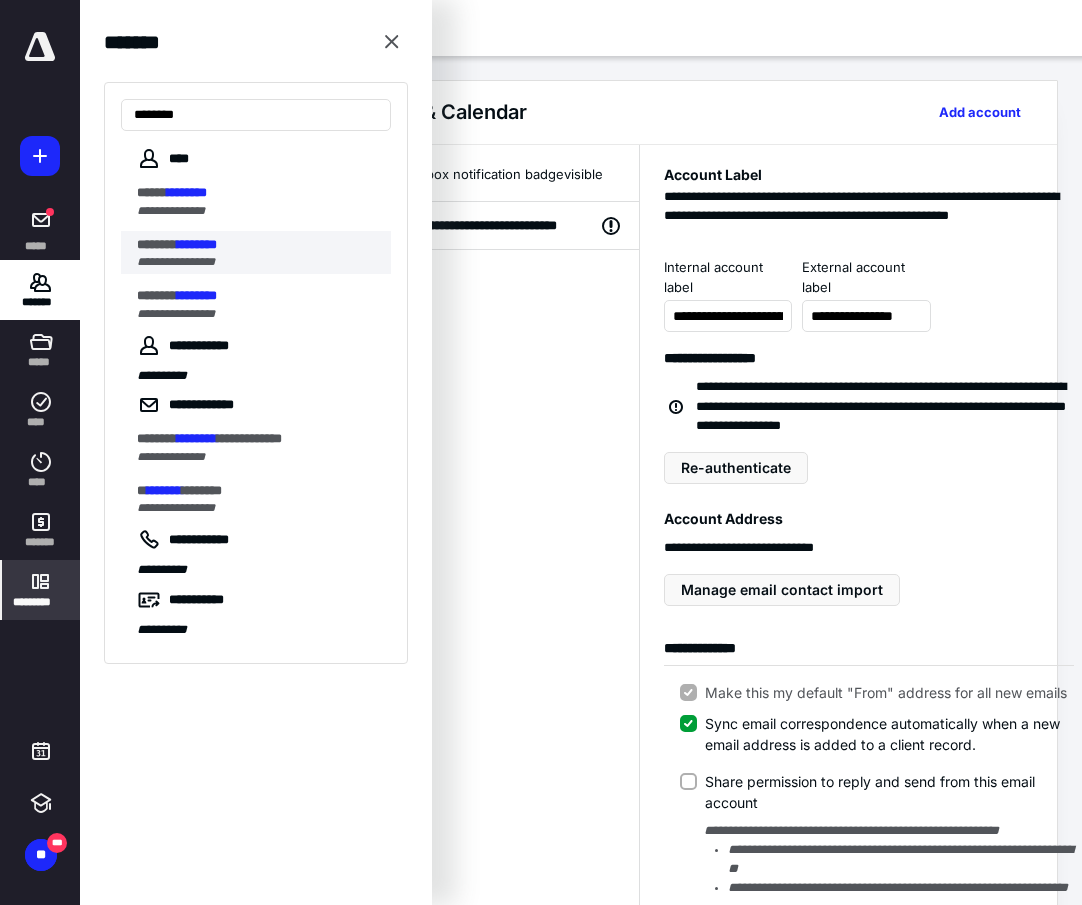 type on "********" 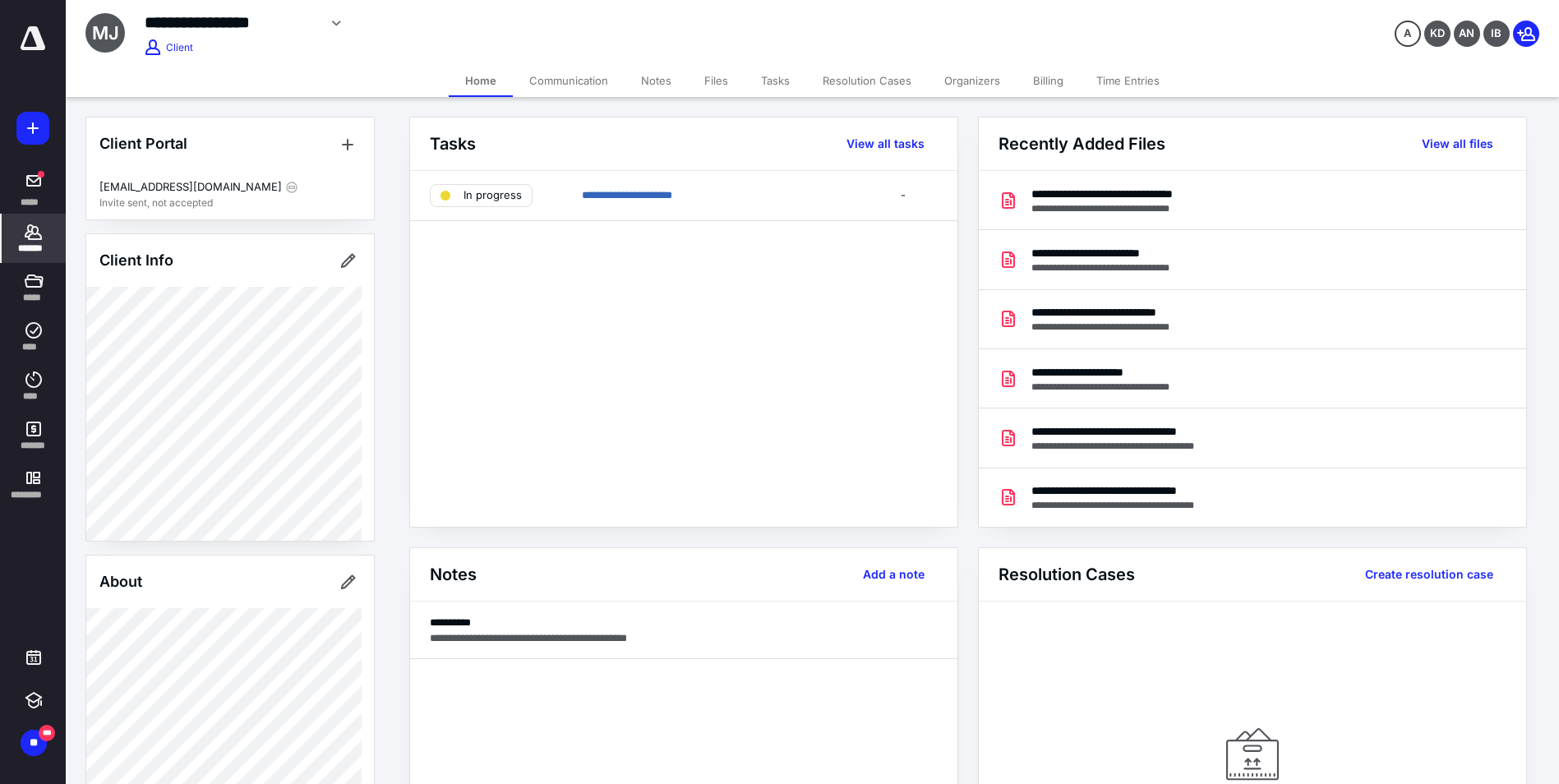click on "Files" at bounding box center (716, 81) 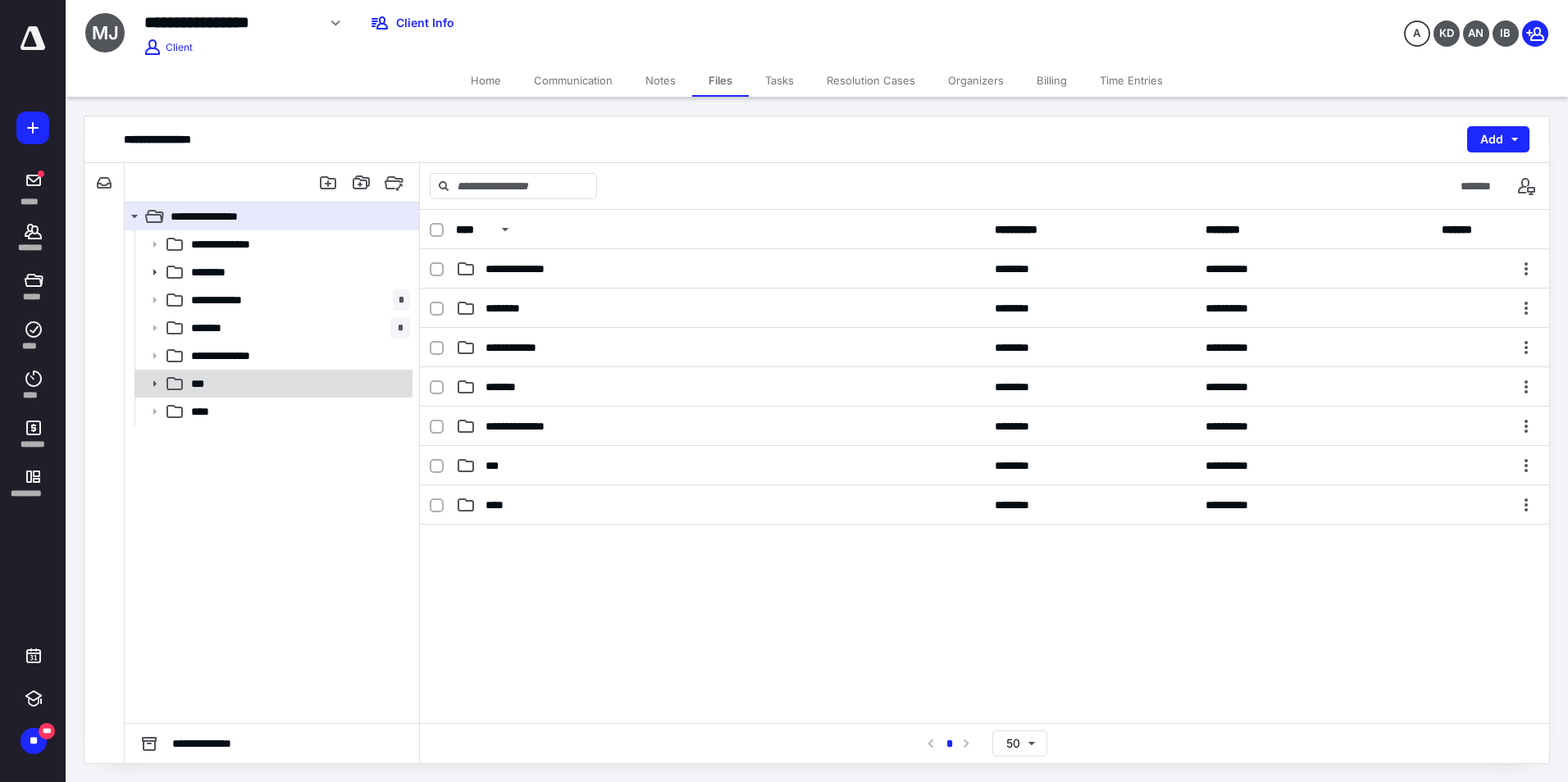 click on "***" at bounding box center (297, 384) 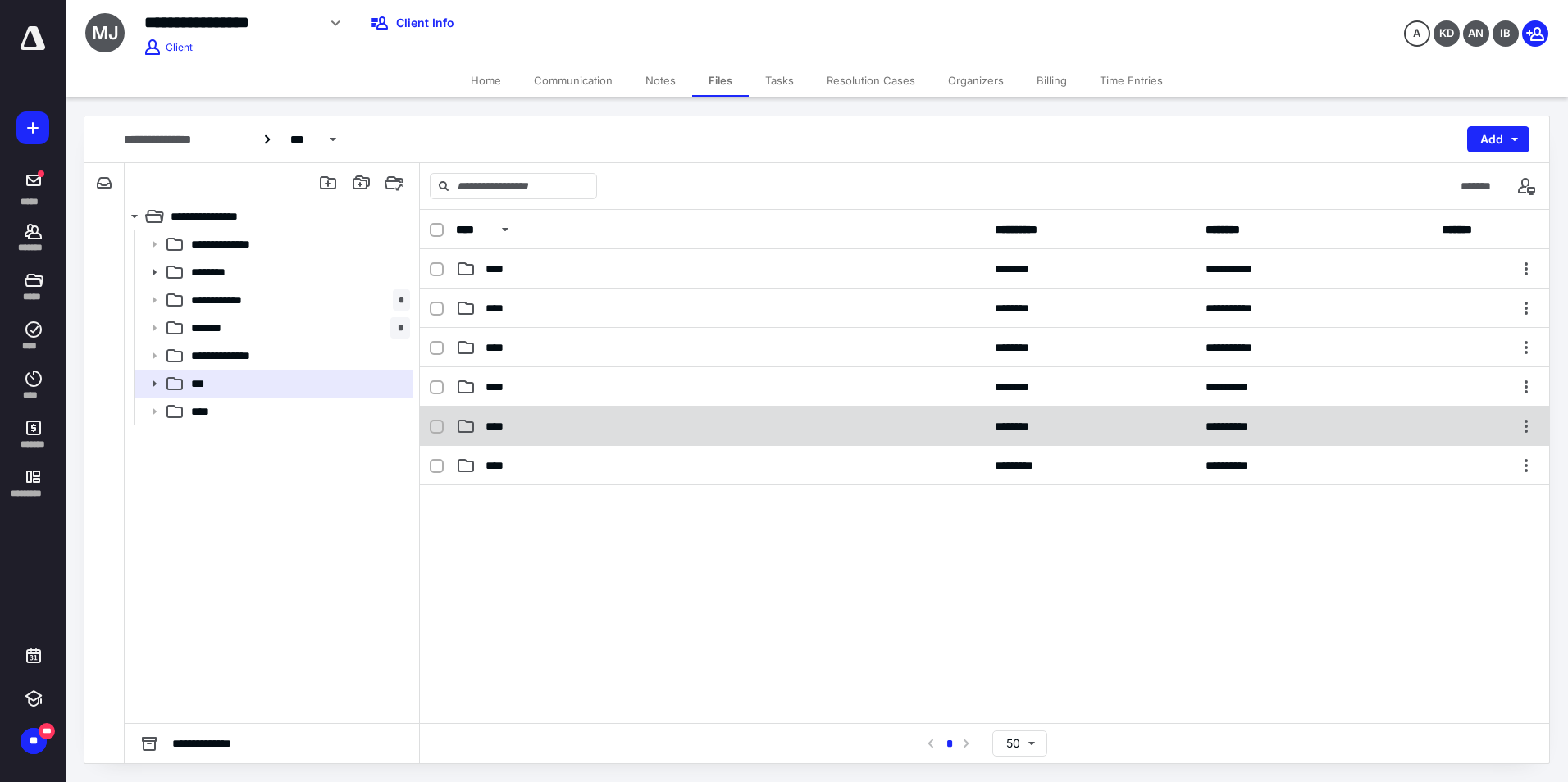 click on "****" at bounding box center [720, 426] 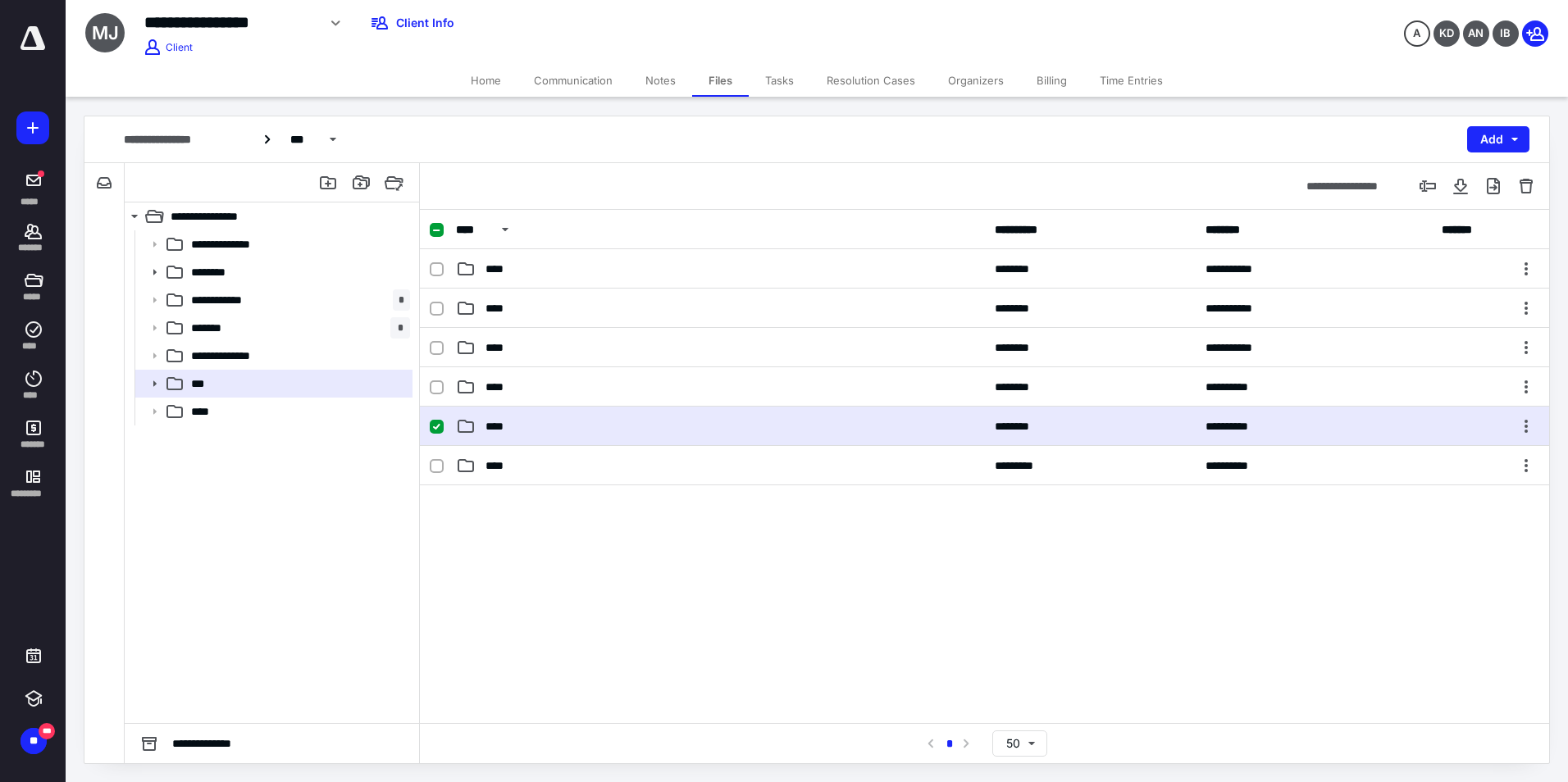 click on "****" at bounding box center [720, 426] 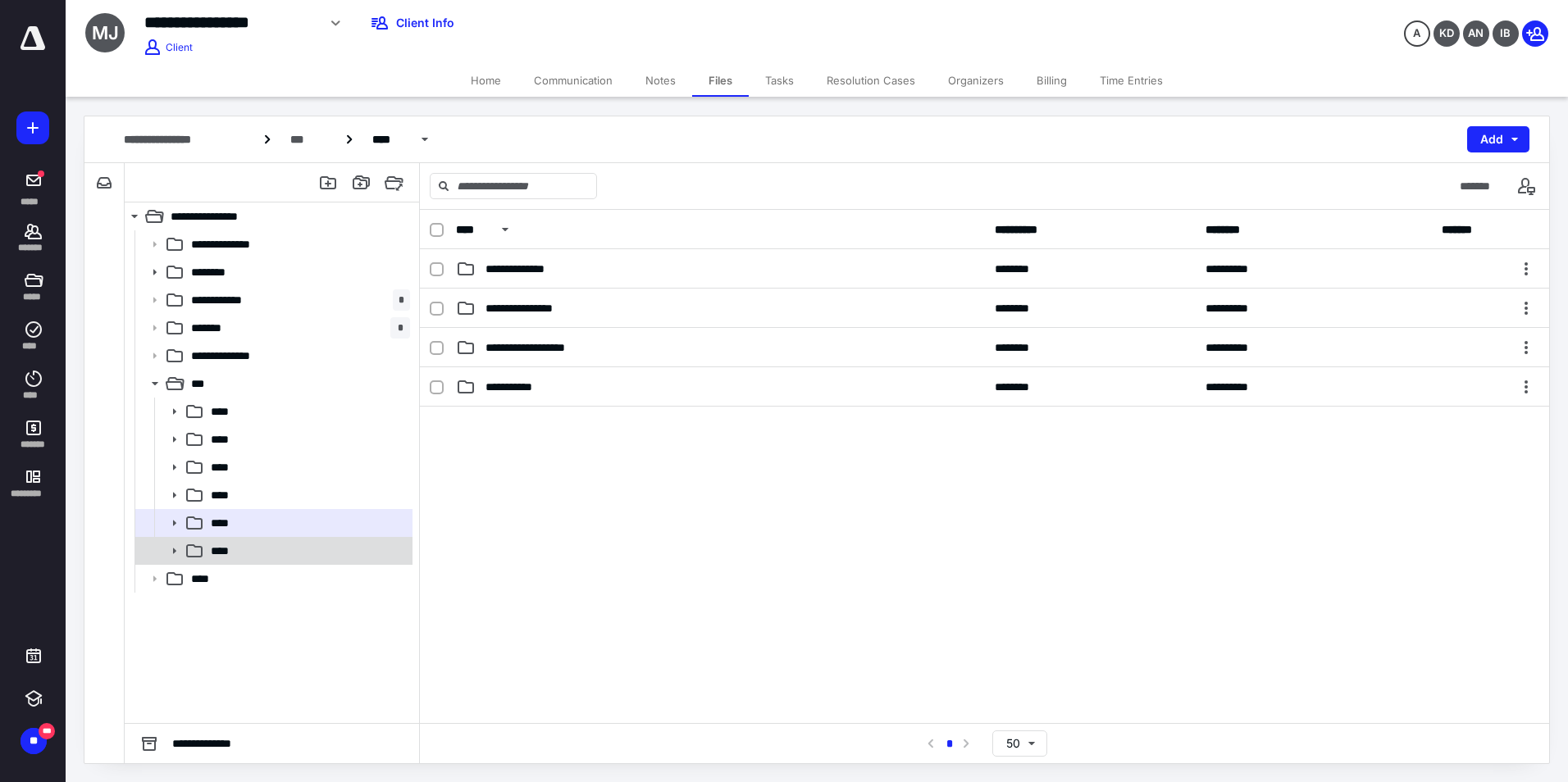 click on "****" at bounding box center [307, 551] 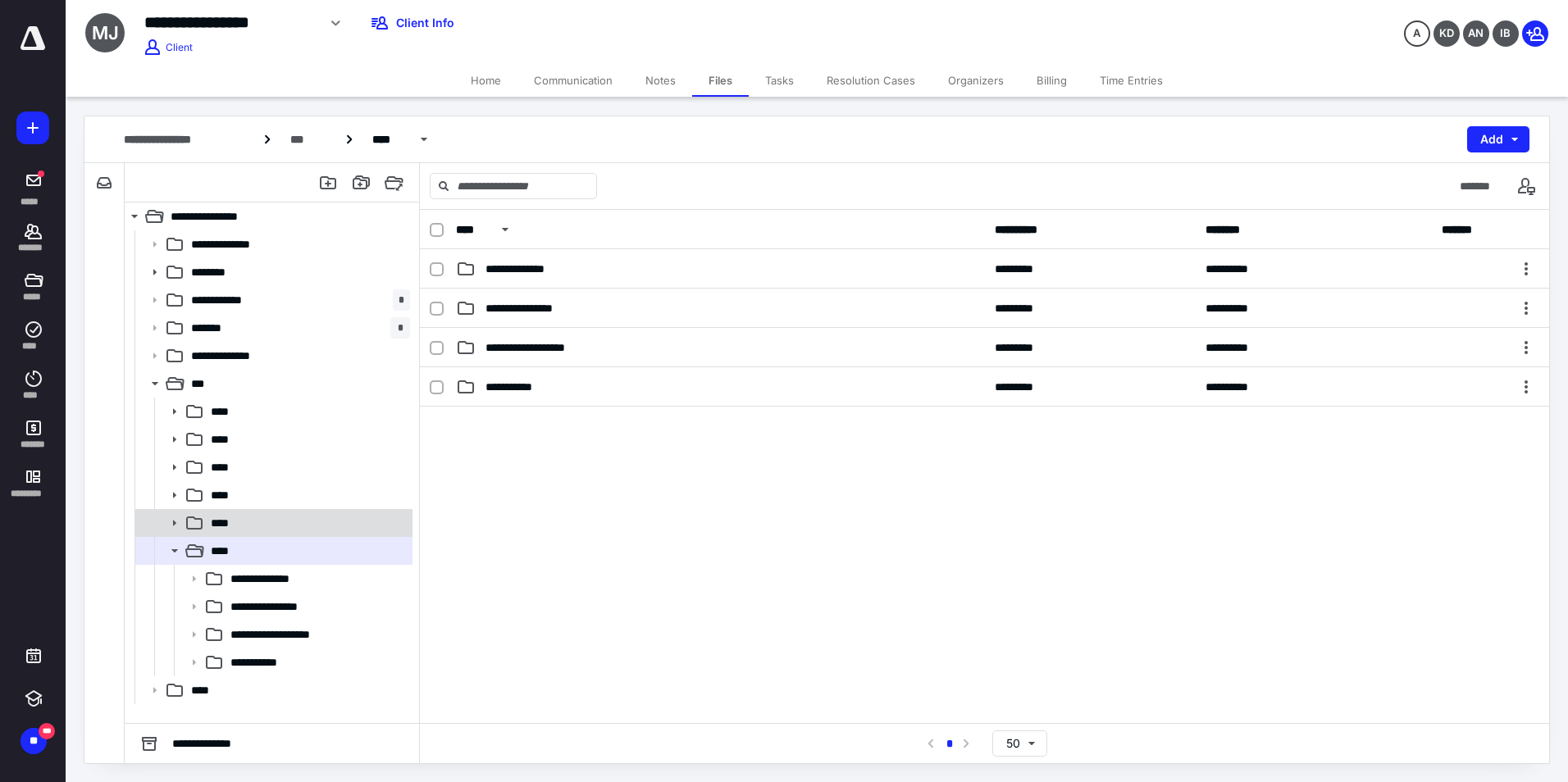 click on "****" at bounding box center (272, 523) 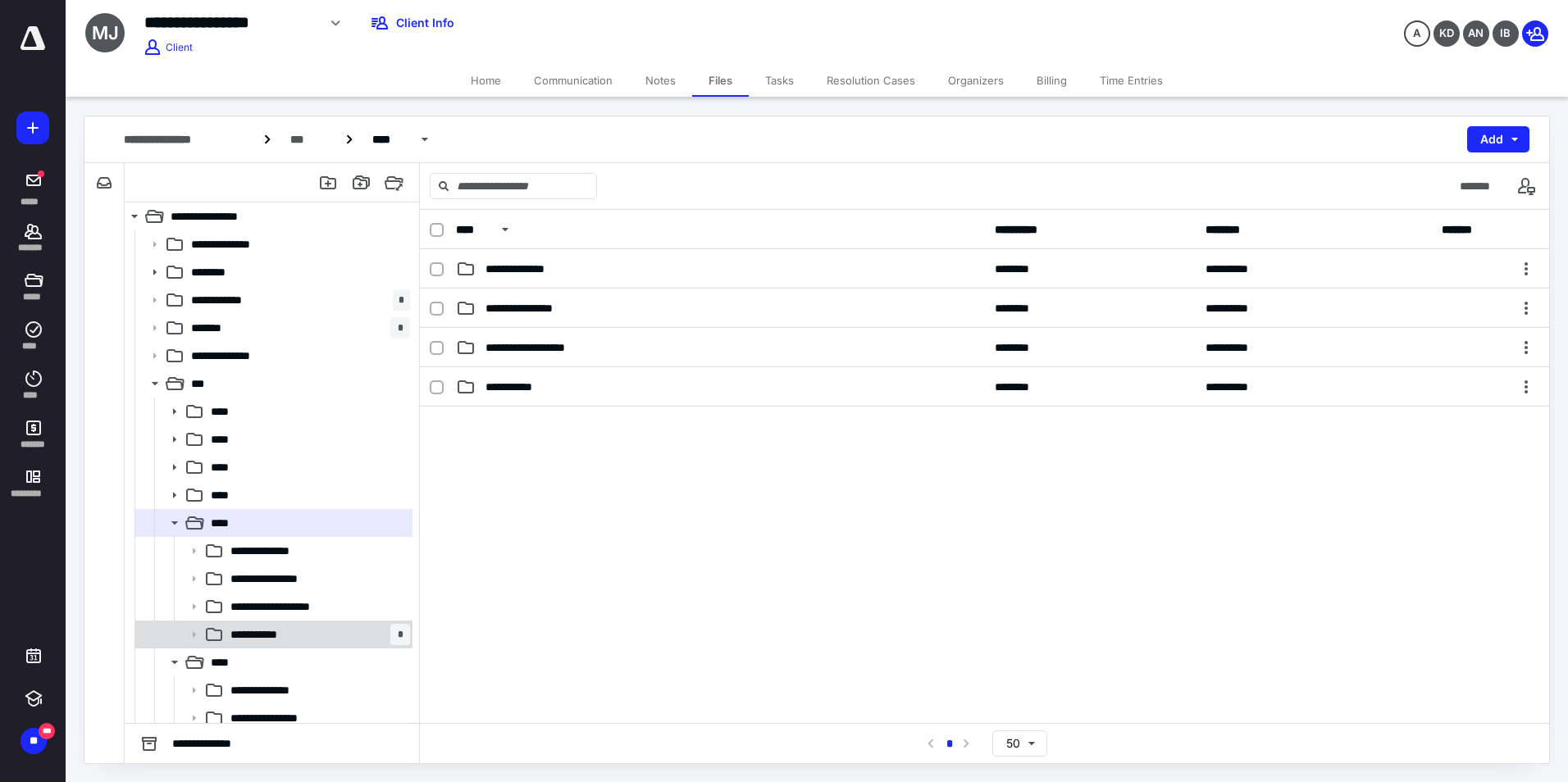 click on "**********" at bounding box center (317, 634) 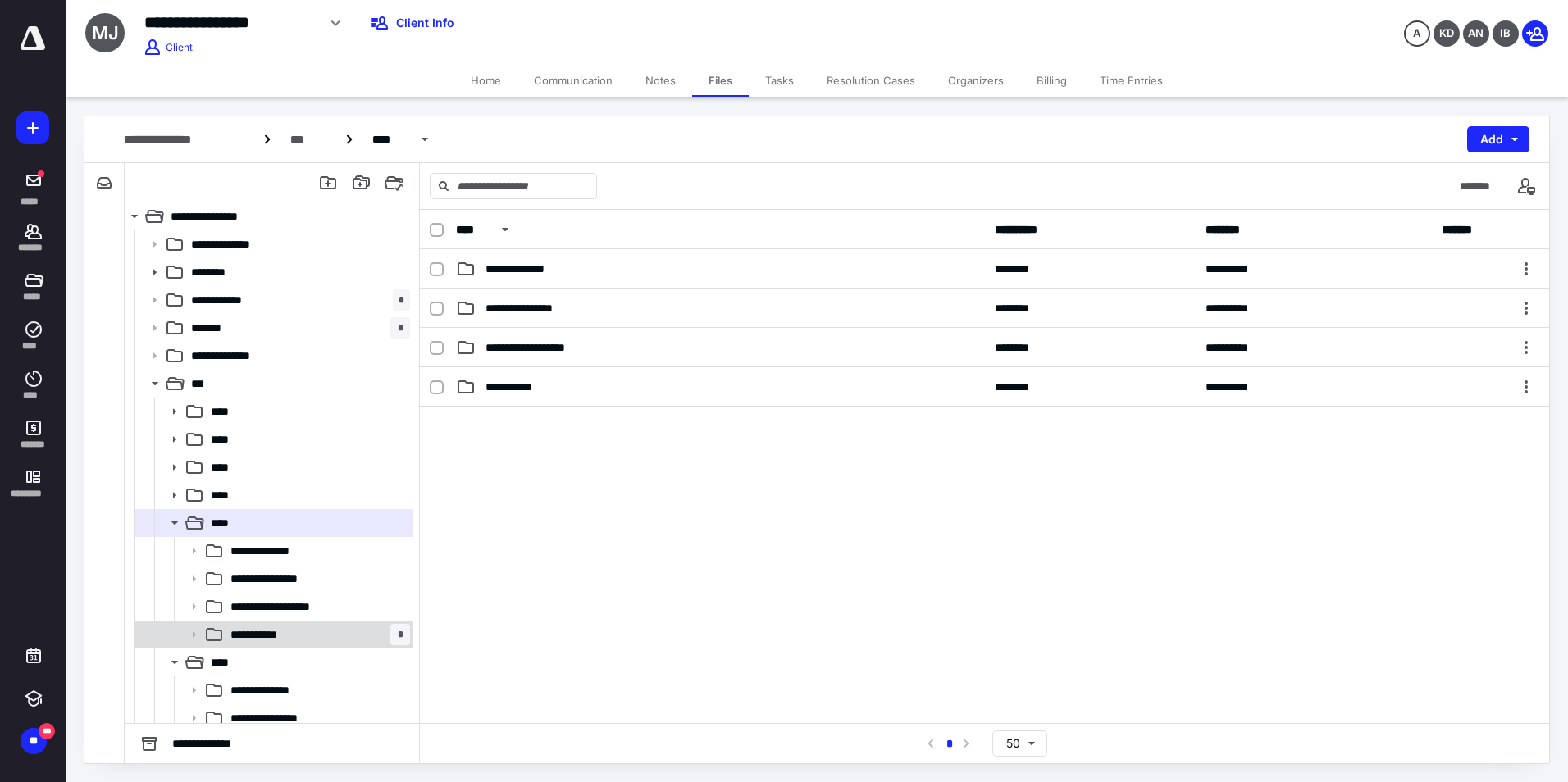 click on "**********" at bounding box center [317, 634] 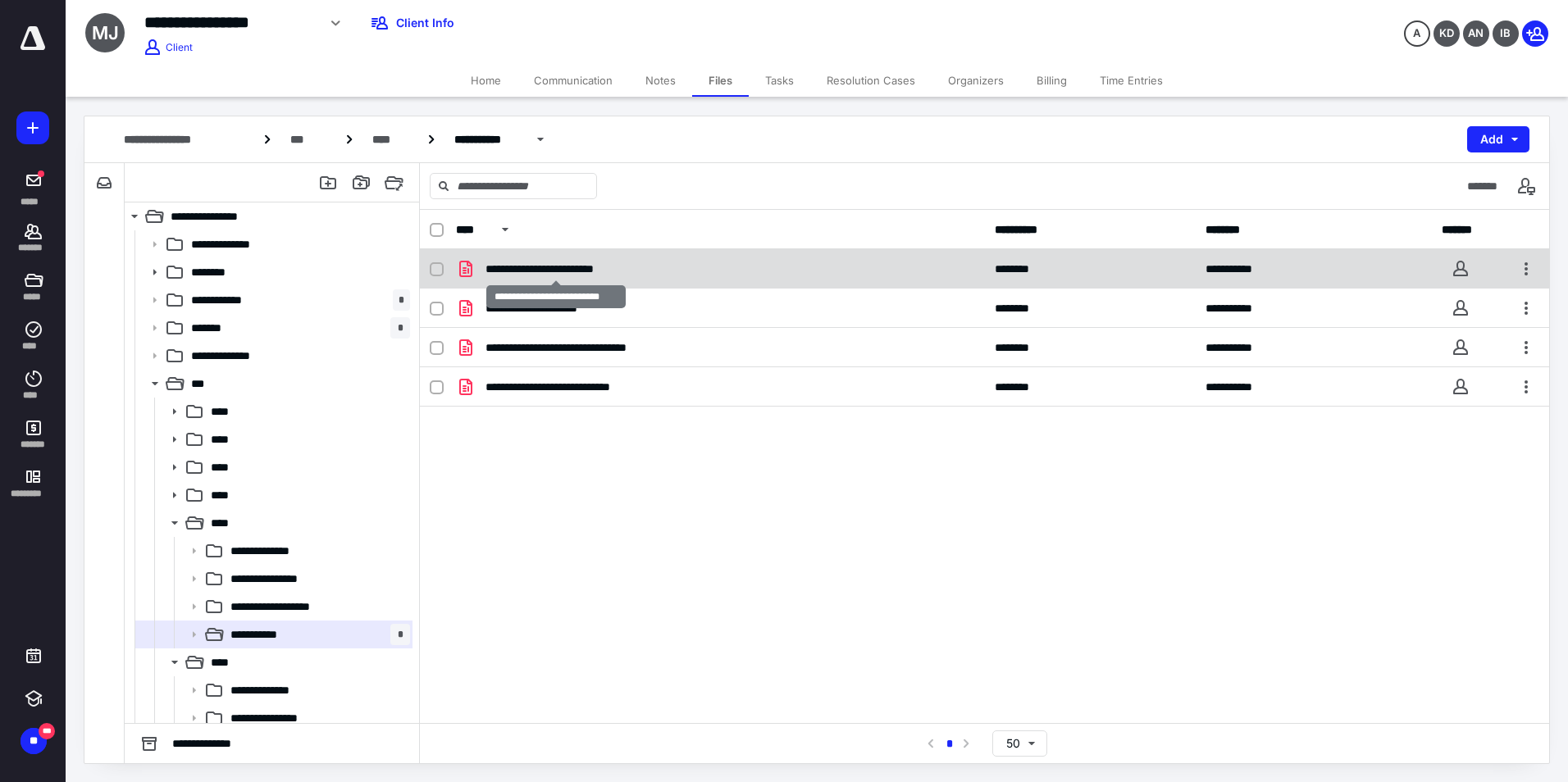 click on "**********" at bounding box center (556, 269) 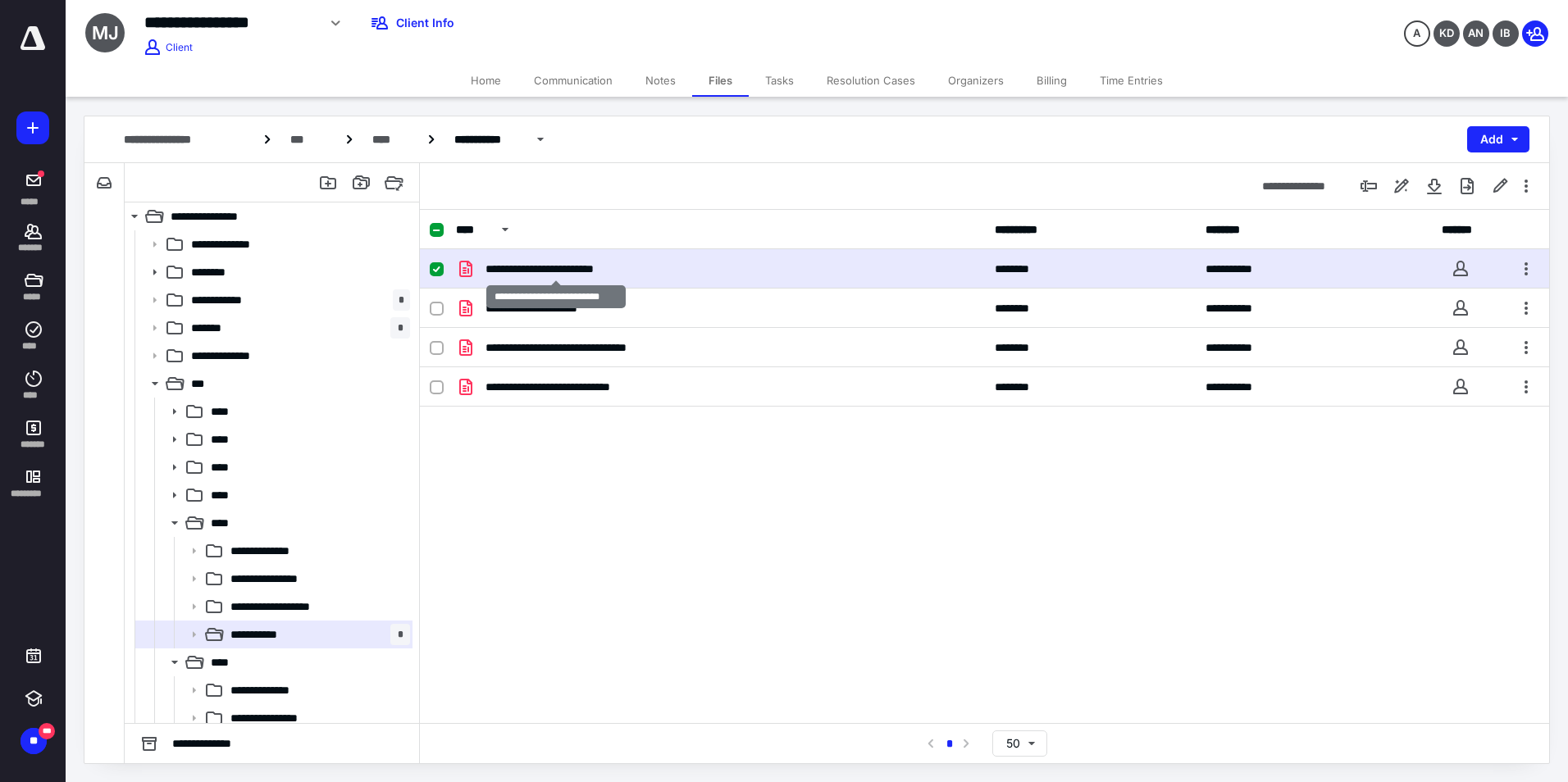 click on "**********" at bounding box center (556, 269) 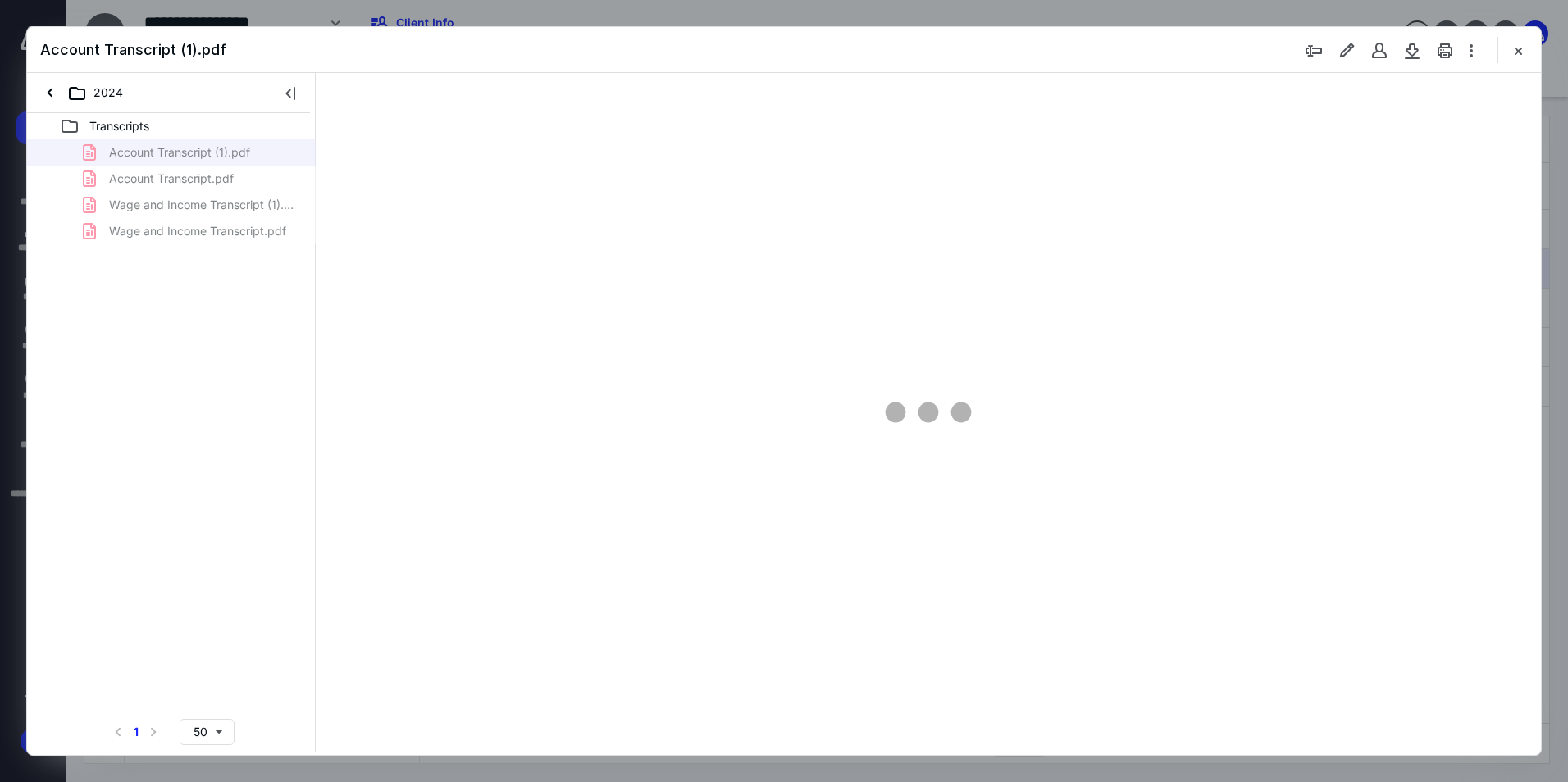scroll, scrollTop: 0, scrollLeft: 0, axis: both 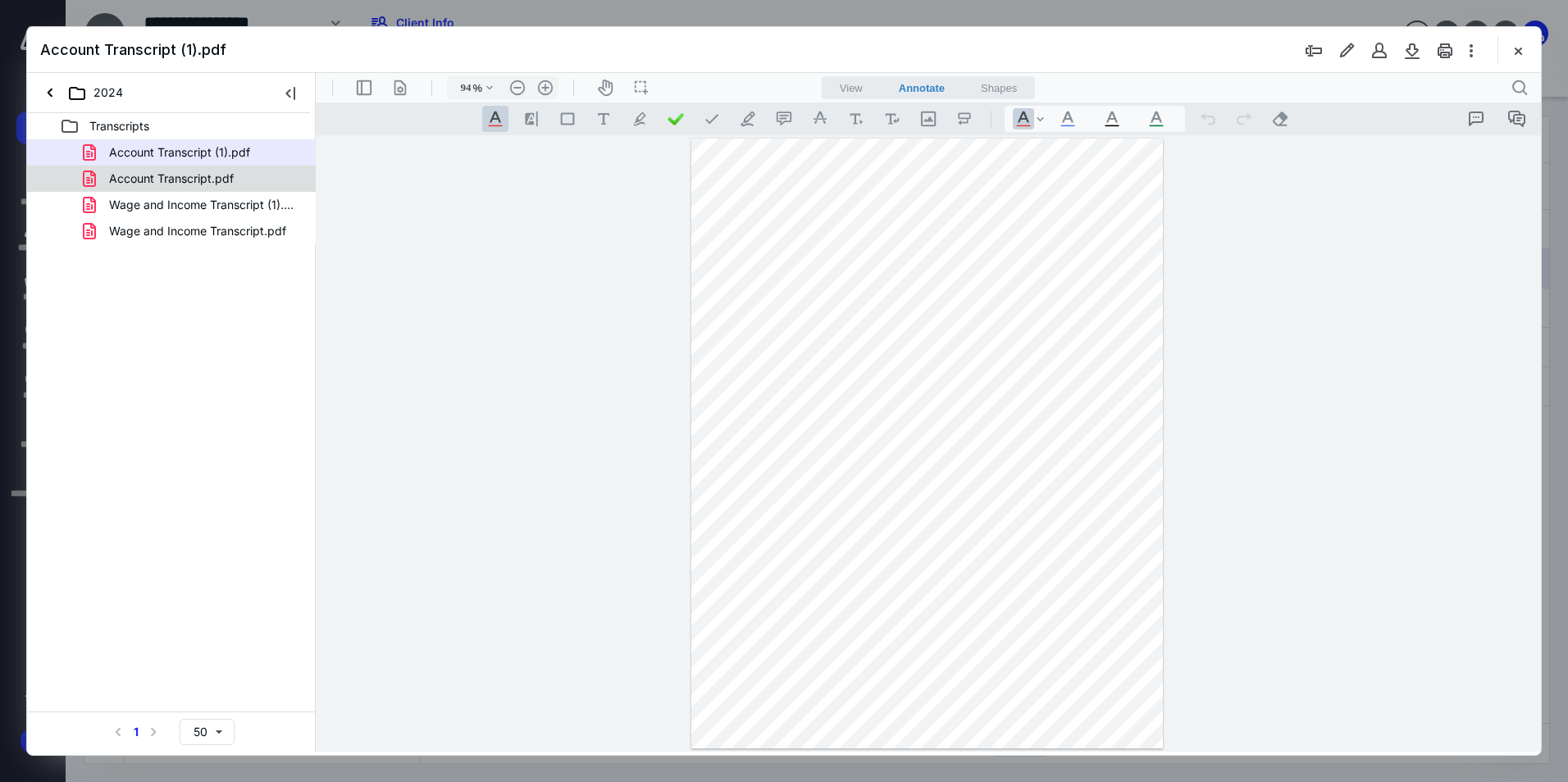click on "Account Transcript.pdf" at bounding box center [171, 179] 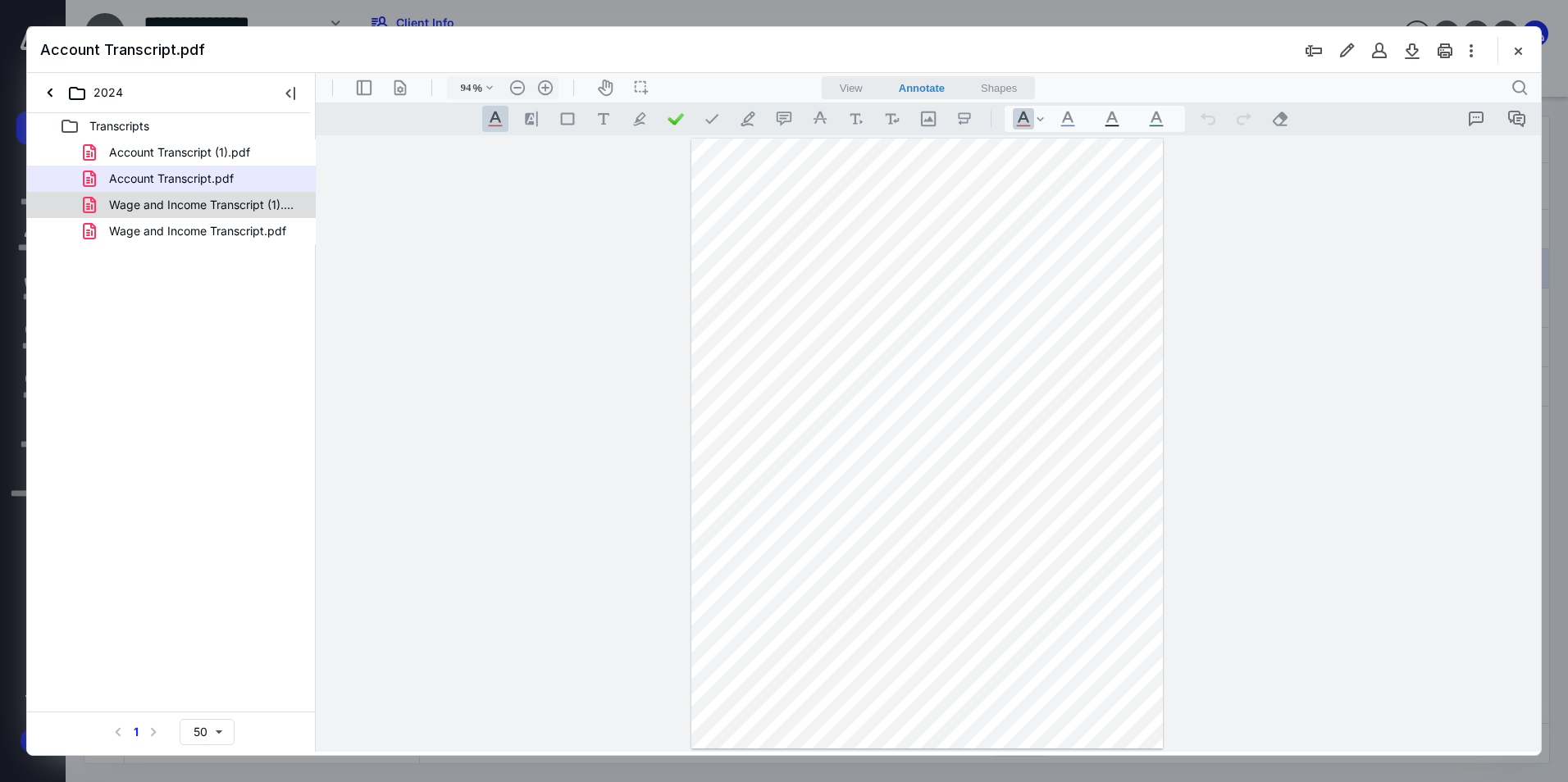 click on "Wage and Income Transcript (1).pdf" at bounding box center [204, 205] 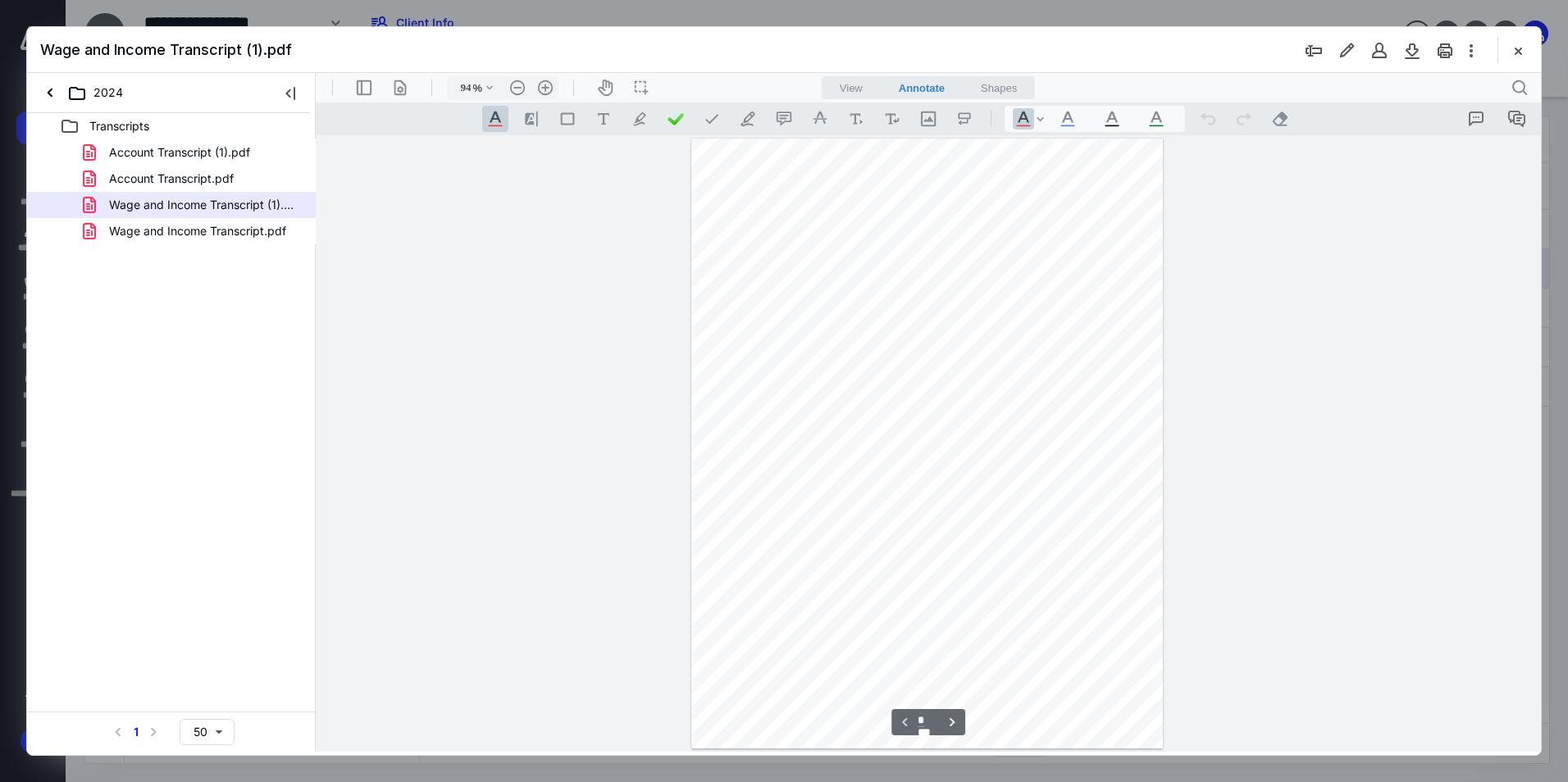 scroll, scrollTop: 66, scrollLeft: 0, axis: vertical 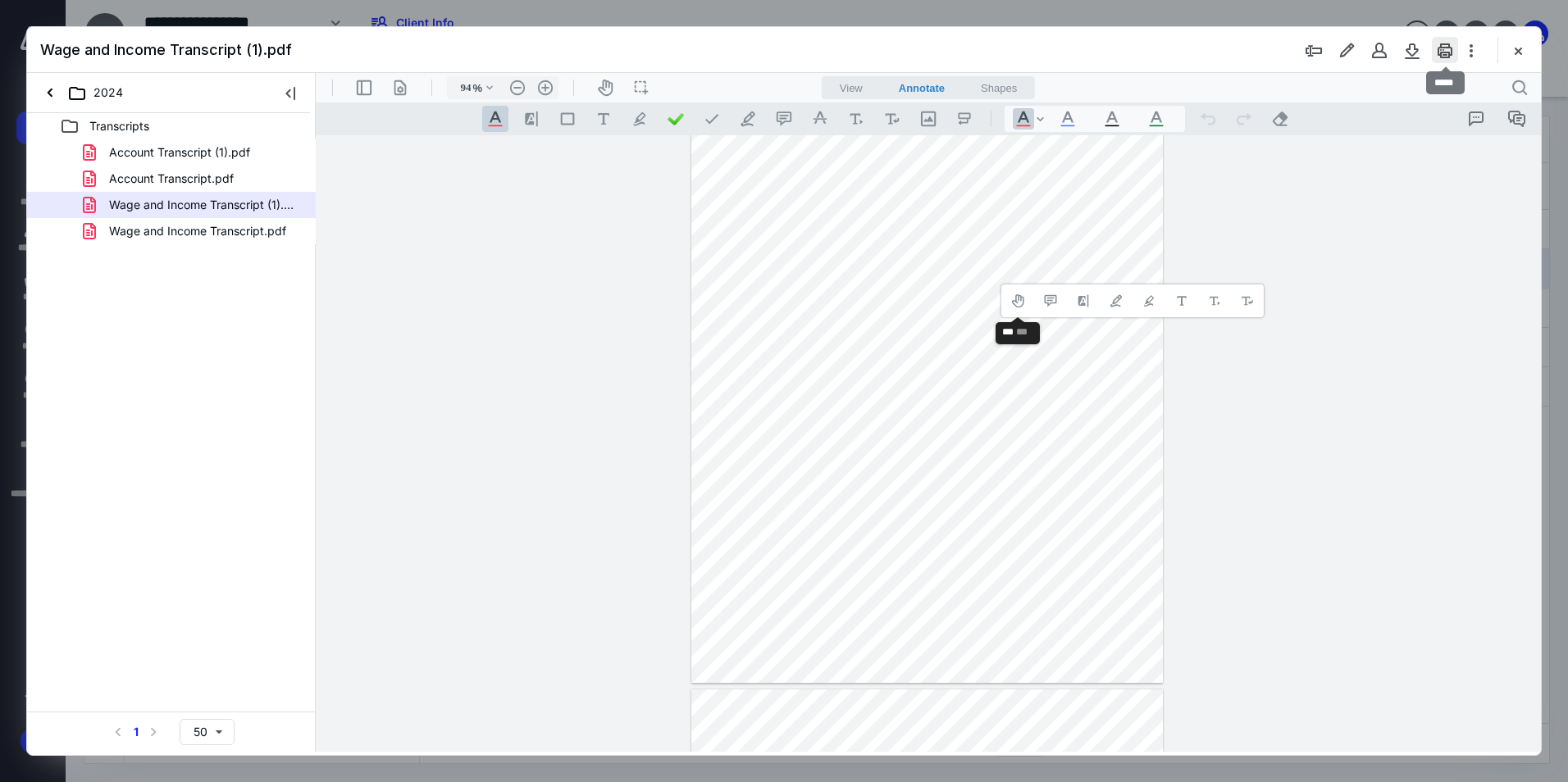 click at bounding box center (1445, 50) 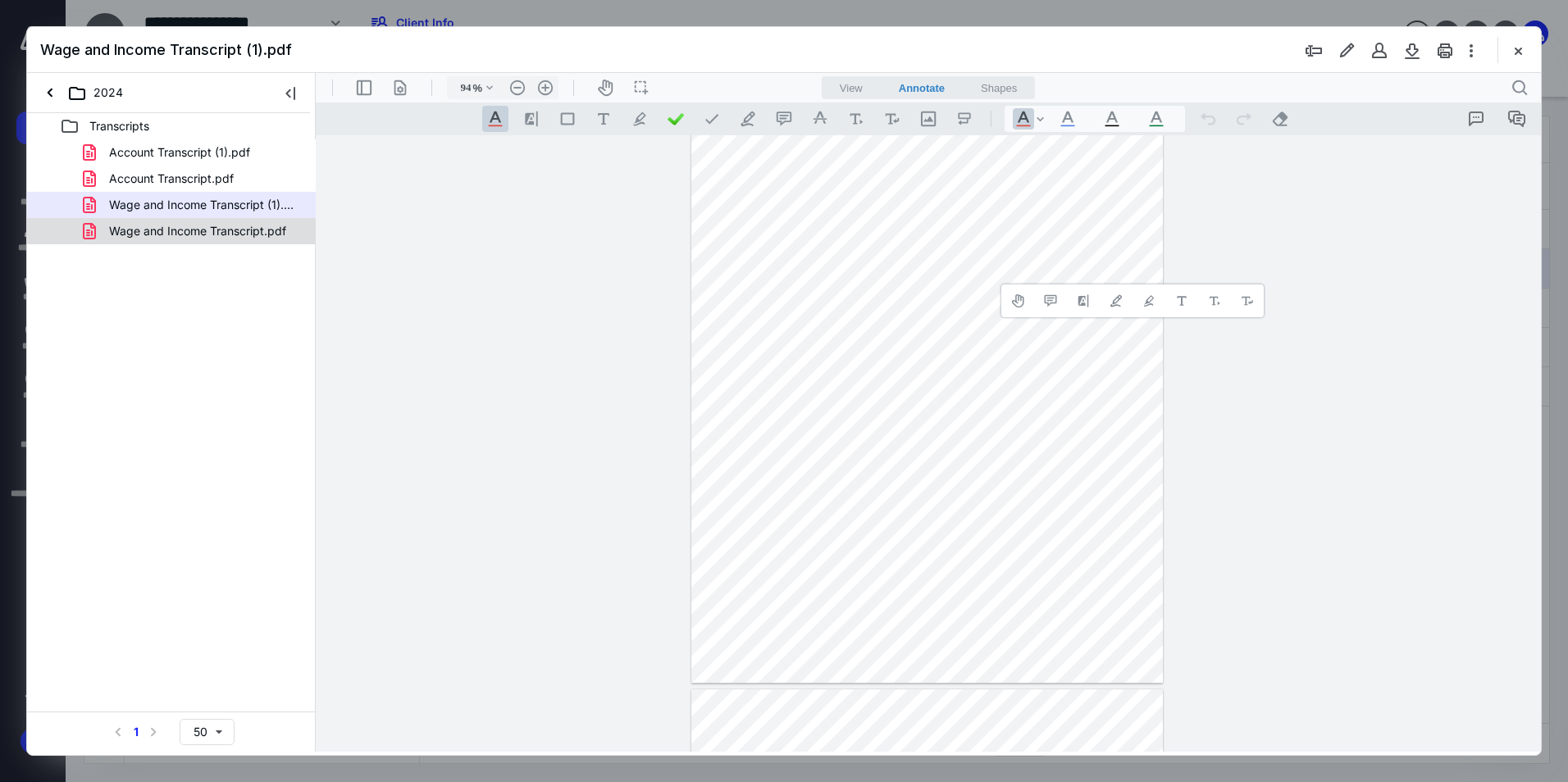 click on "Wage and Income Transcript.pdf" at bounding box center (198, 231) 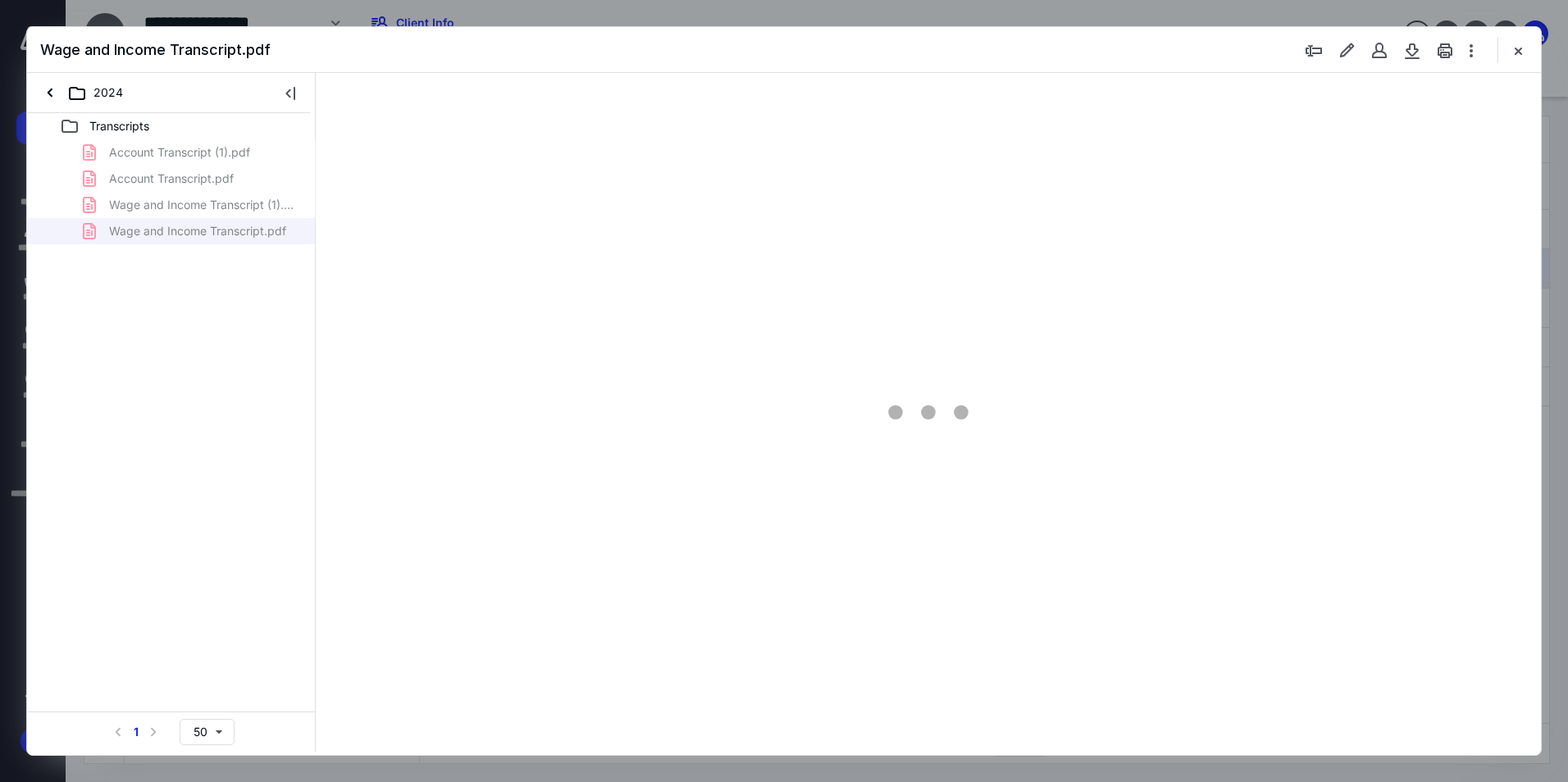 type on "94" 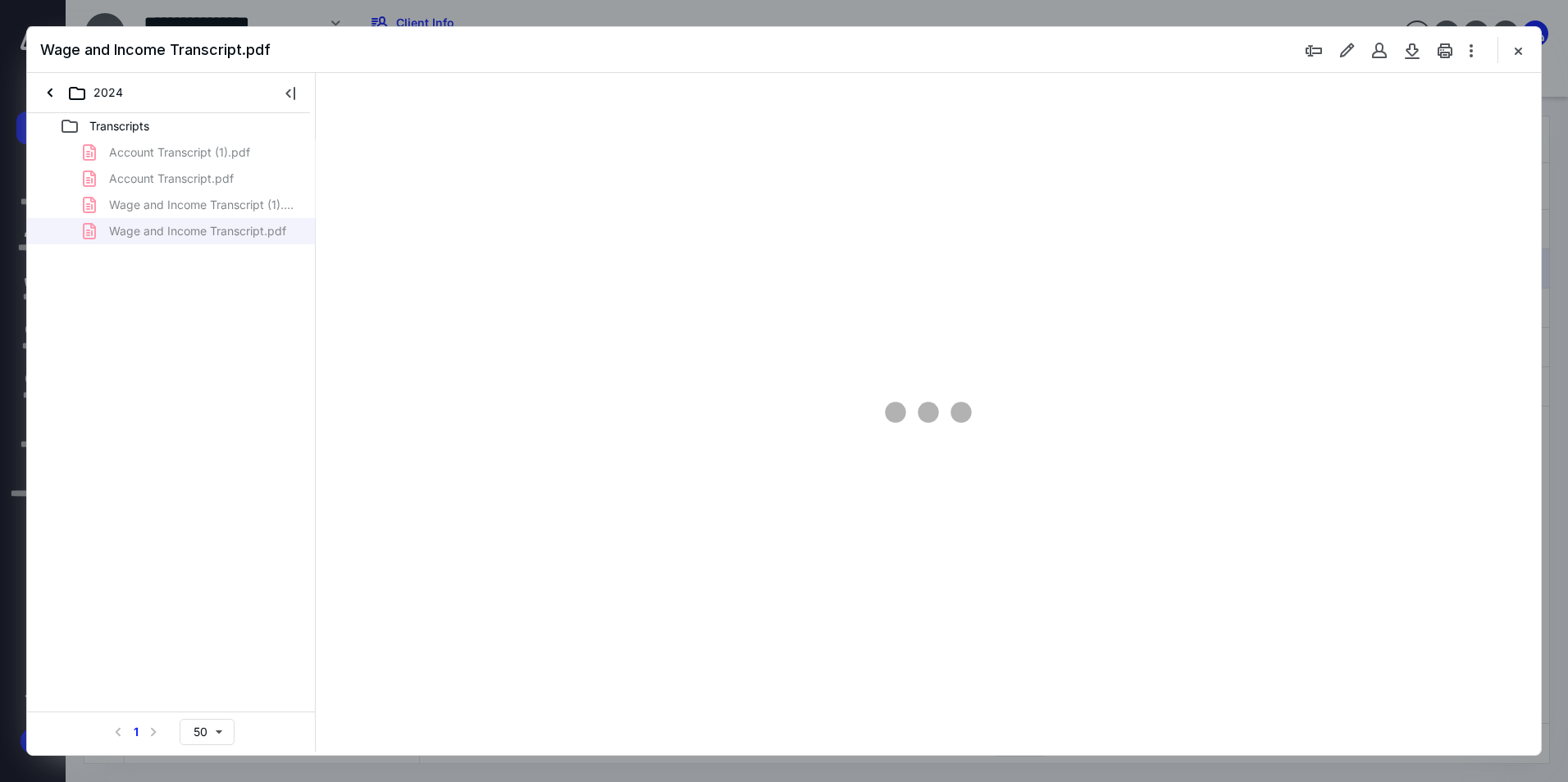 scroll, scrollTop: 66, scrollLeft: 0, axis: vertical 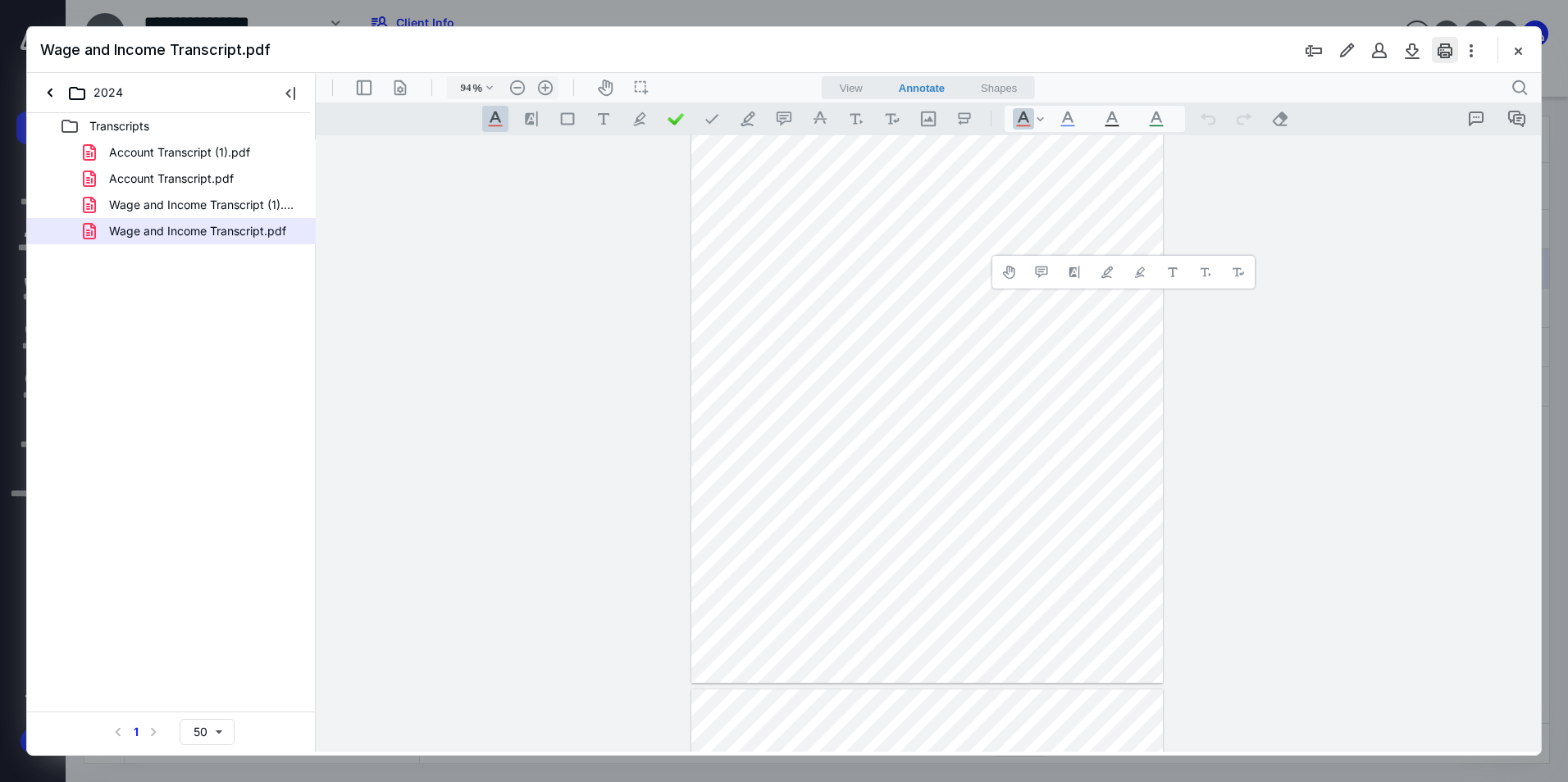click at bounding box center [1445, 50] 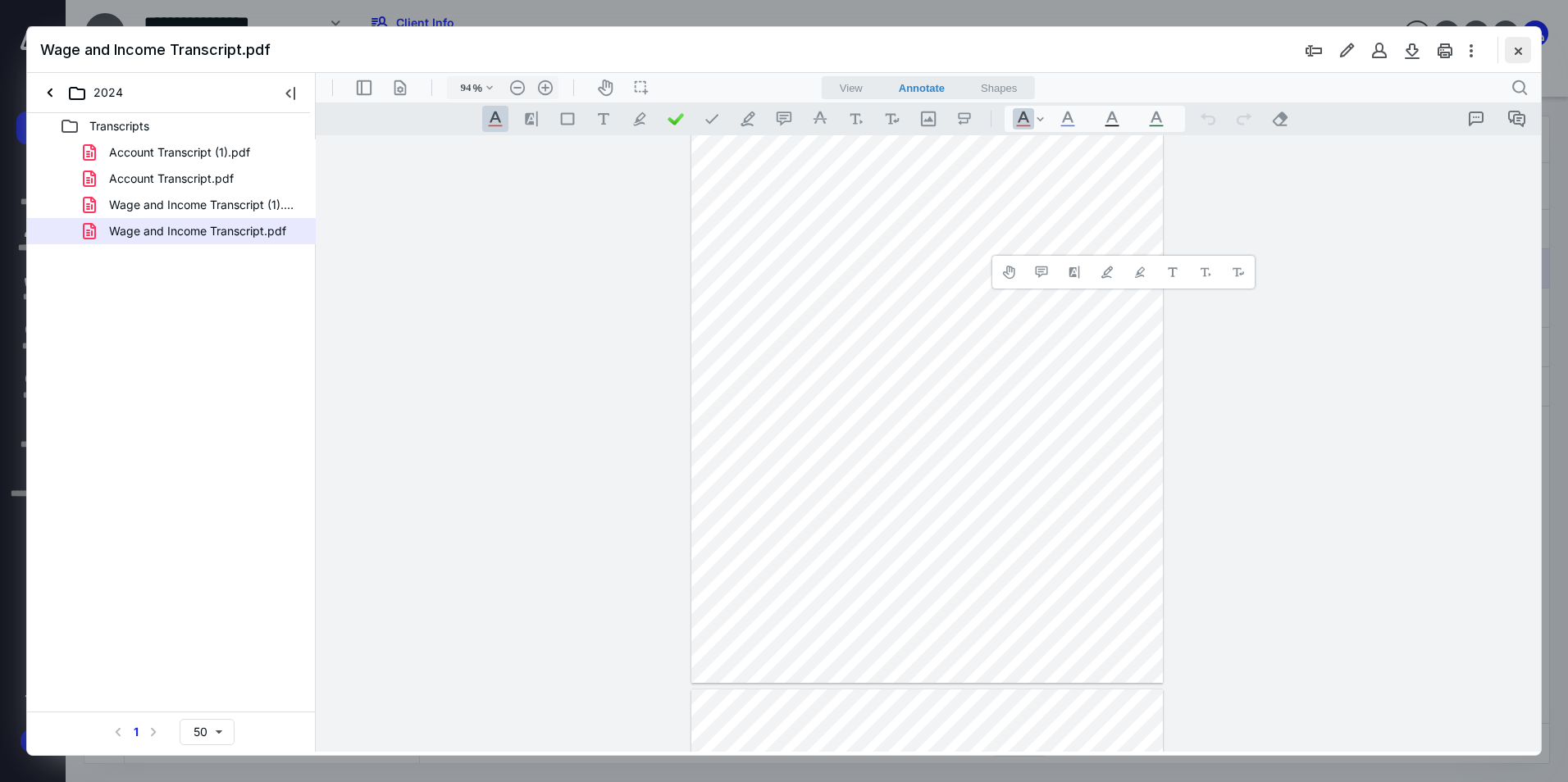 click at bounding box center (1518, 50) 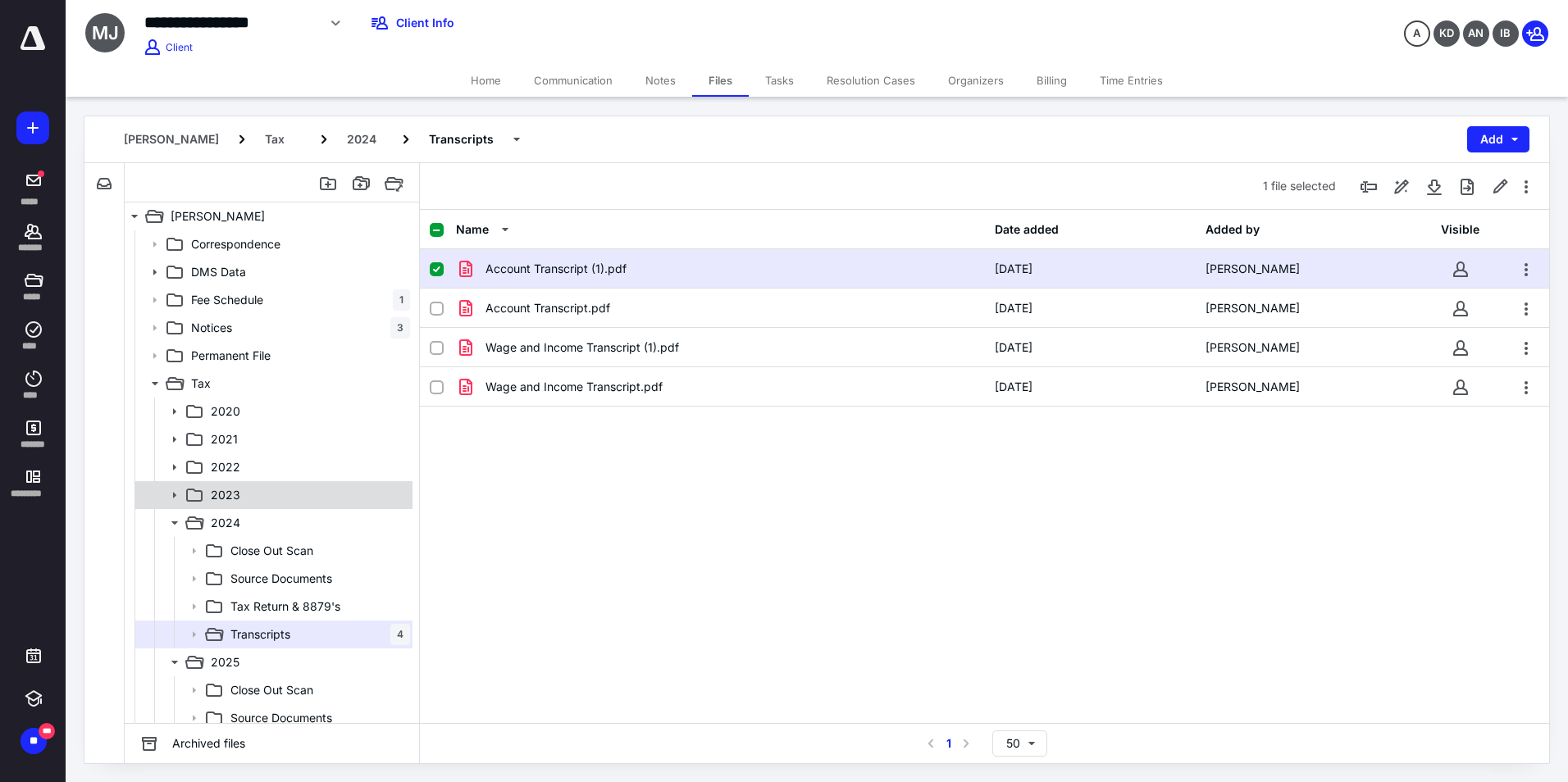 click on "2023" at bounding box center [307, 495] 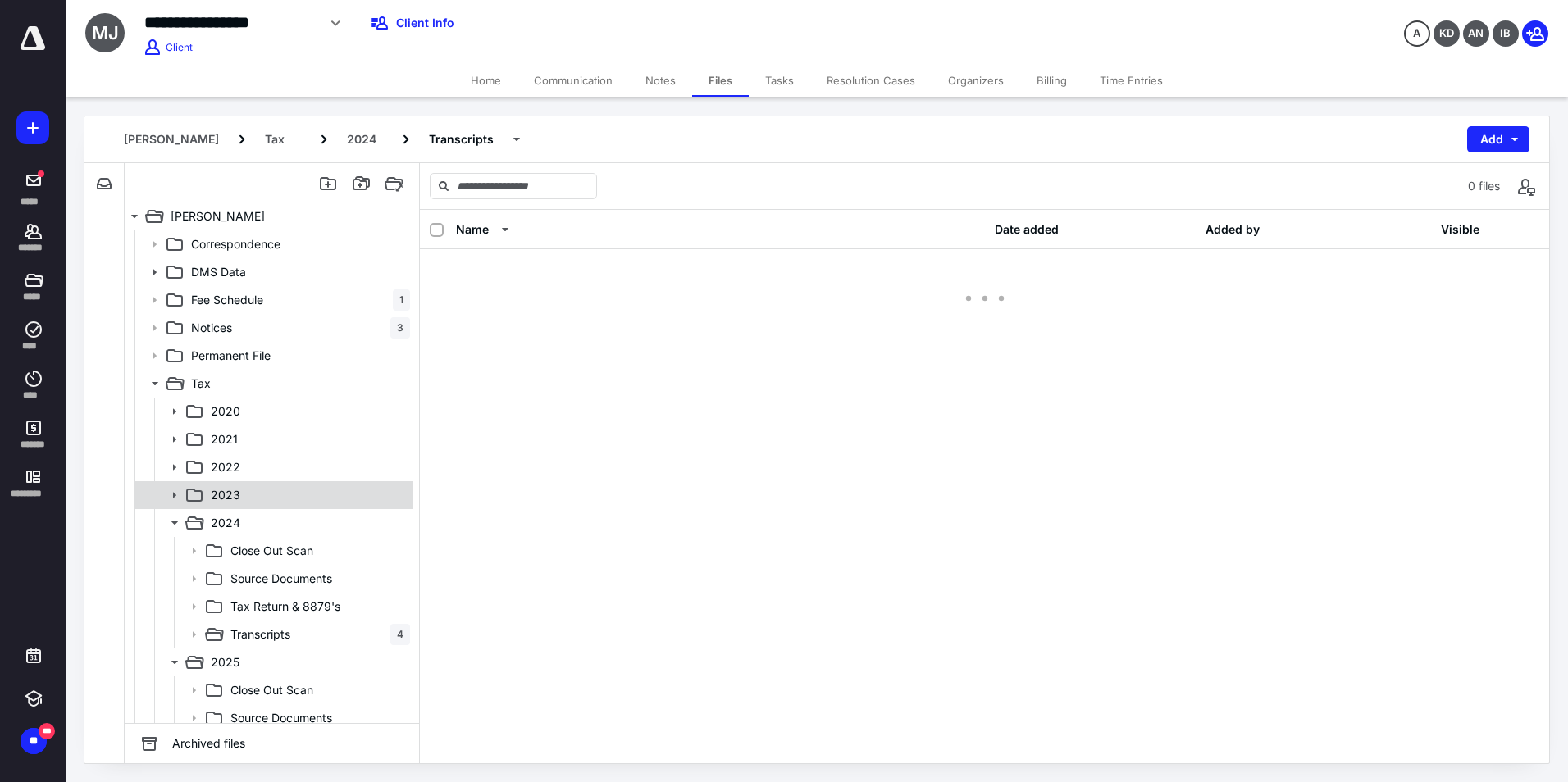 click on "2023" at bounding box center [307, 495] 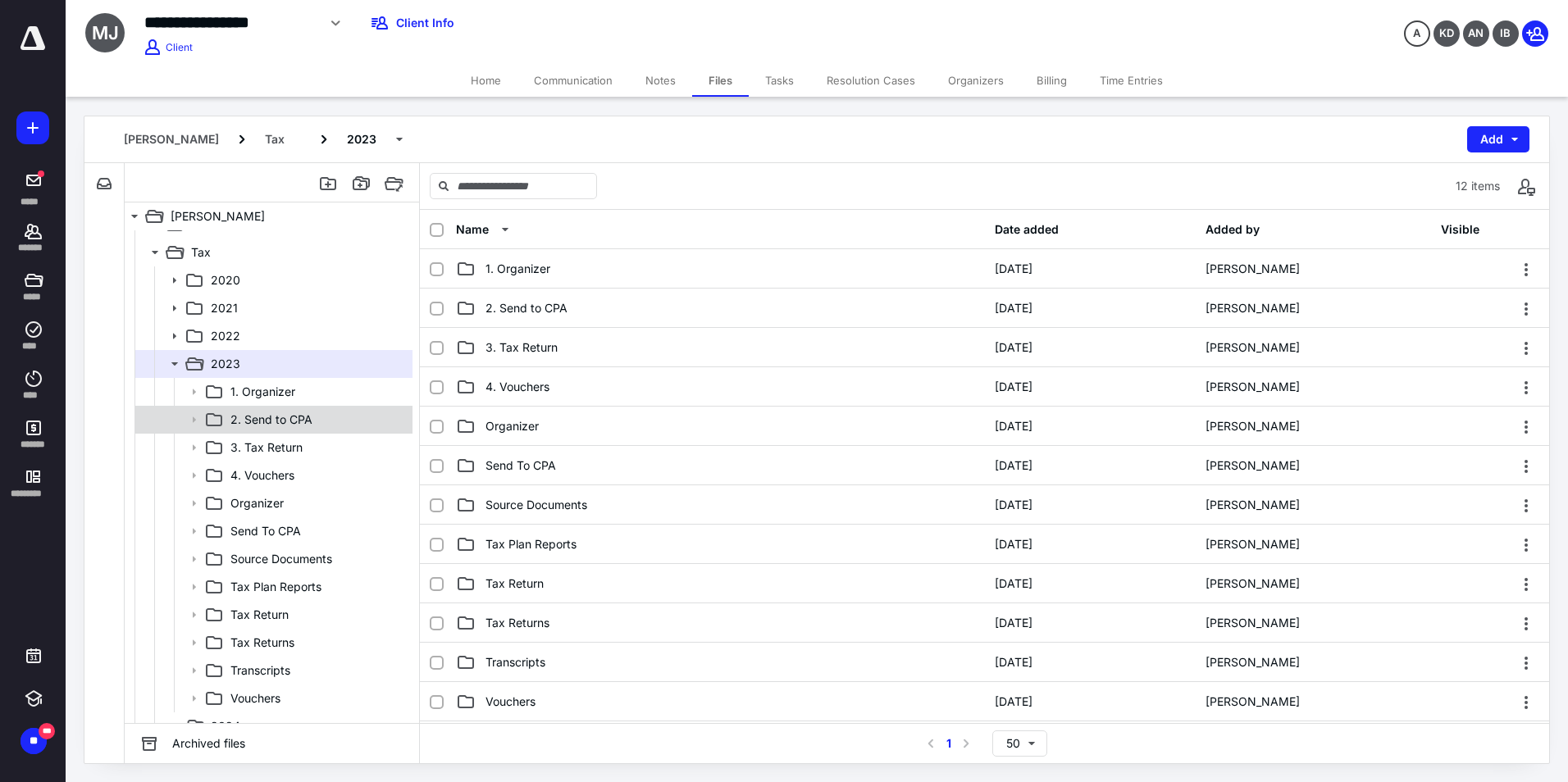 scroll, scrollTop: 82, scrollLeft: 0, axis: vertical 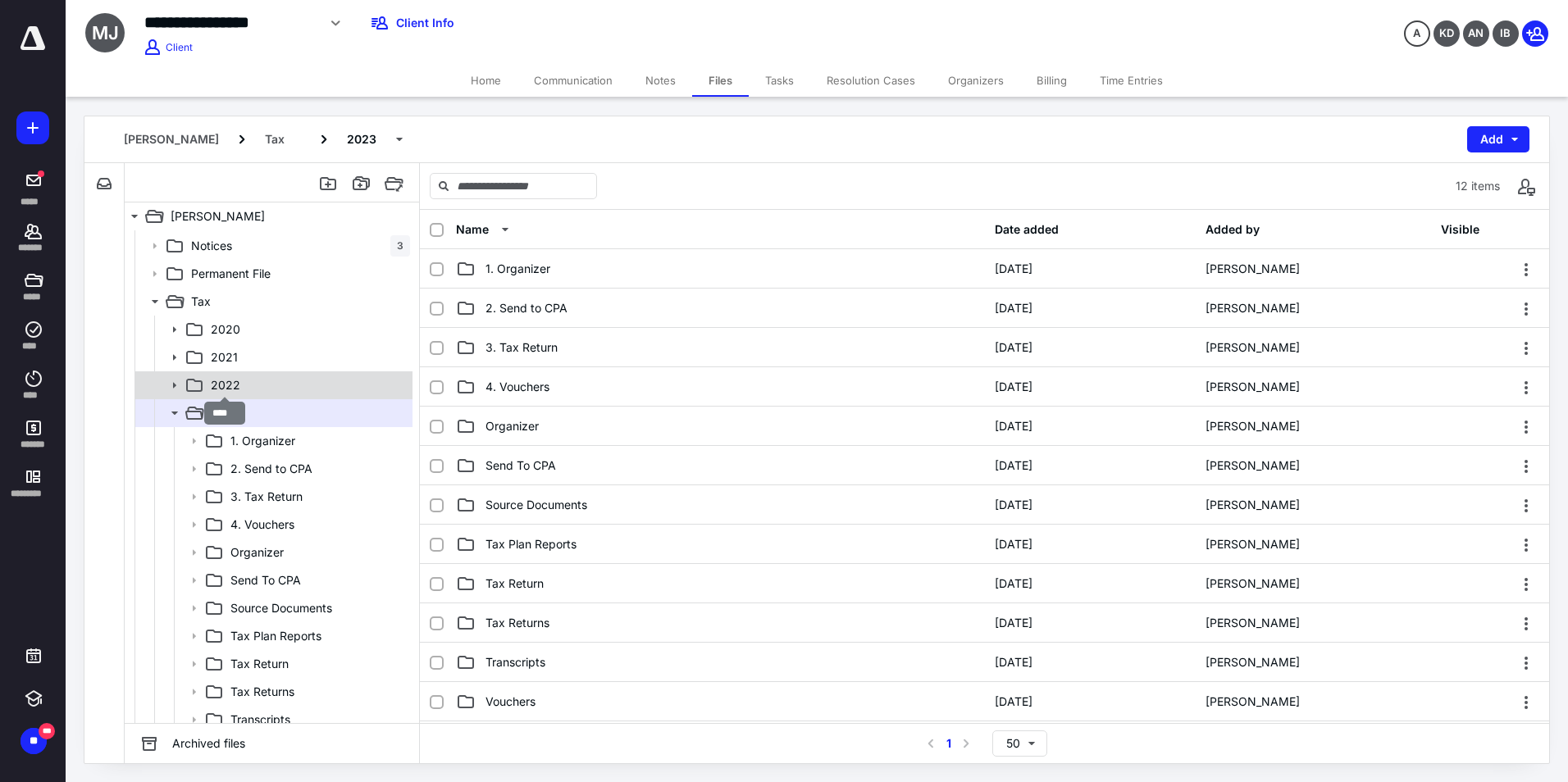 click on "2022" at bounding box center [226, 385] 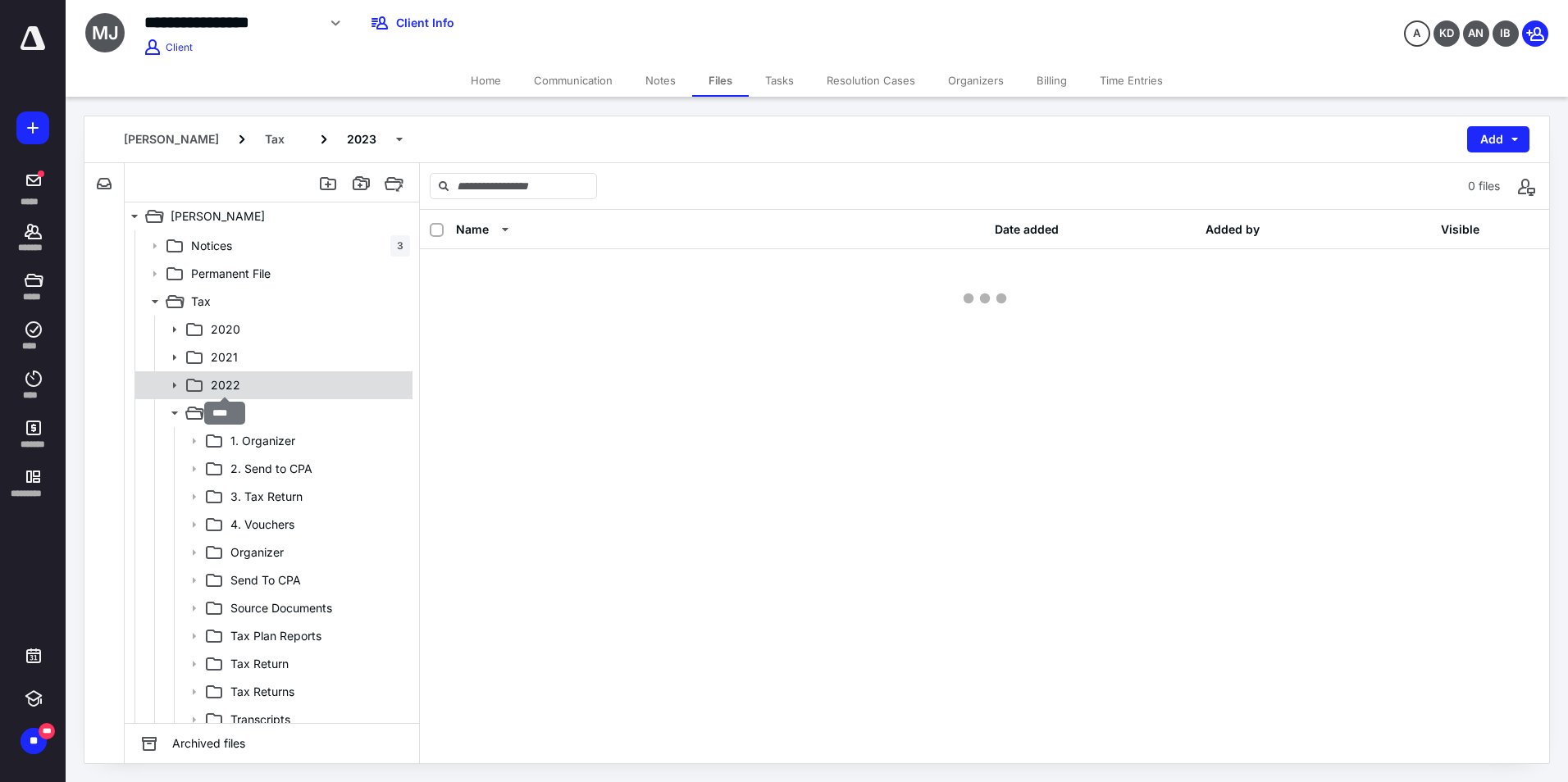 click on "2022" at bounding box center [226, 385] 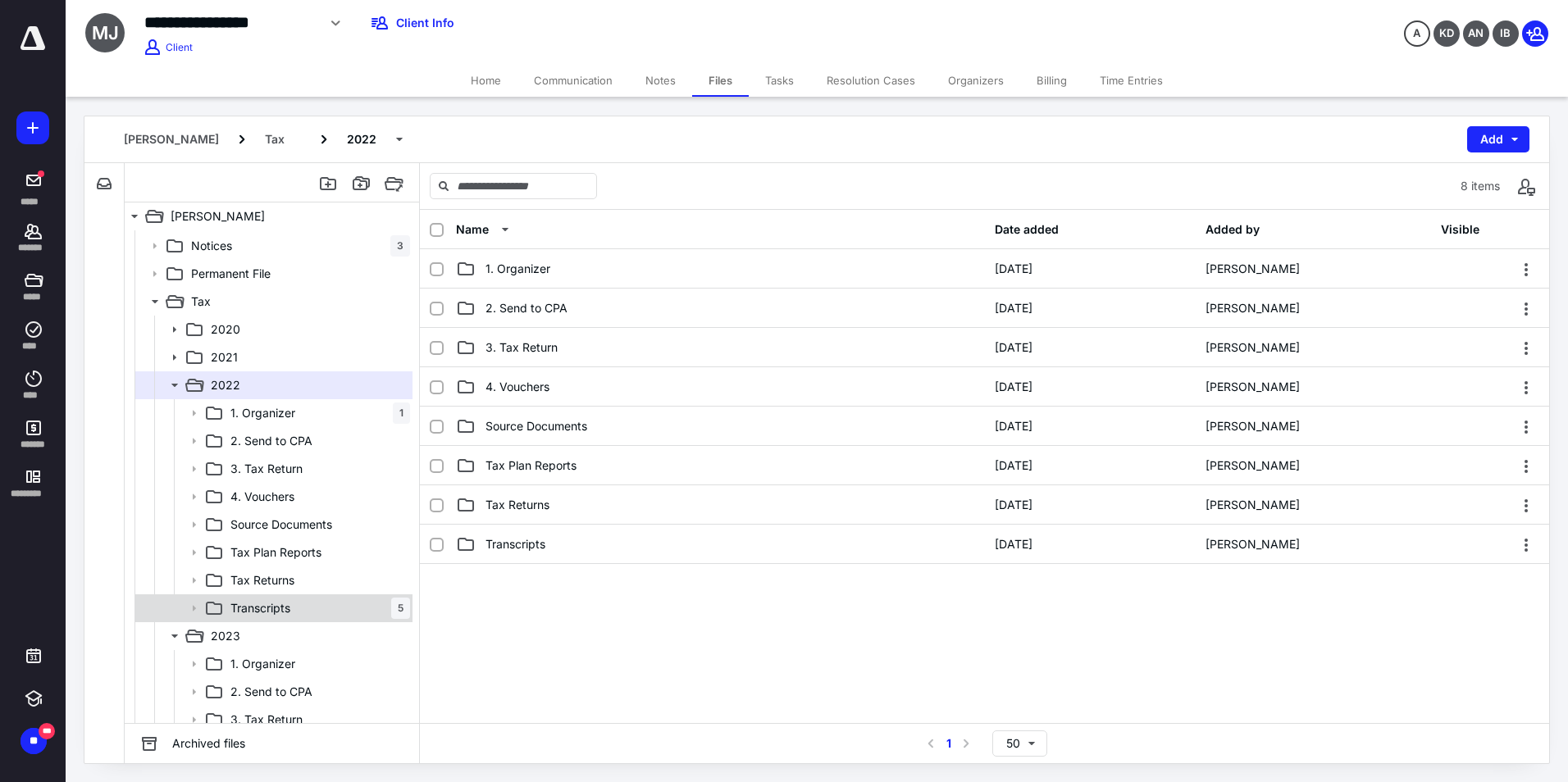 click on "Transcripts 5" at bounding box center (317, 608) 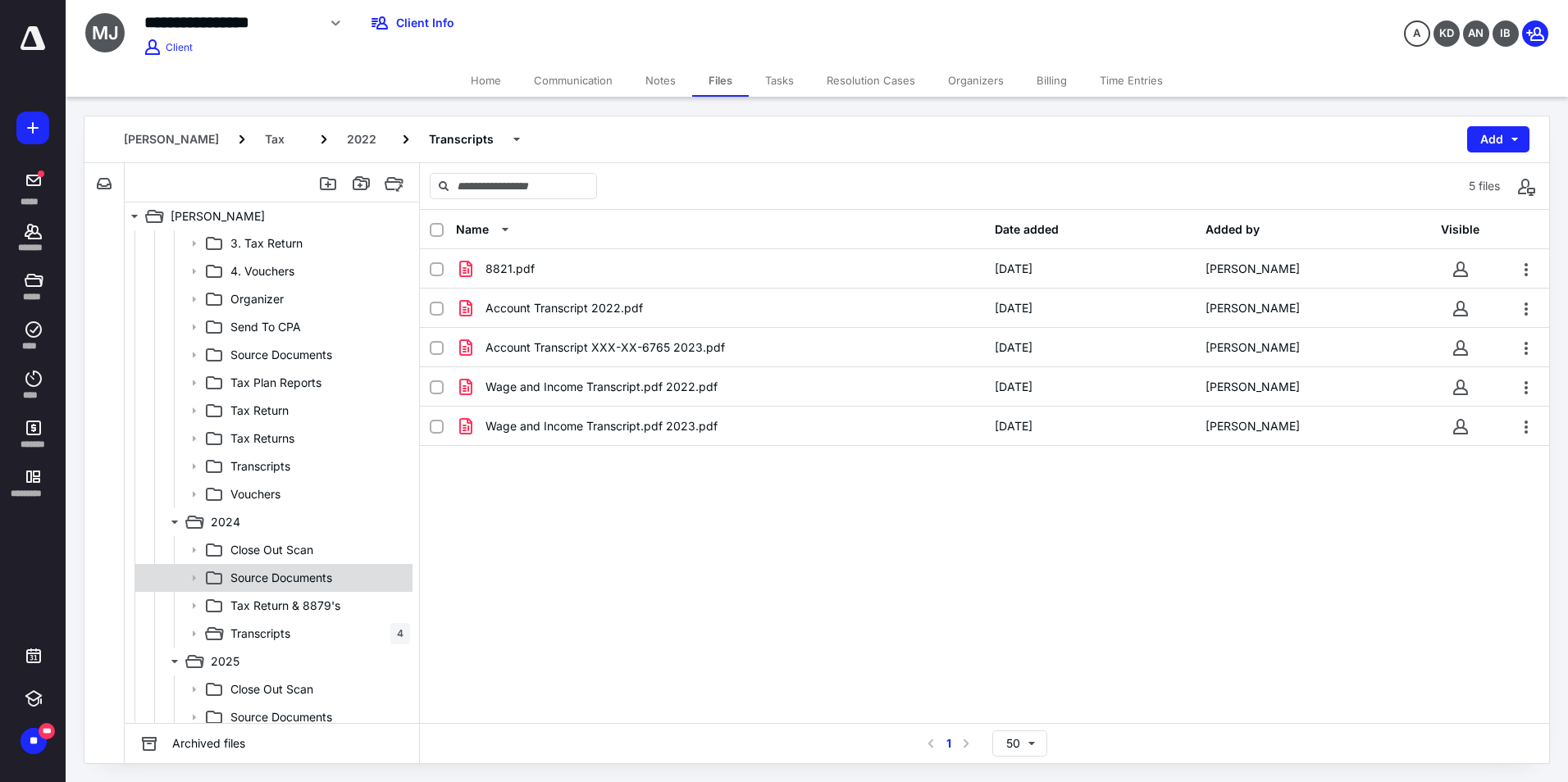 scroll, scrollTop: 650, scrollLeft: 0, axis: vertical 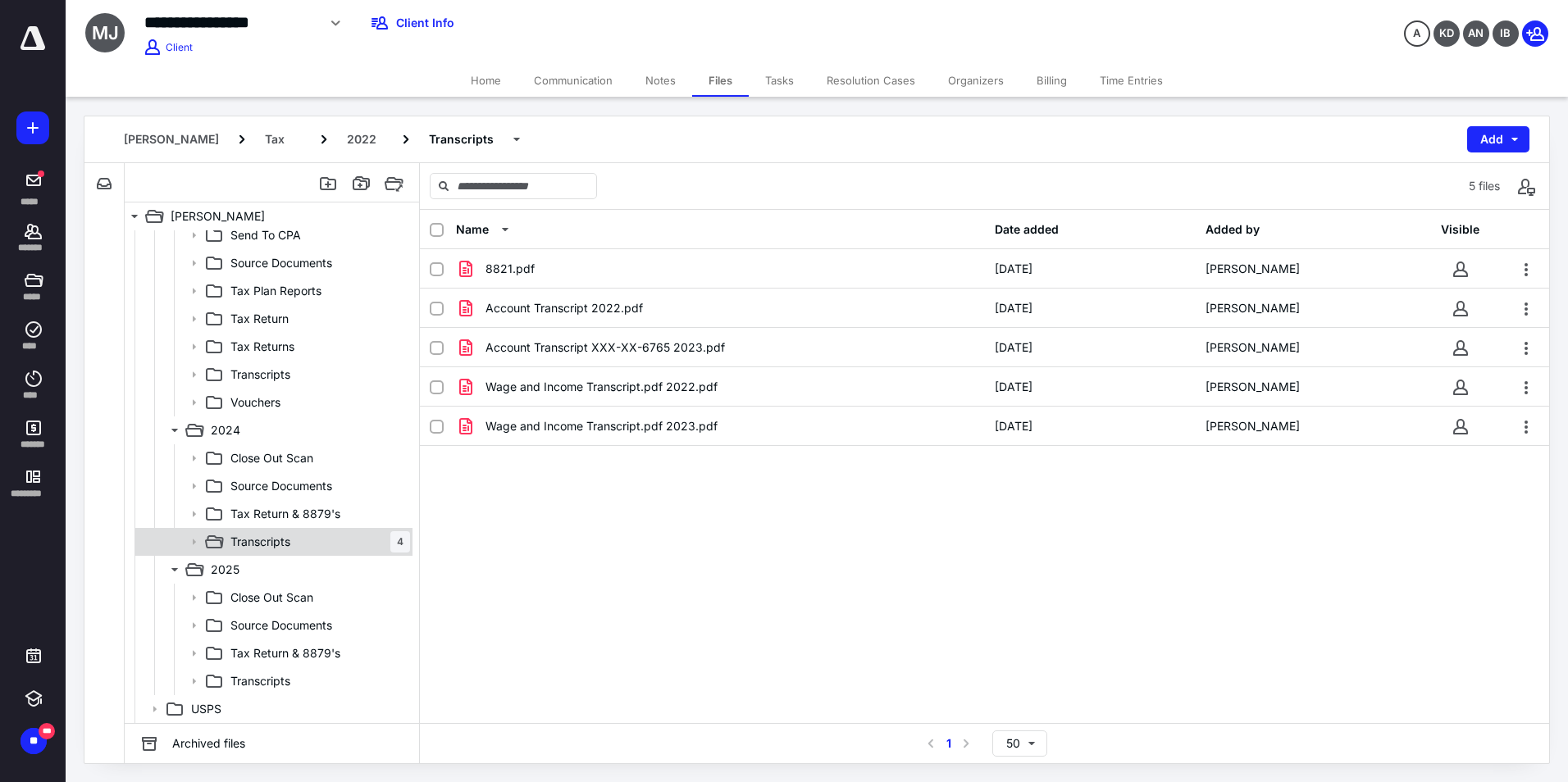 click on "Transcripts 4" at bounding box center (317, 542) 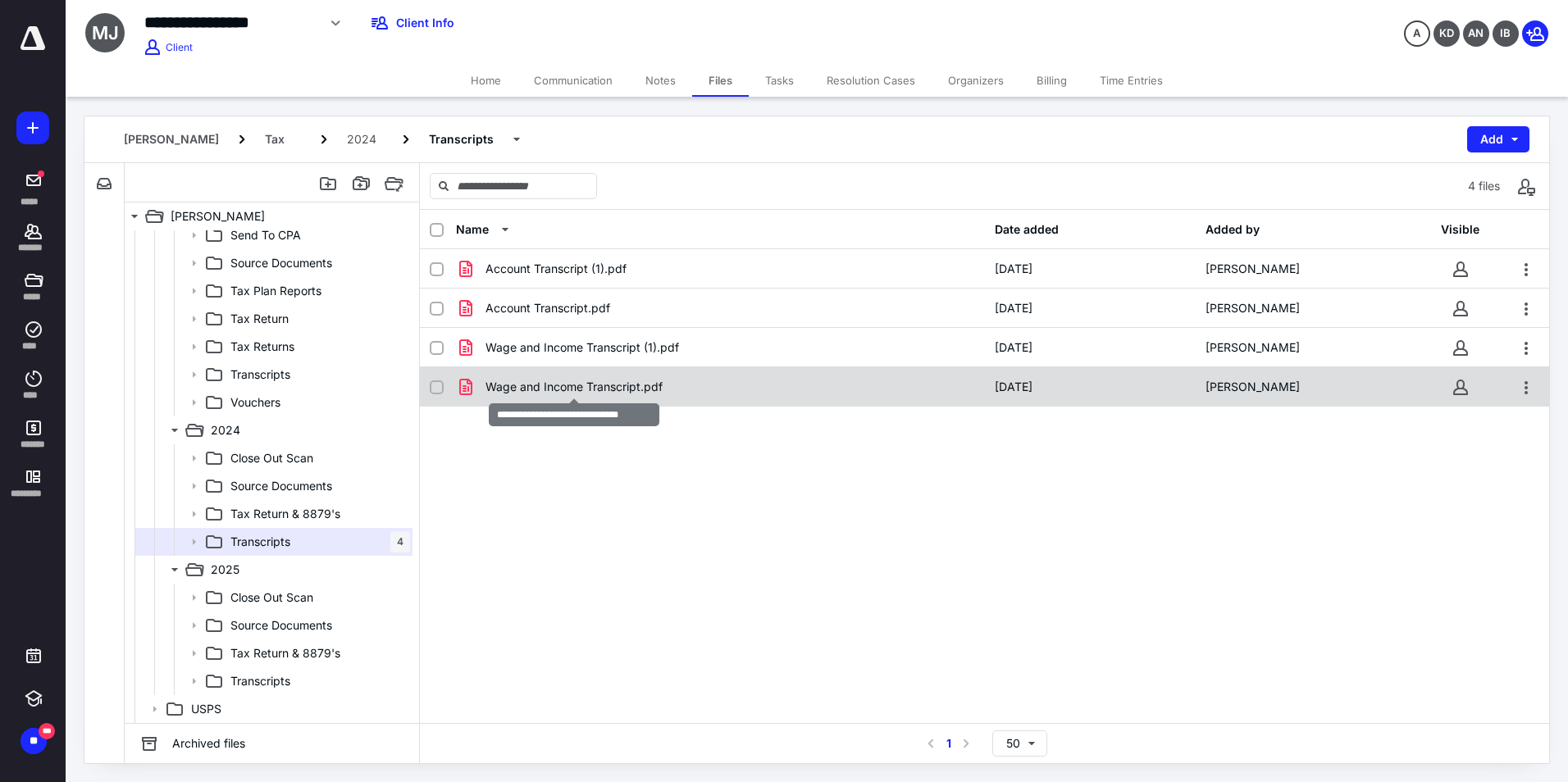 click on "Wage and Income Transcript.pdf" at bounding box center (574, 387) 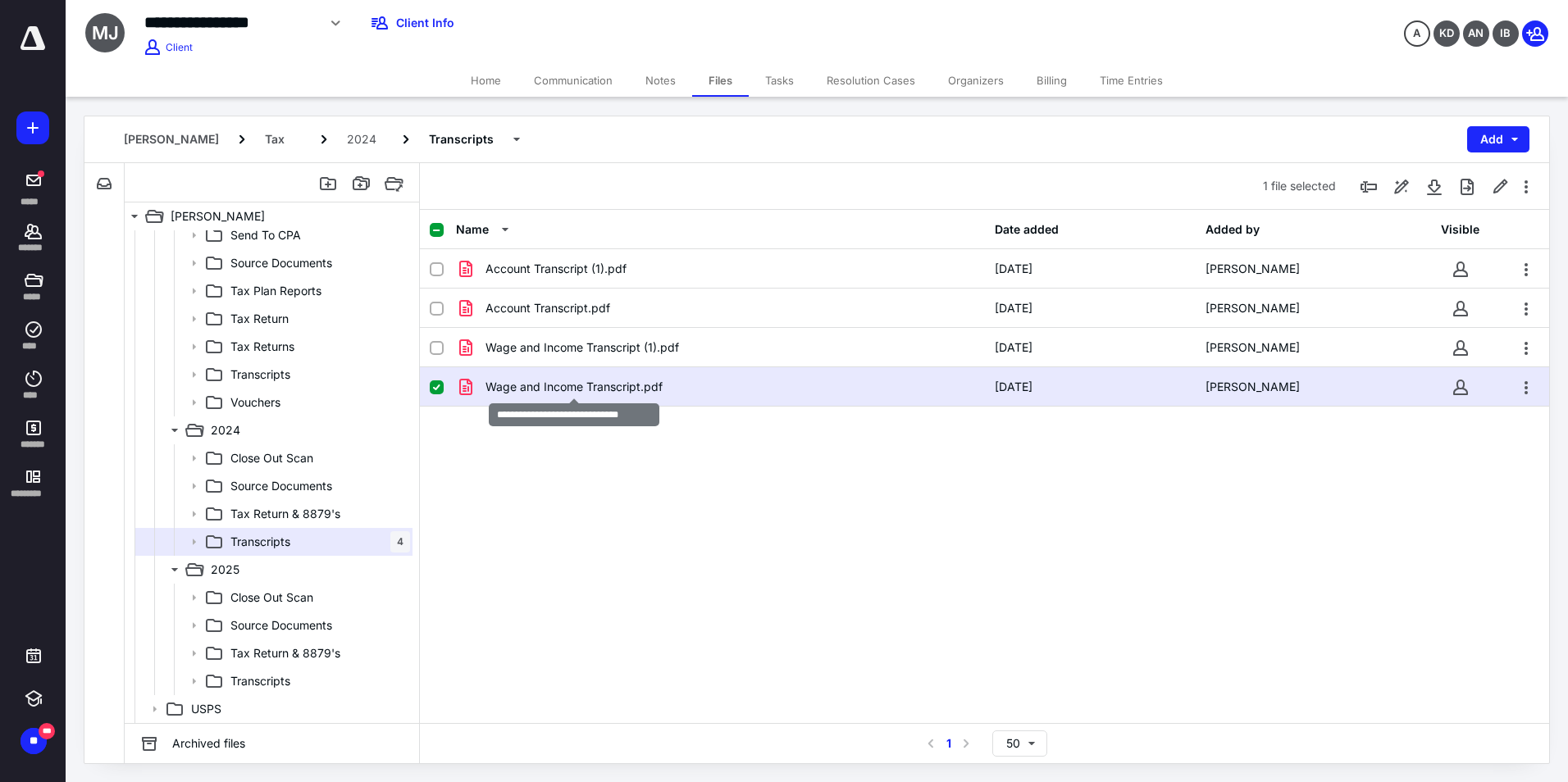 click on "Wage and Income Transcript.pdf" at bounding box center [574, 387] 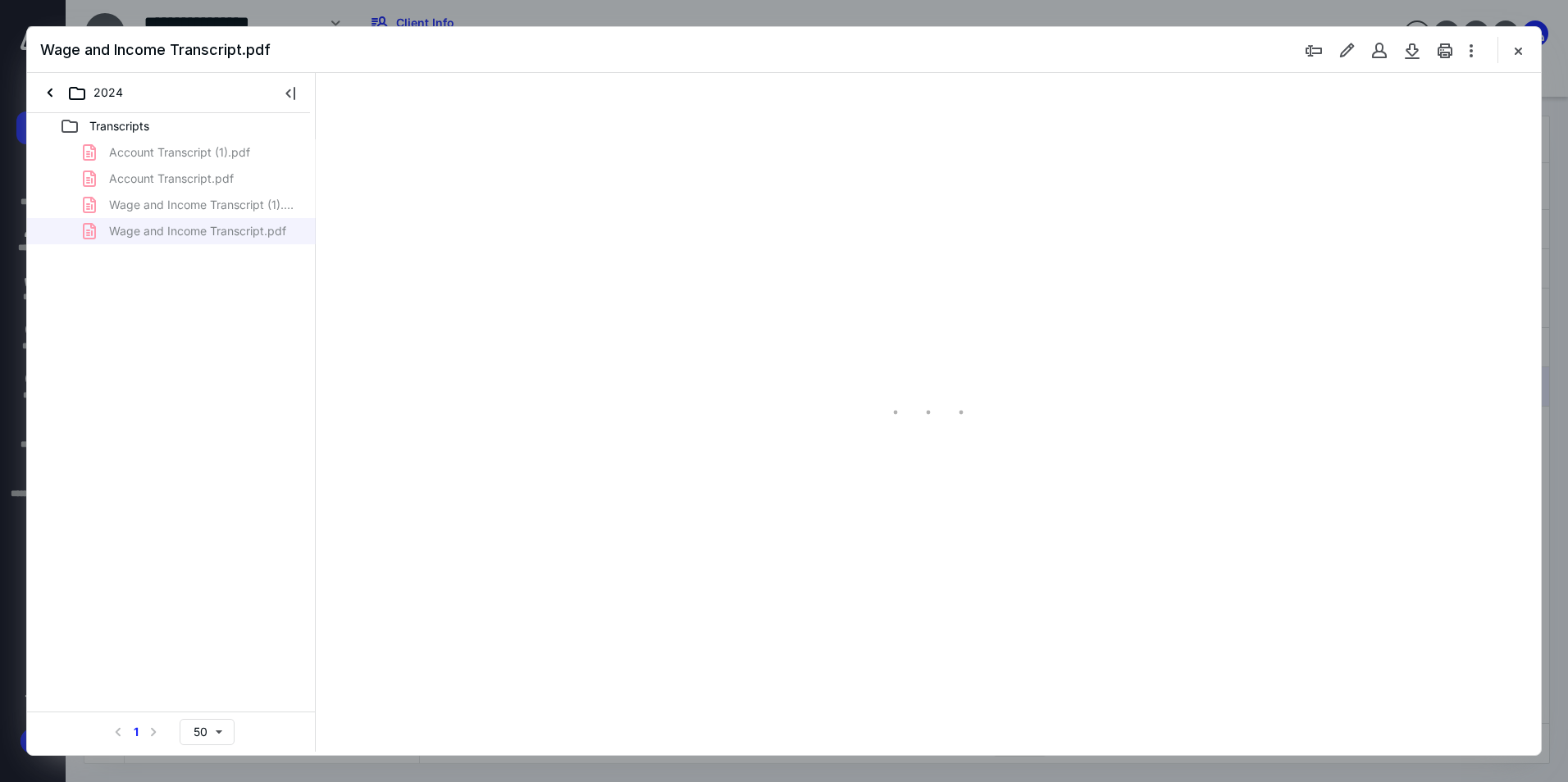 scroll, scrollTop: 0, scrollLeft: 0, axis: both 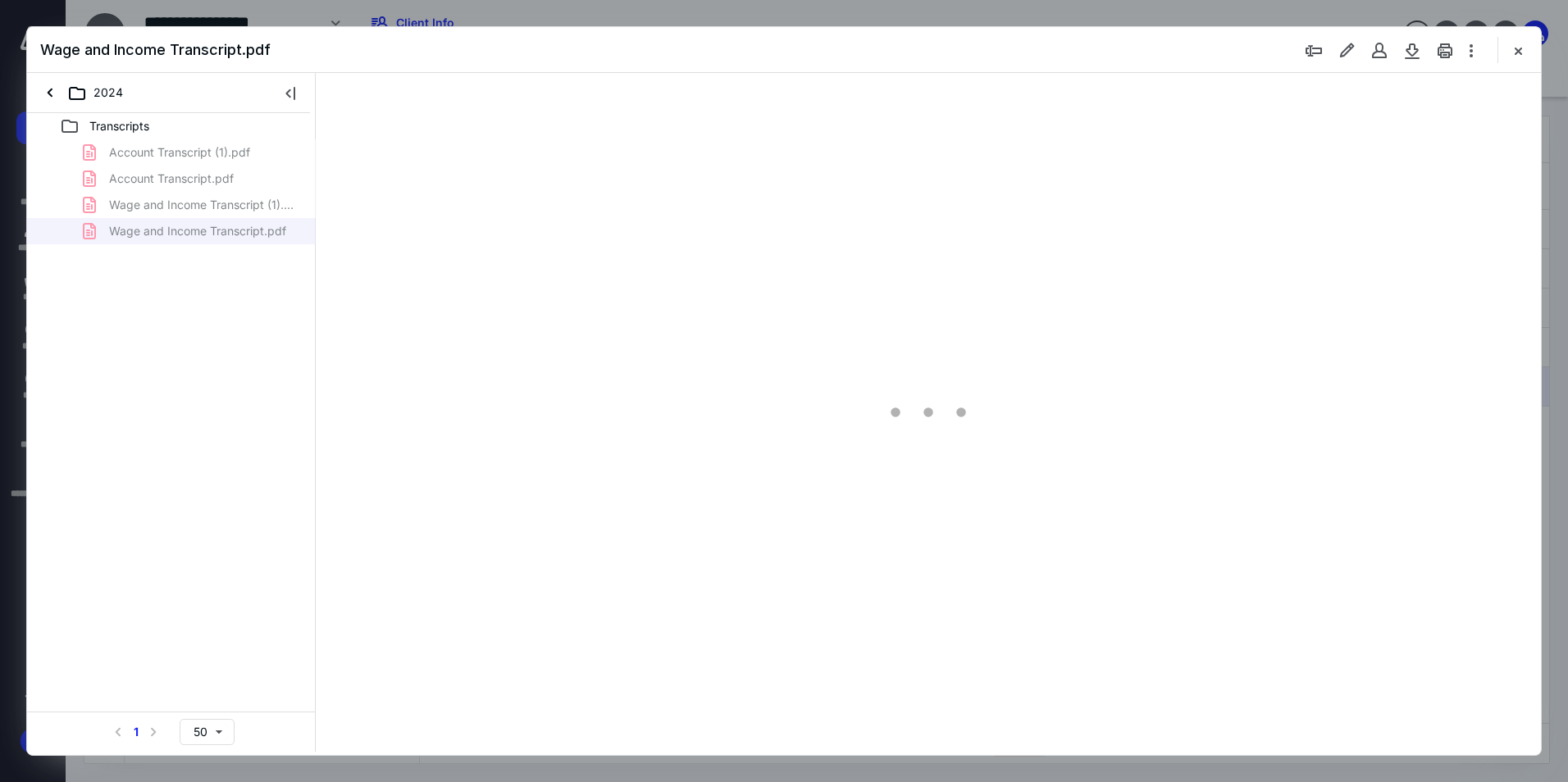 type on "94" 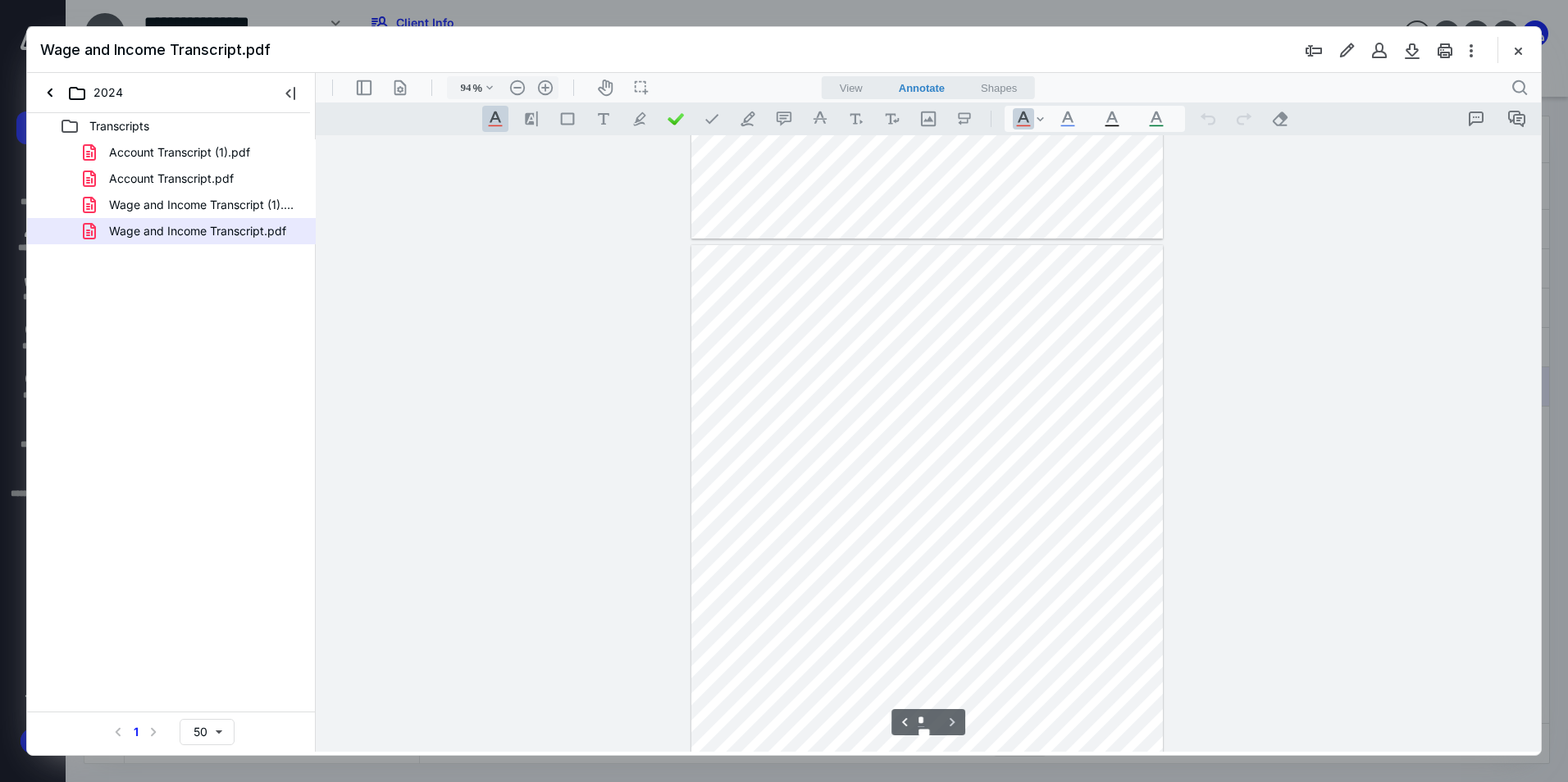 scroll, scrollTop: 616, scrollLeft: 0, axis: vertical 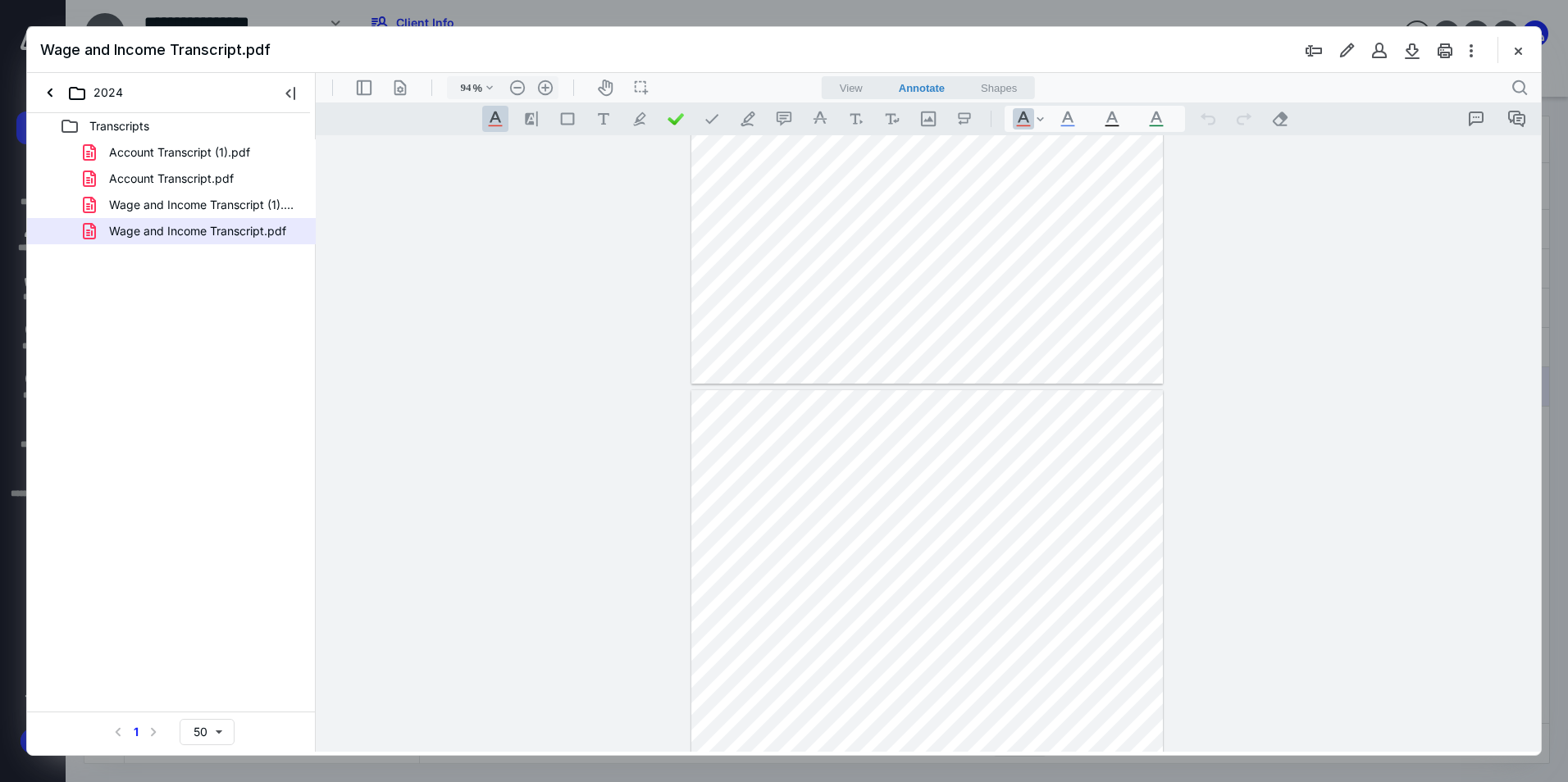 type on "*" 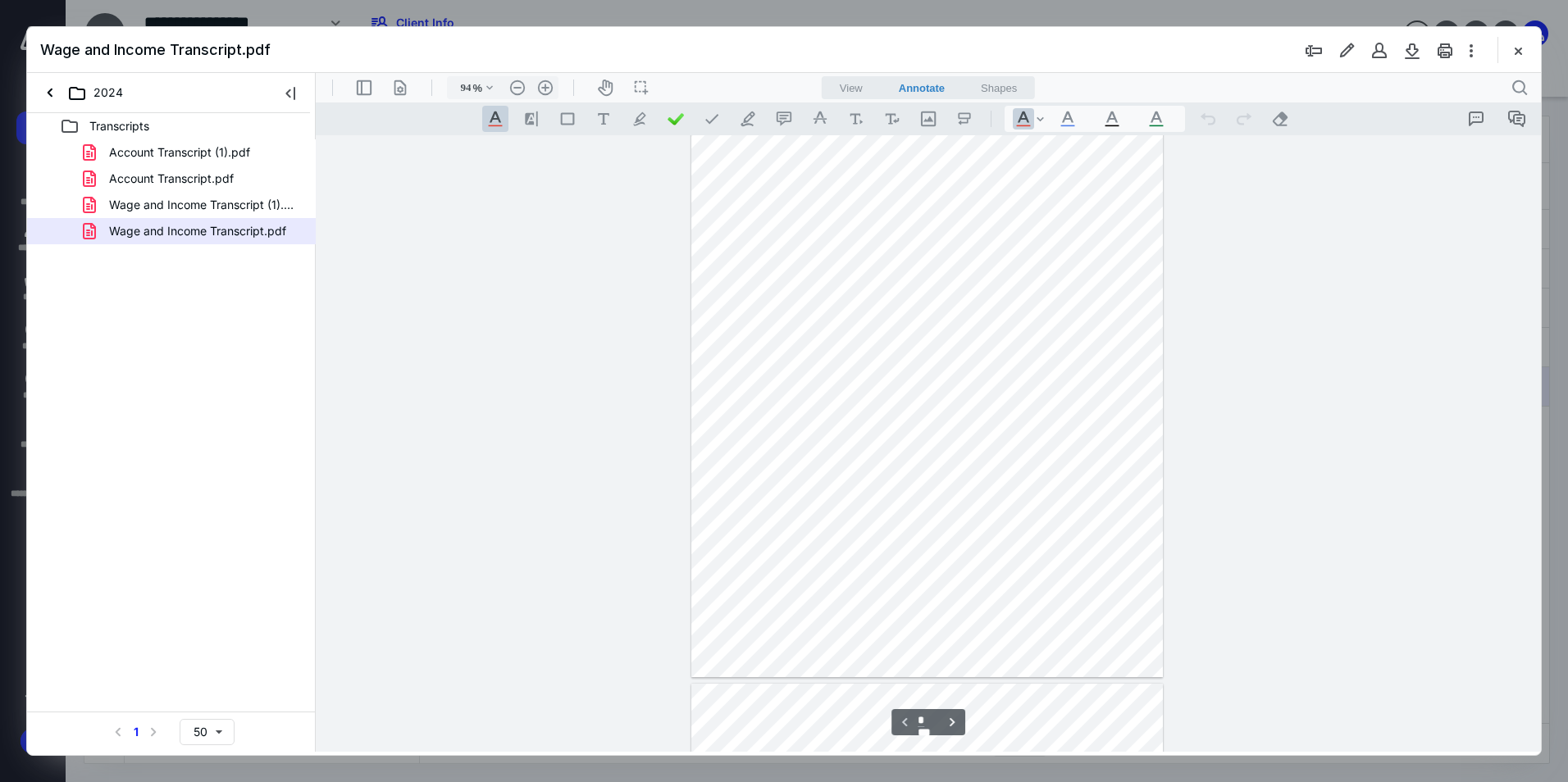 scroll, scrollTop: 0, scrollLeft: 0, axis: both 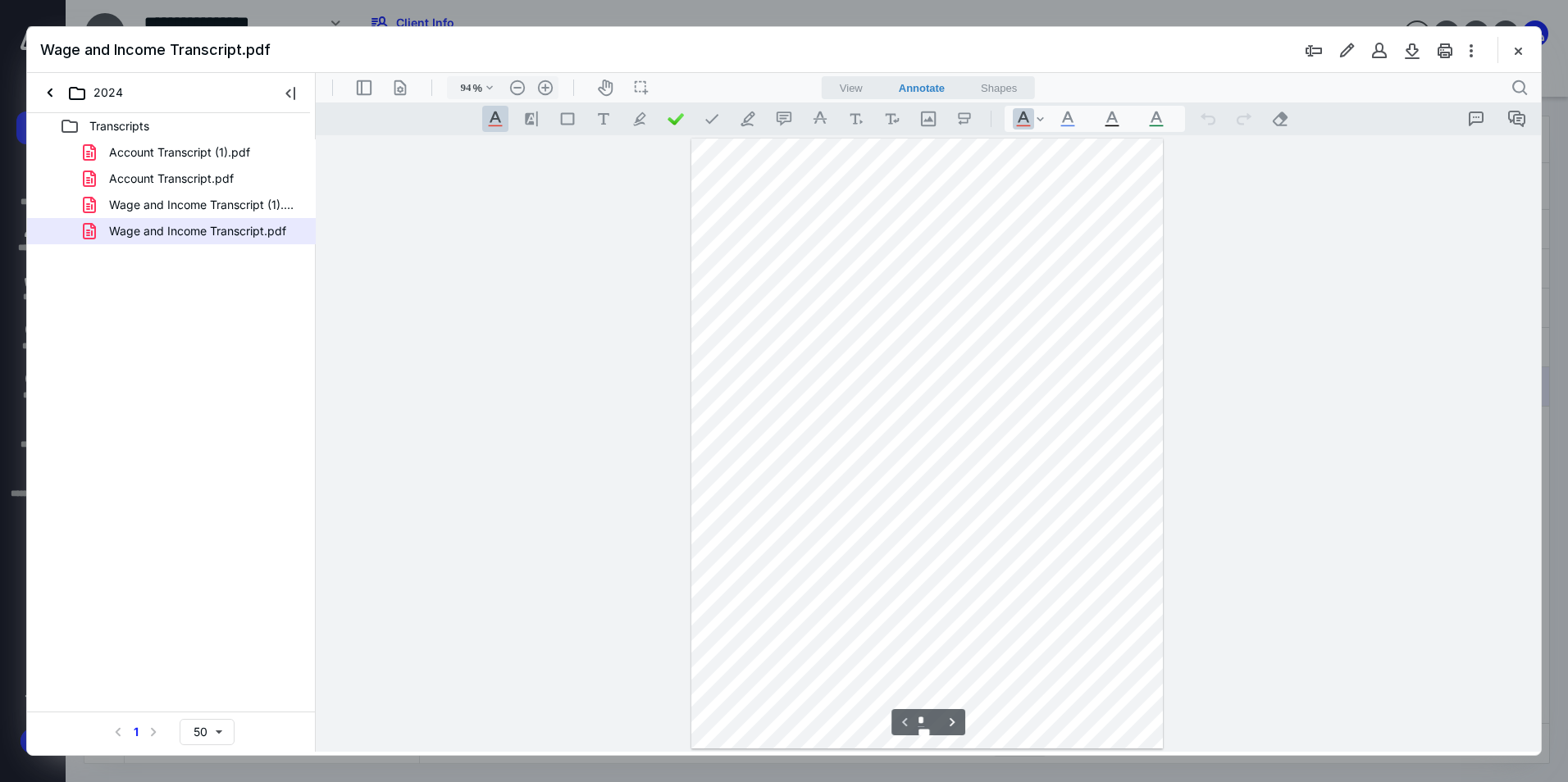 click on "Wage and Income Transcript (1).pdf" at bounding box center [204, 205] 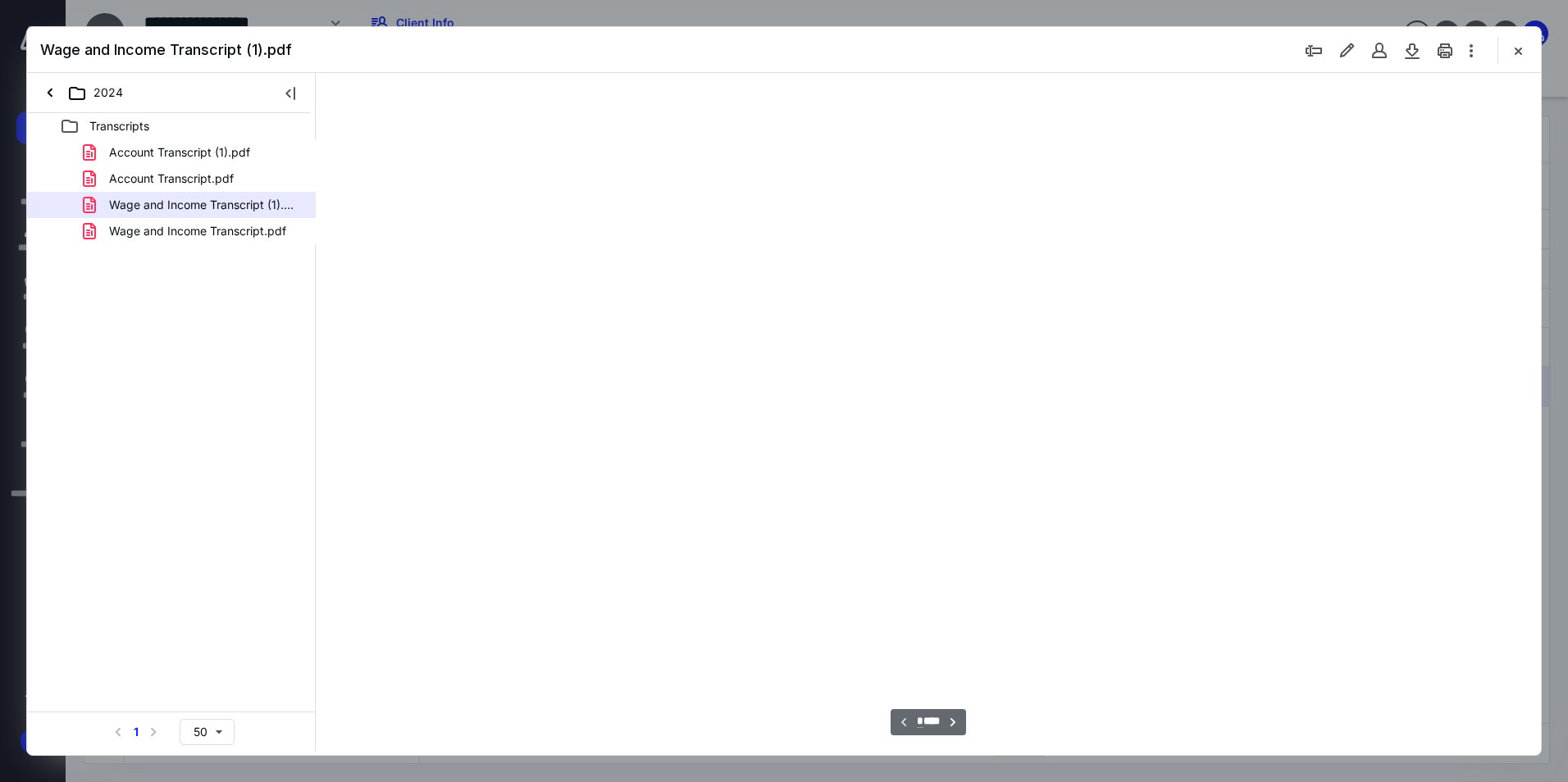 type on "94" 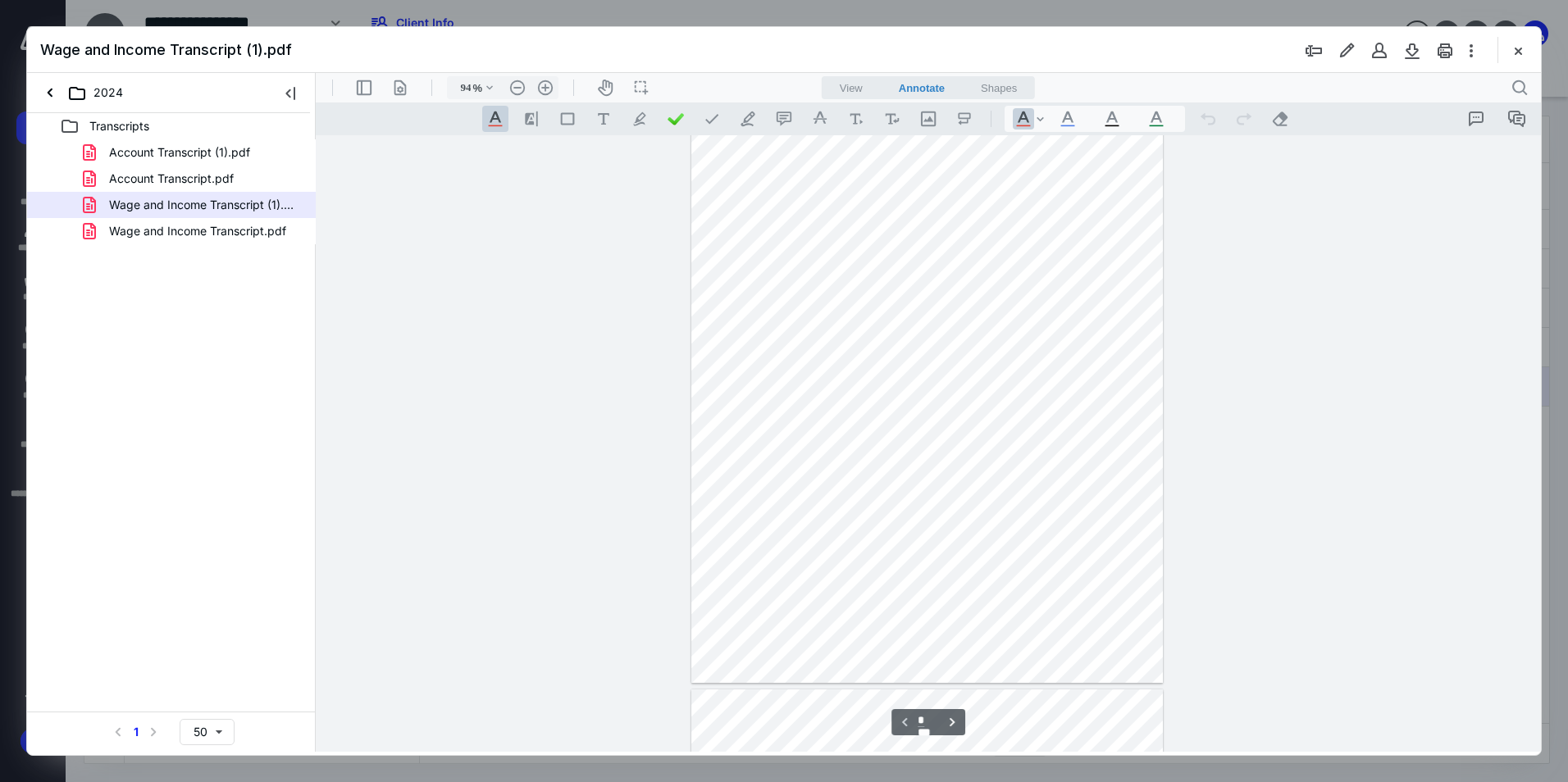 scroll, scrollTop: 0, scrollLeft: 0, axis: both 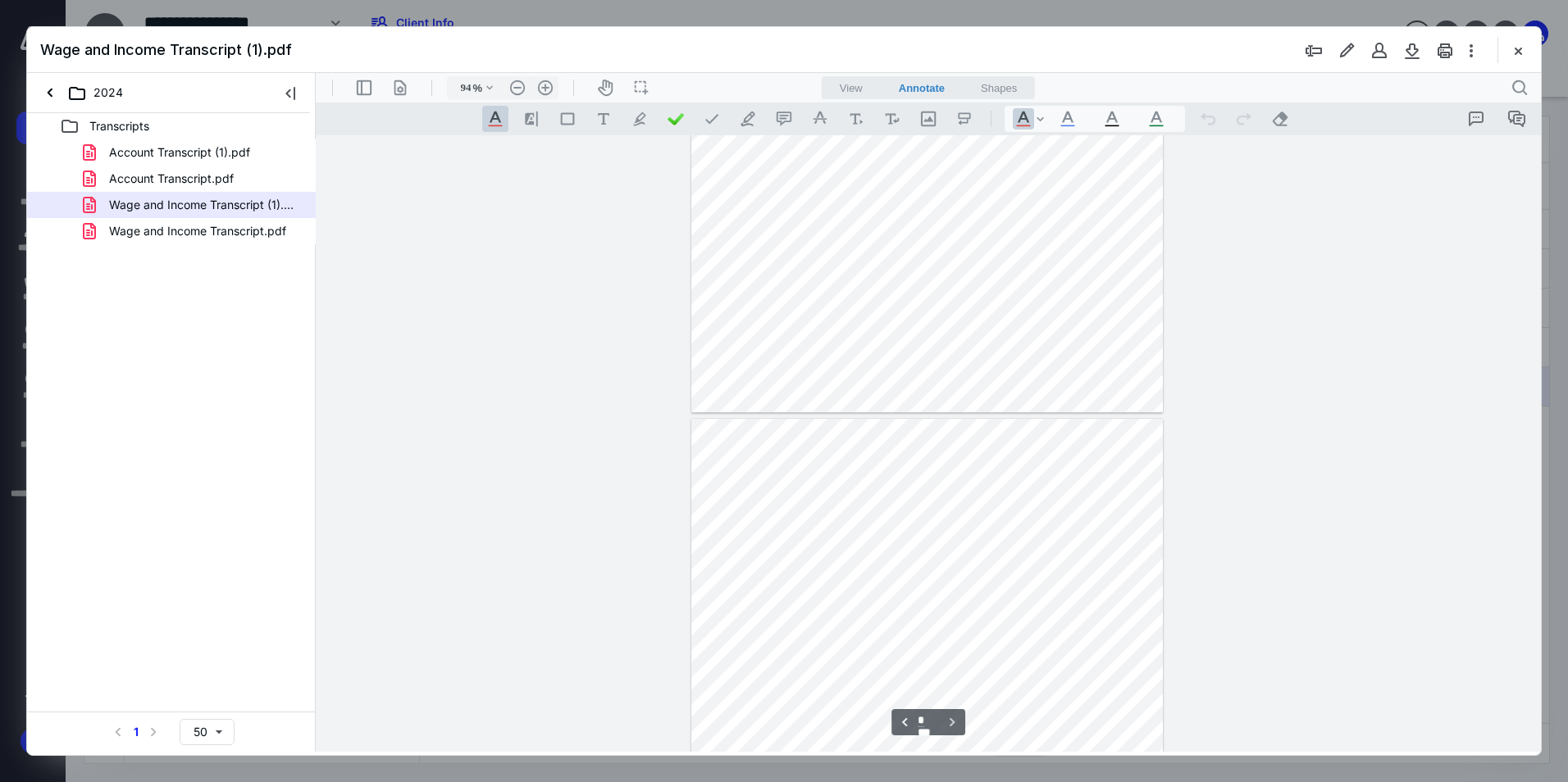 type on "*" 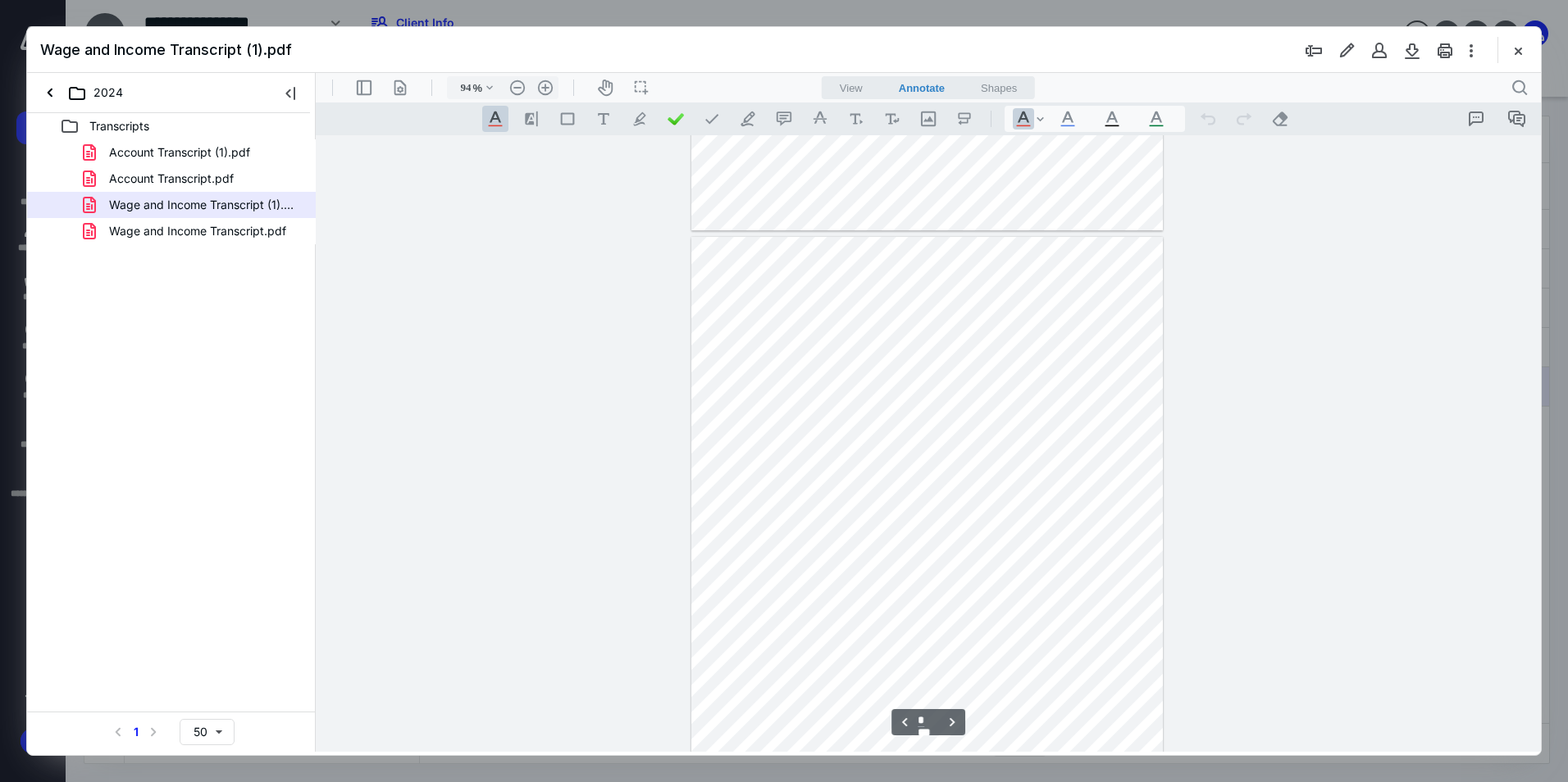 scroll, scrollTop: 331, scrollLeft: 0, axis: vertical 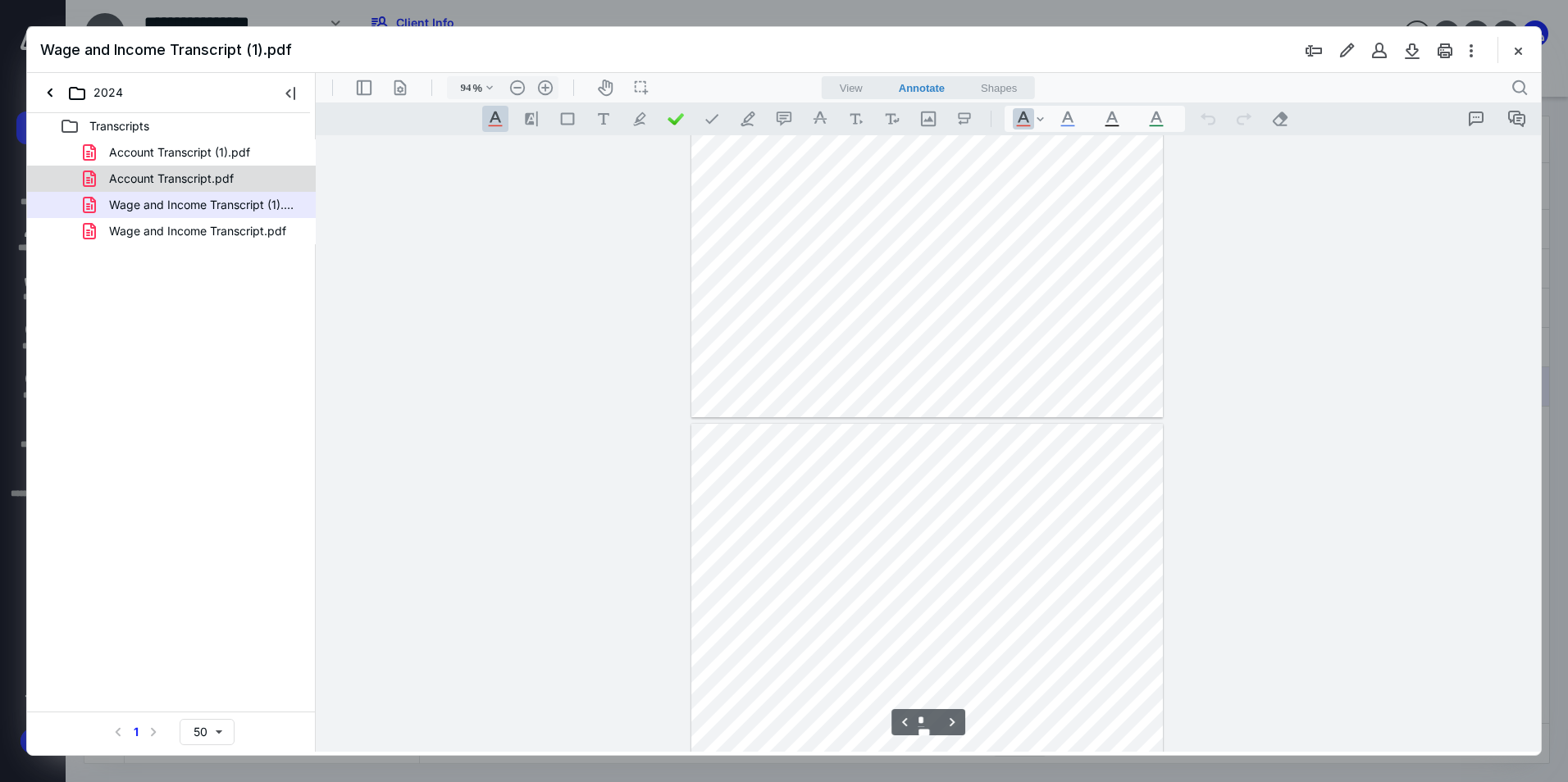 click on "Account Transcript.pdf" at bounding box center (194, 179) 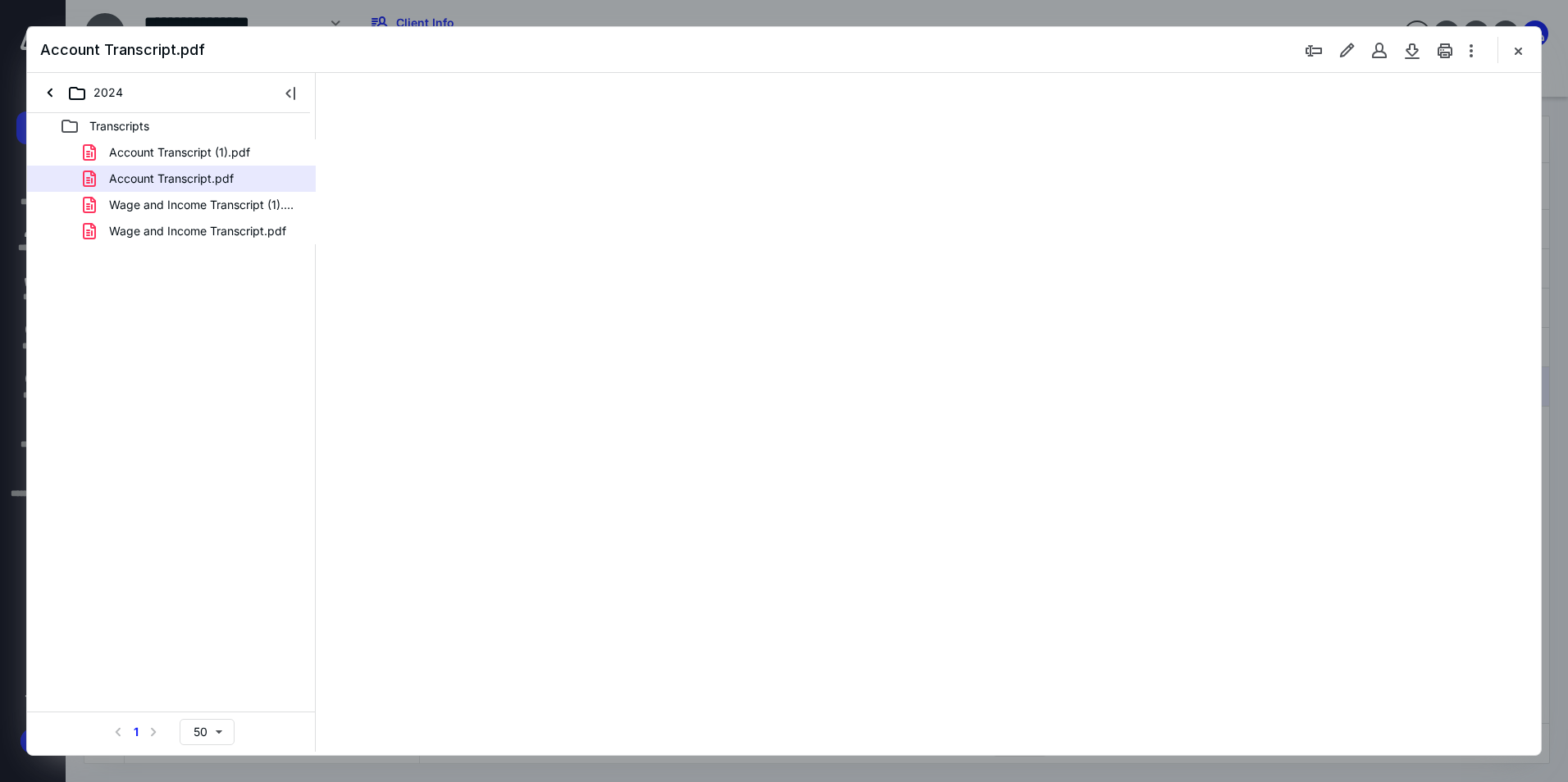 scroll, scrollTop: 0, scrollLeft: 0, axis: both 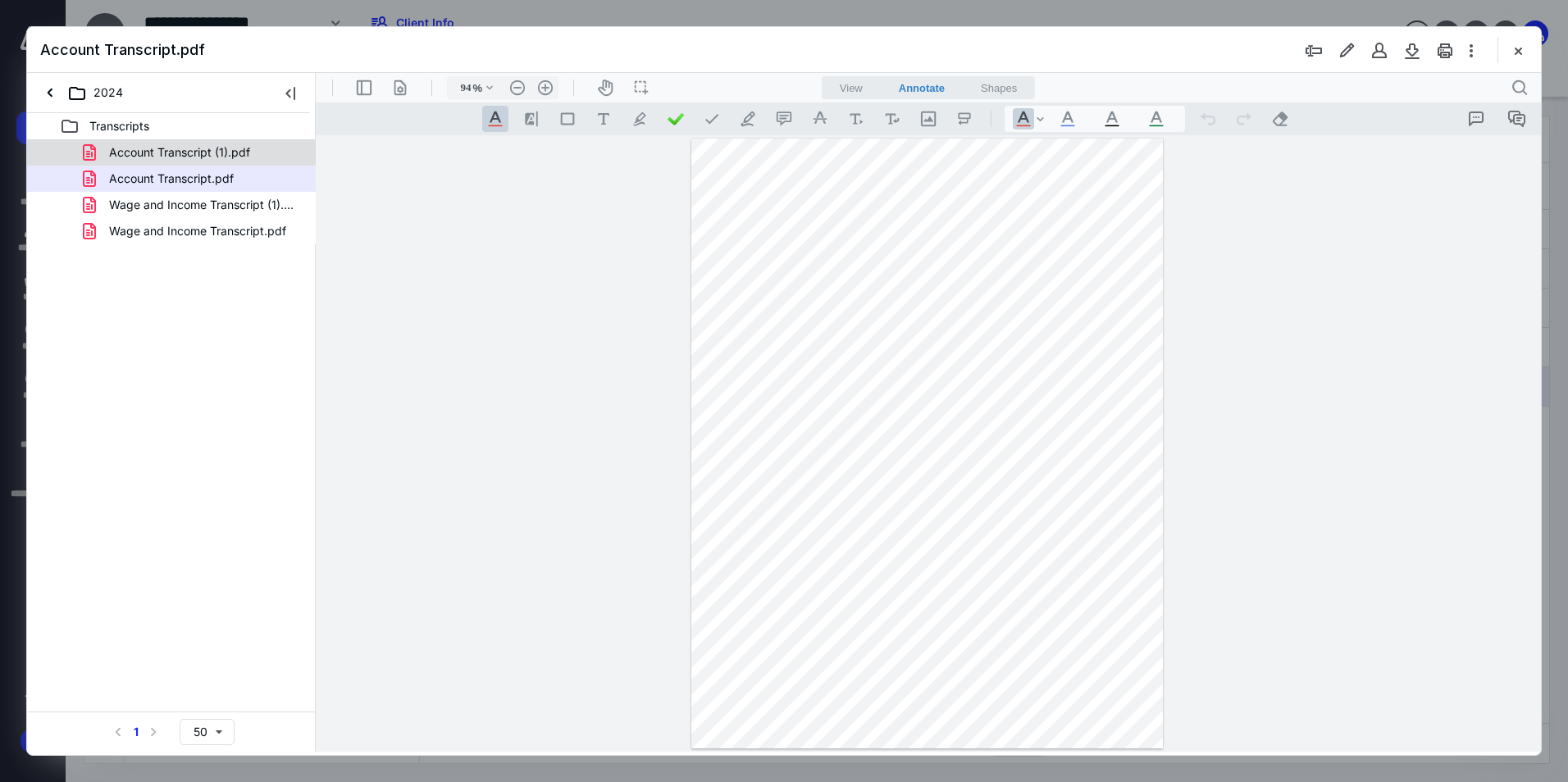 click on "Account Transcript (1).pdf" at bounding box center (180, 152) 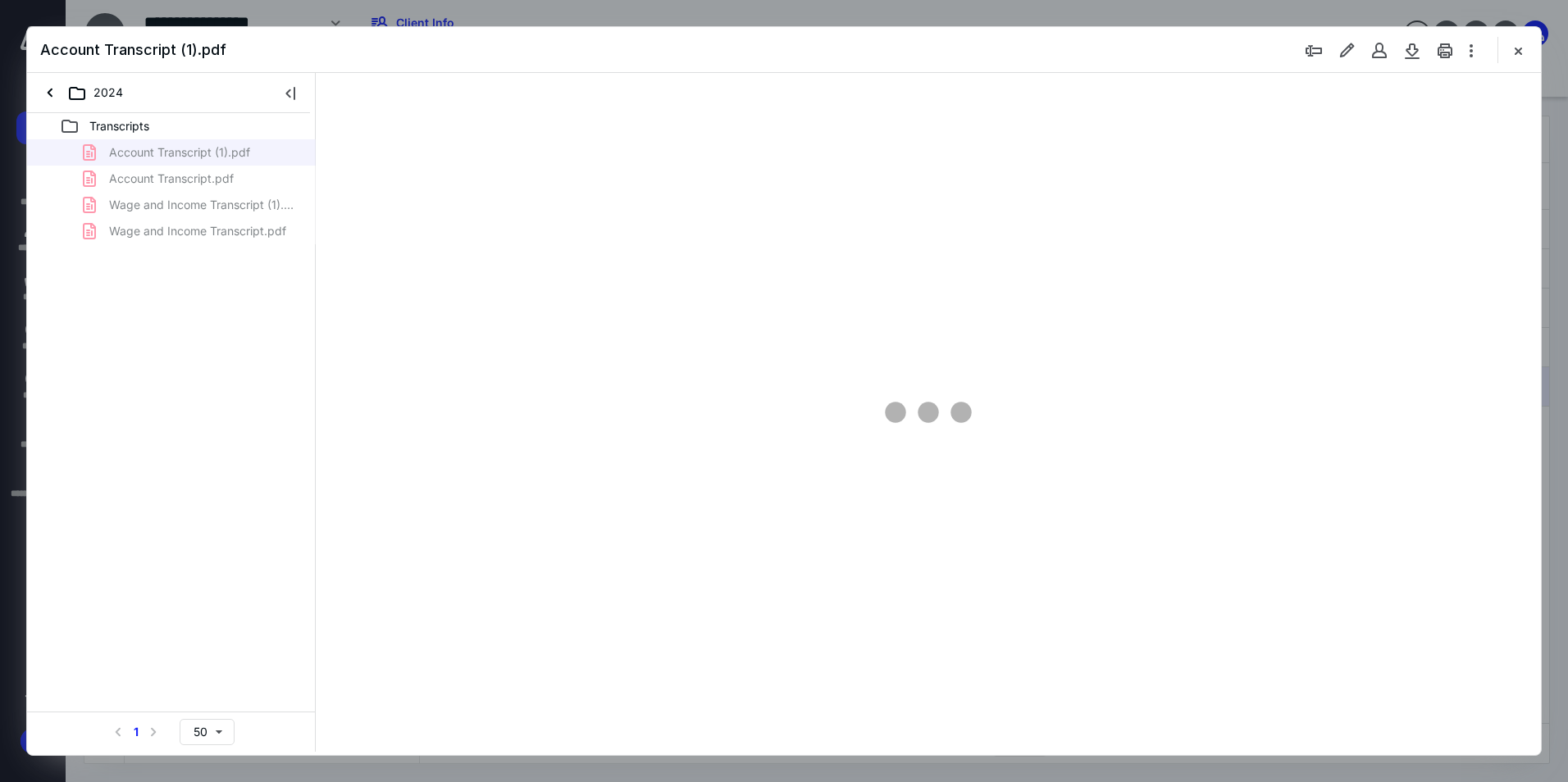 type on "94" 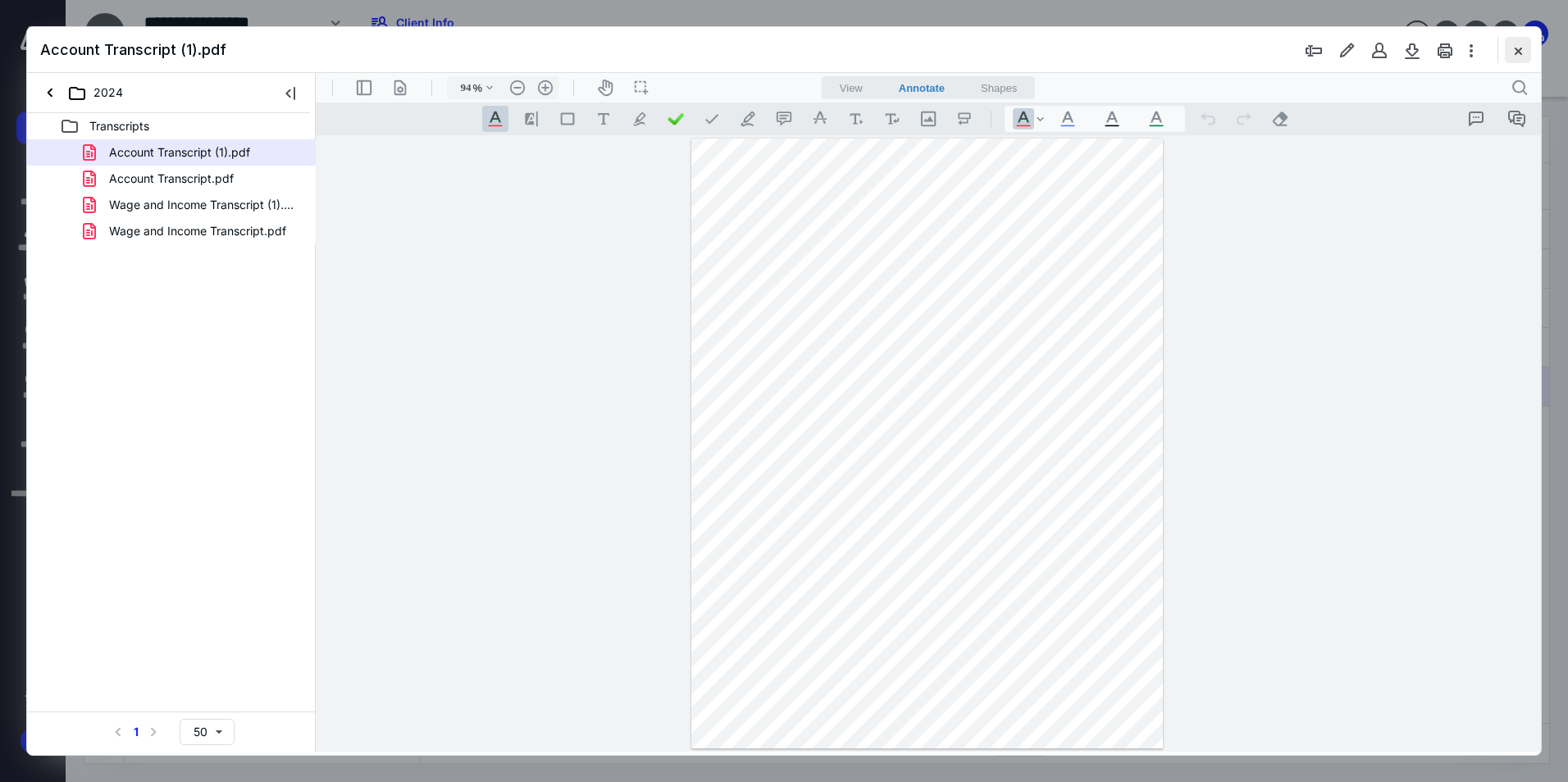 click at bounding box center (1518, 50) 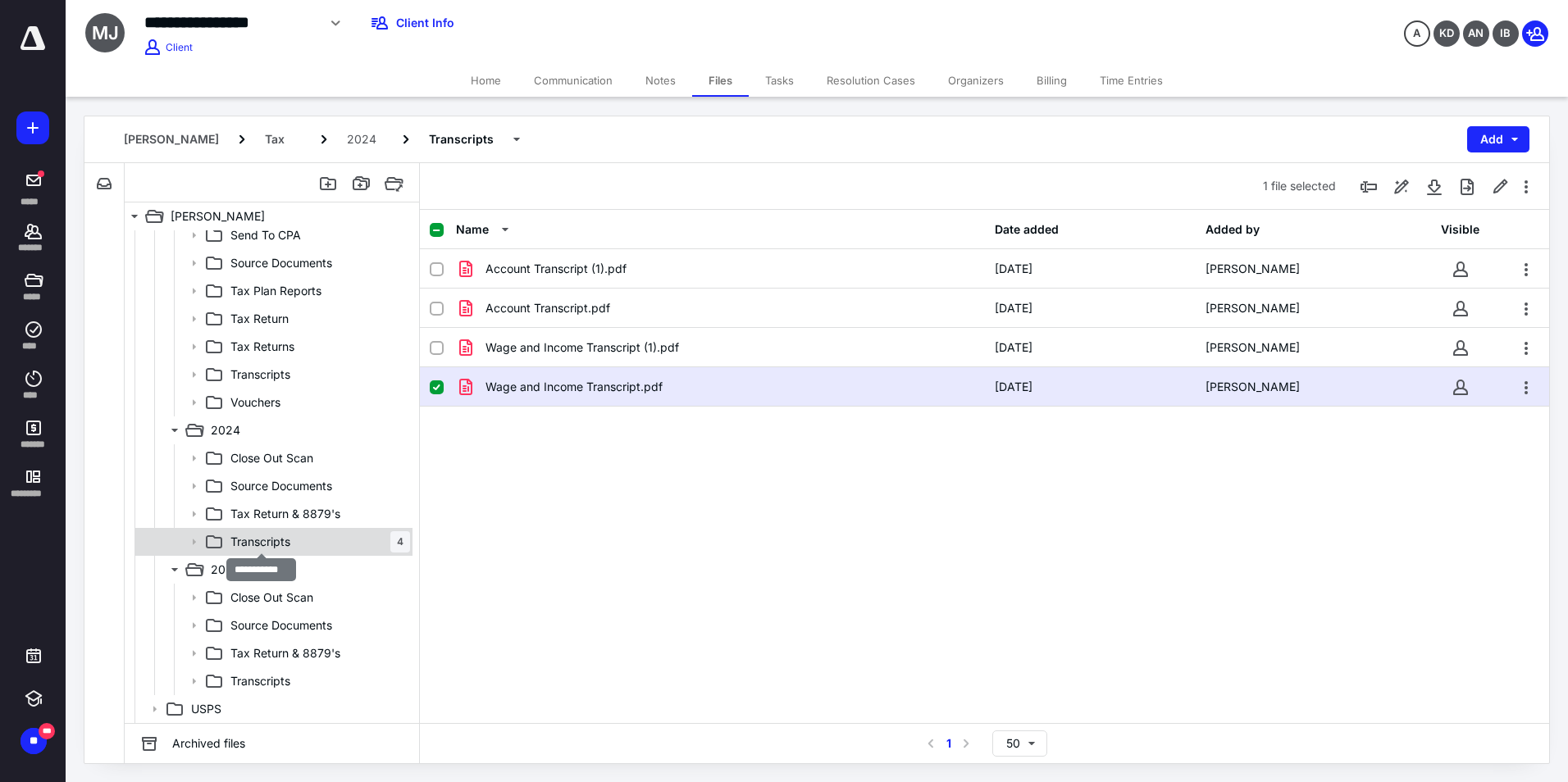 click on "Transcripts" at bounding box center (260, 542) 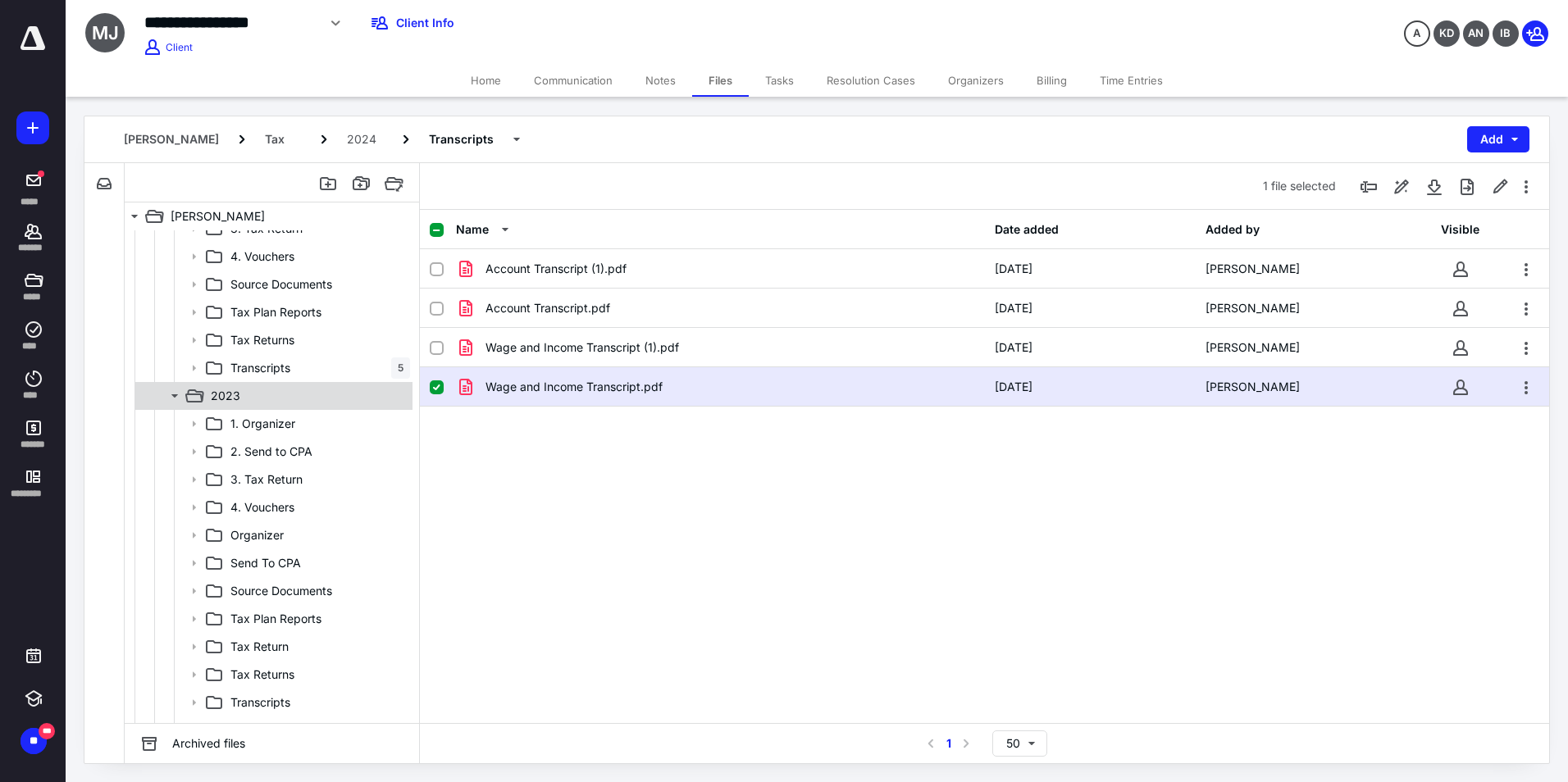 scroll, scrollTop: 158, scrollLeft: 0, axis: vertical 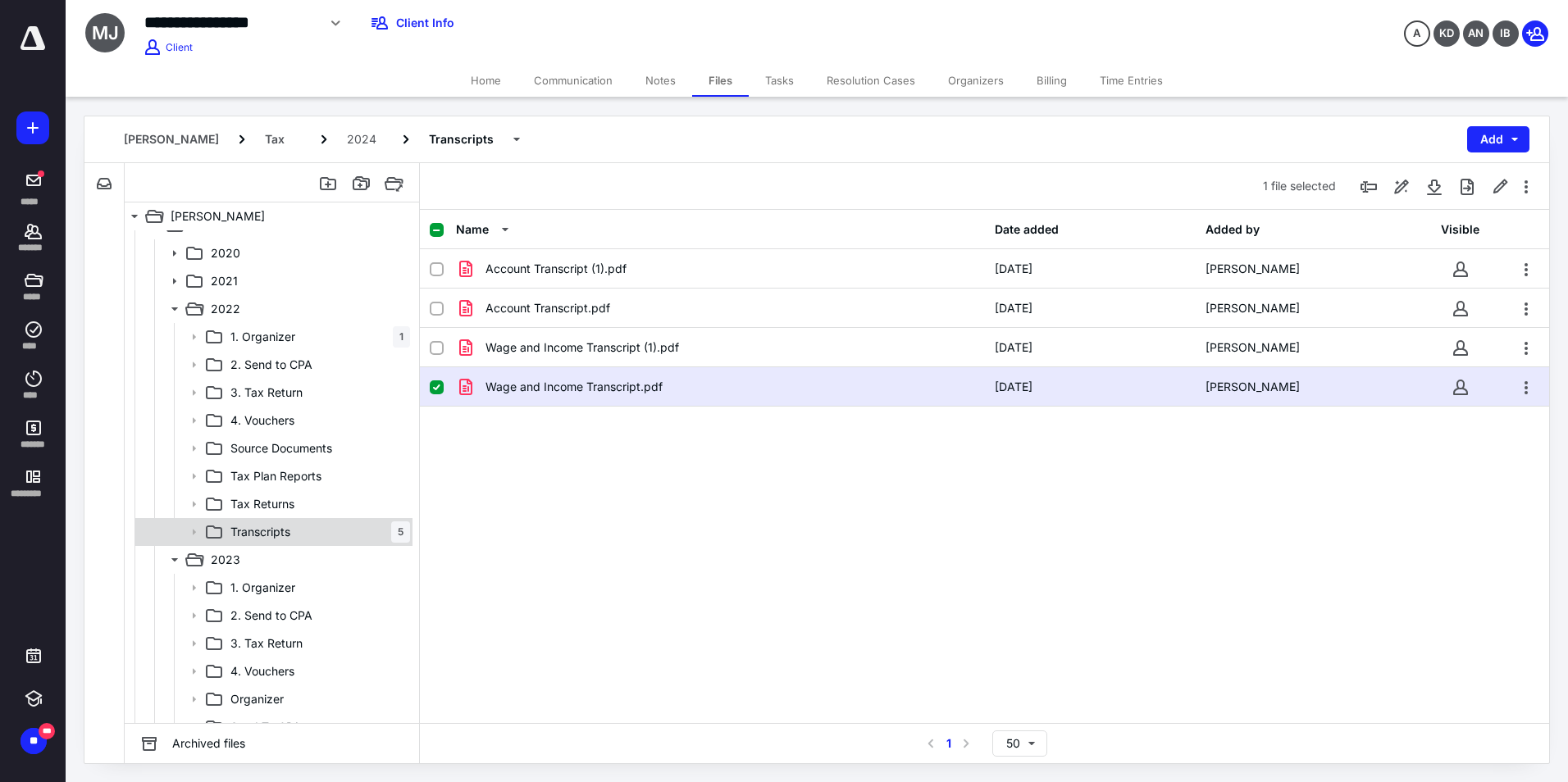 click on "Transcripts 5" at bounding box center [317, 532] 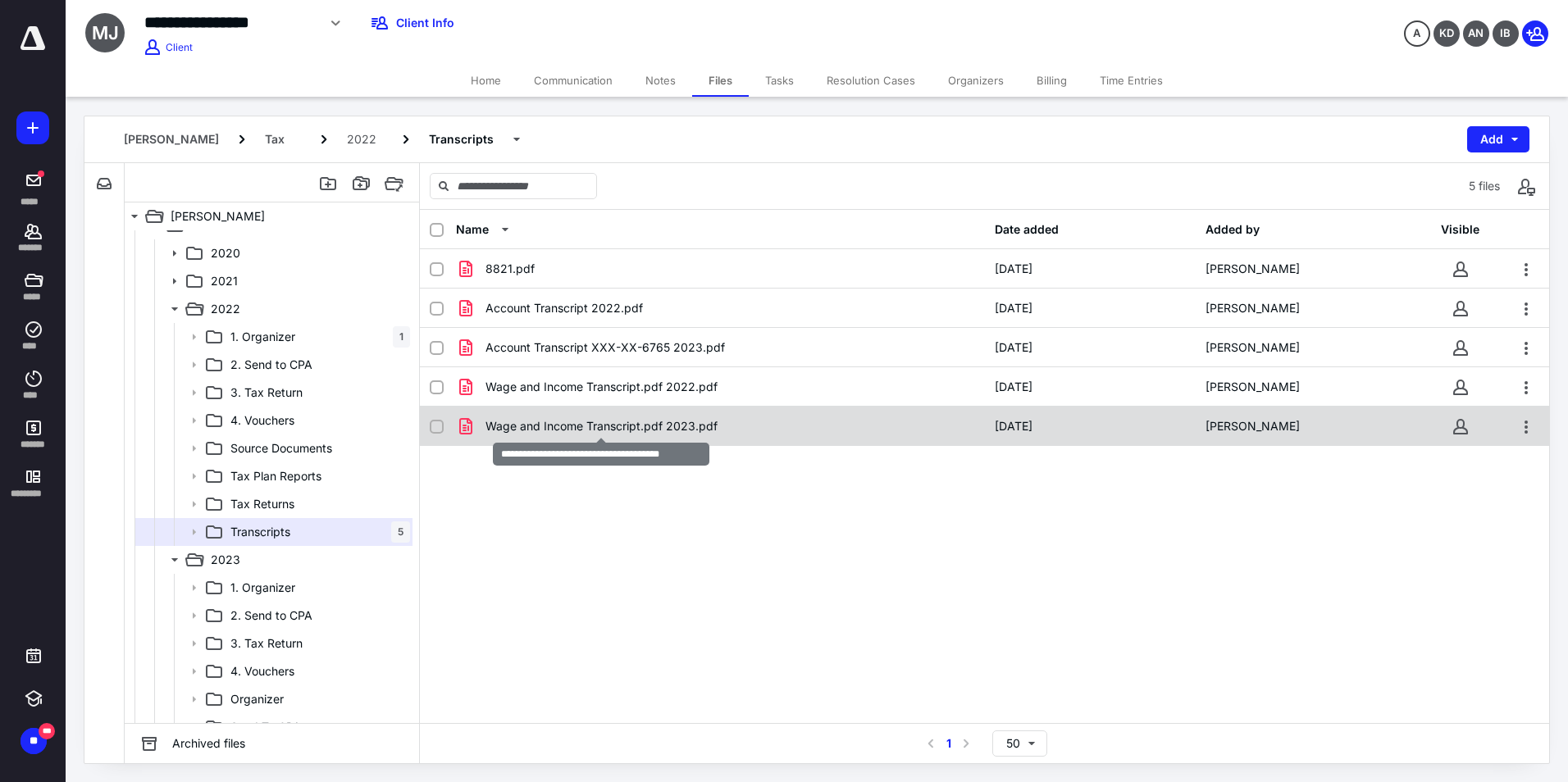 click on "Wage and Income Transcript.pdf 2023.pdf" at bounding box center (601, 426) 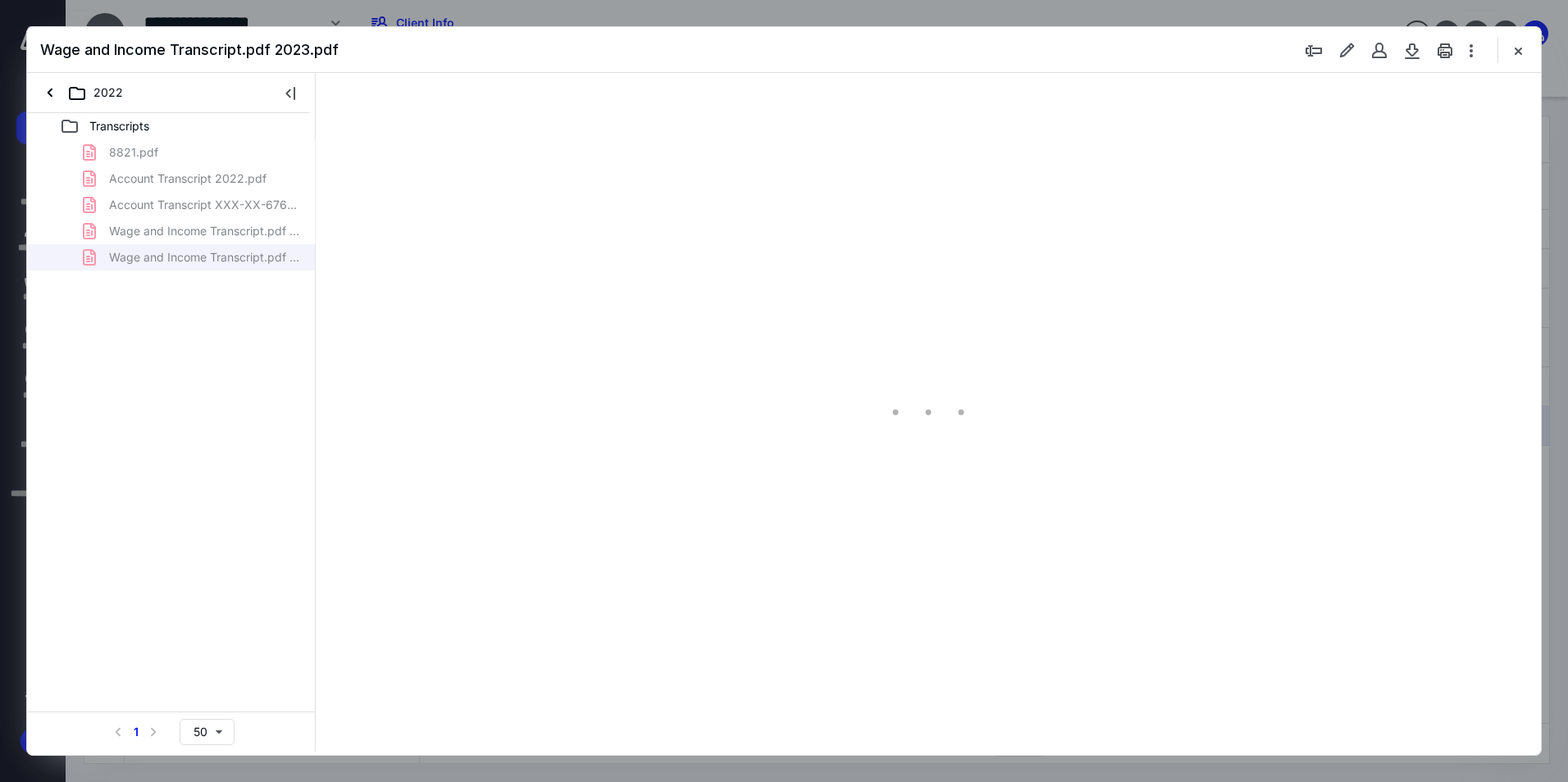 scroll, scrollTop: 0, scrollLeft: 0, axis: both 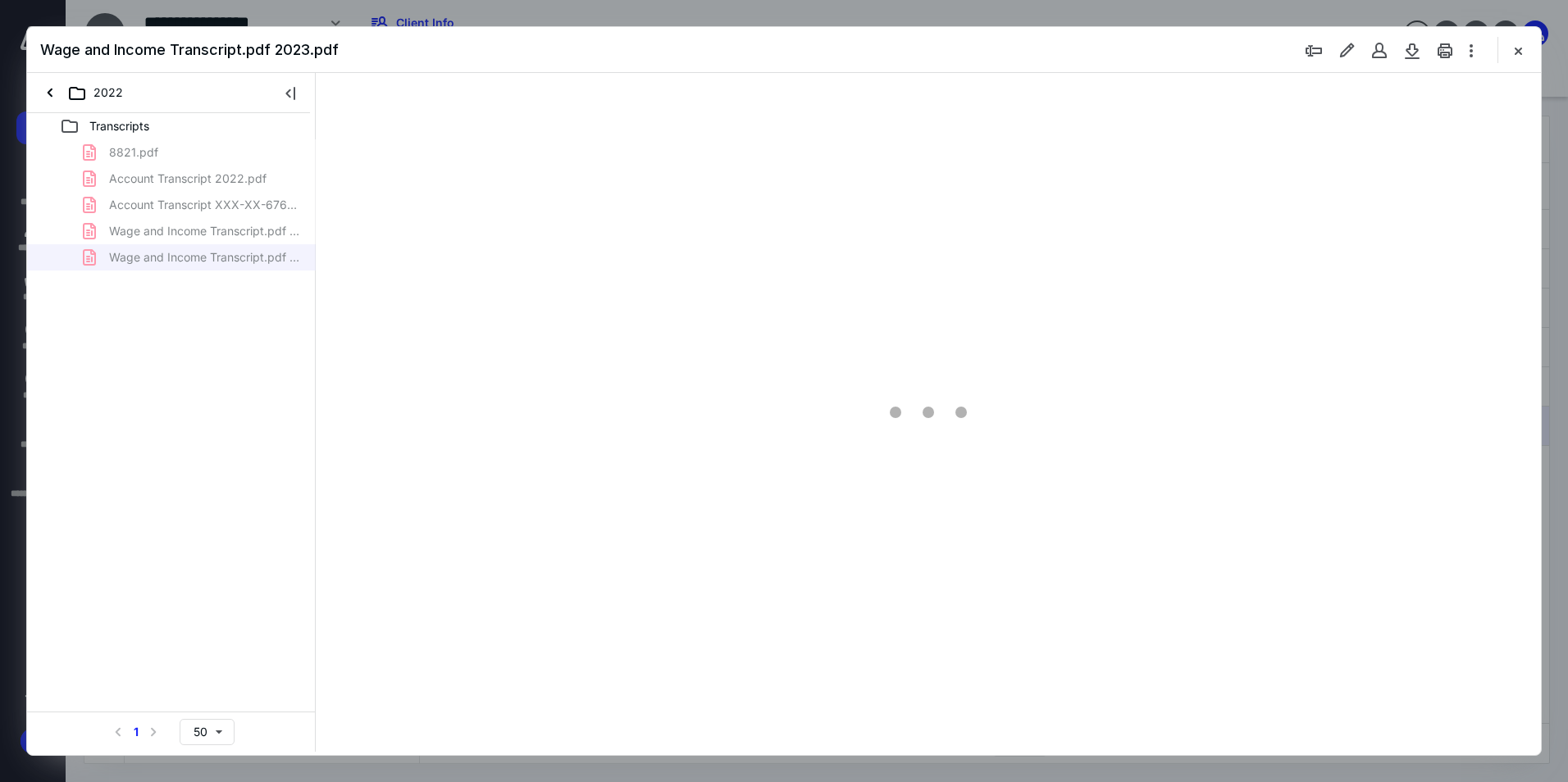 type on "94" 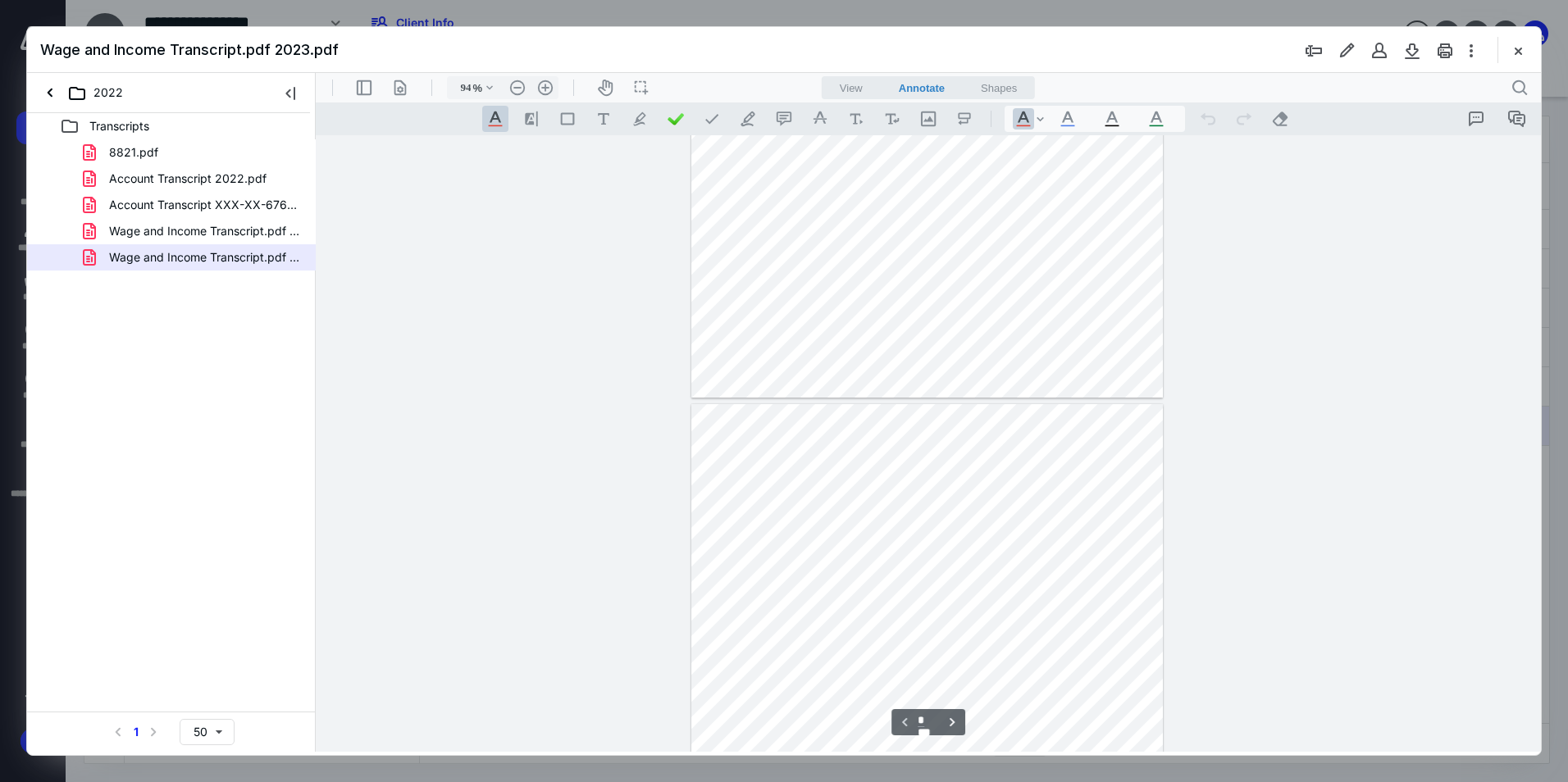 type on "*" 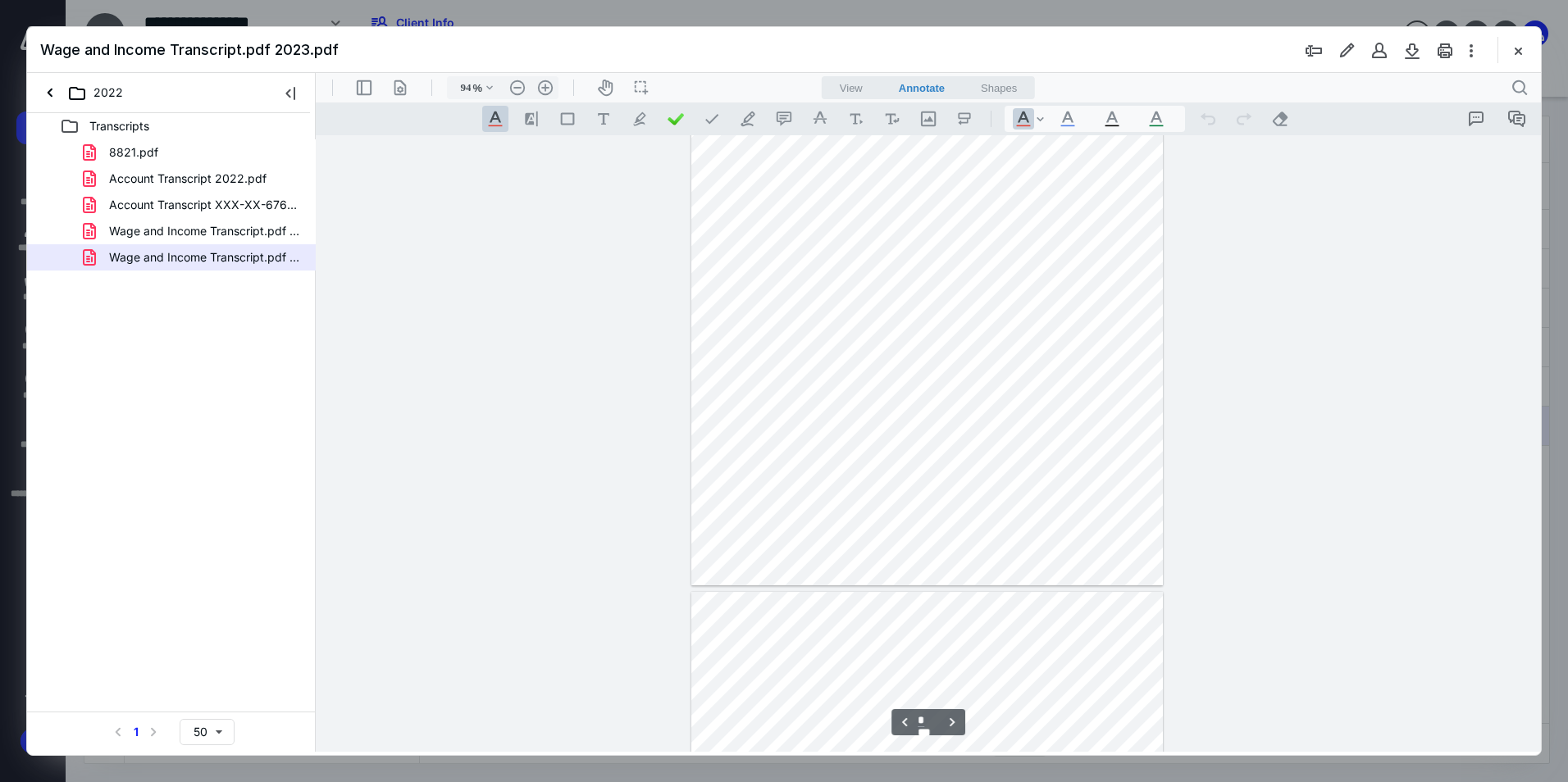 scroll, scrollTop: 902, scrollLeft: 0, axis: vertical 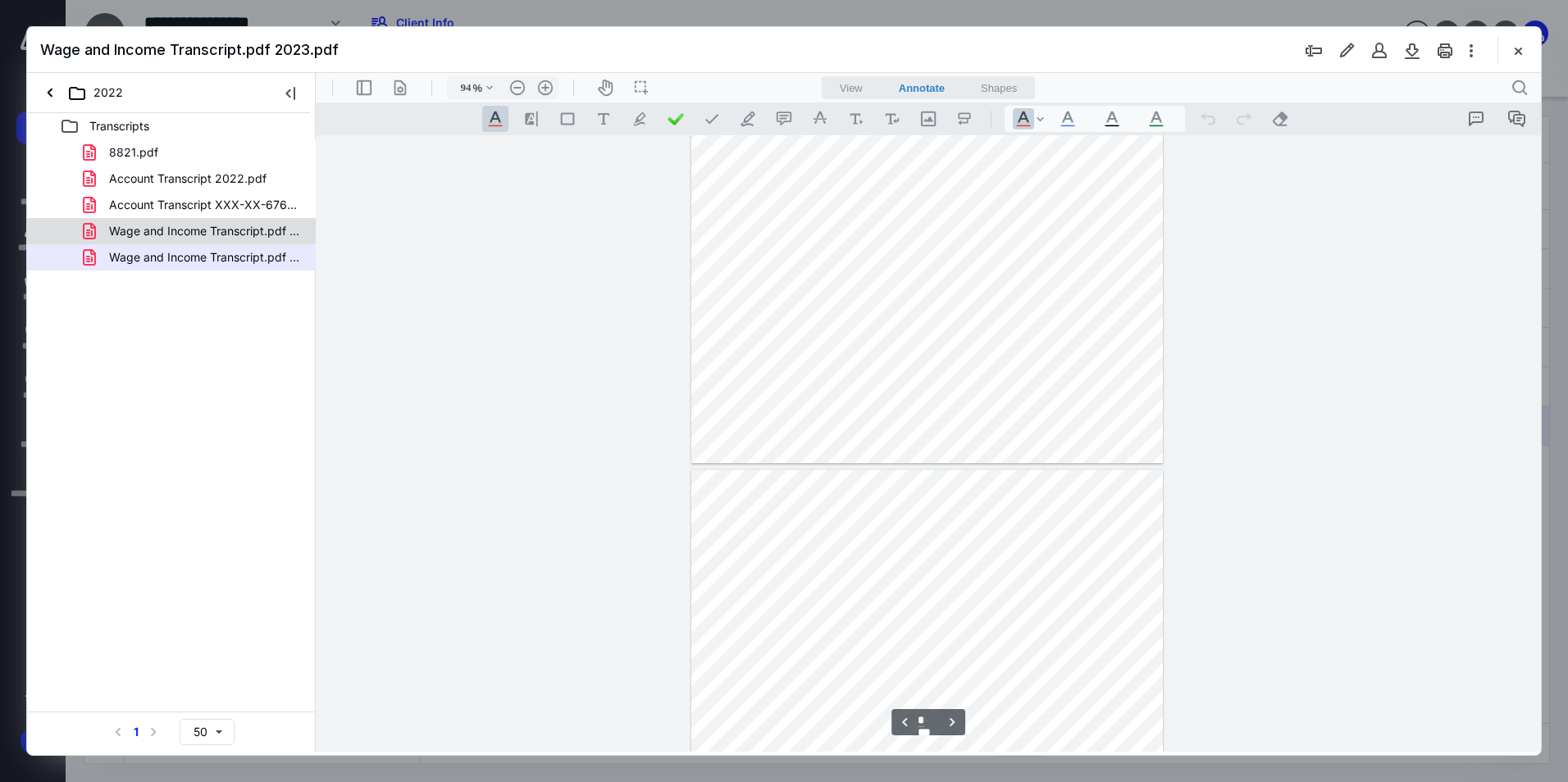 click on "Wage and Income Transcript.pdf 2022.pdf" at bounding box center (194, 231) 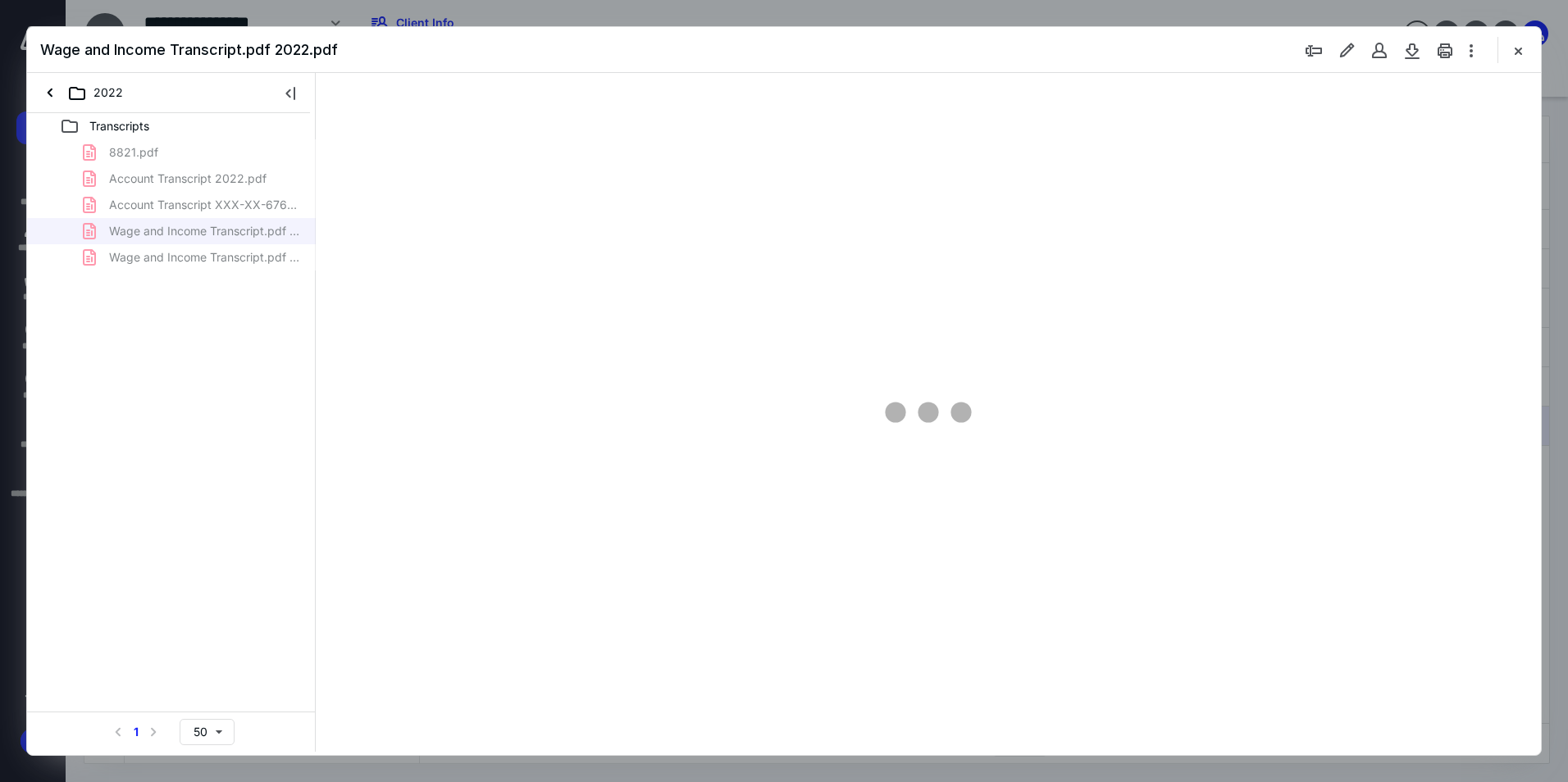 type on "94" 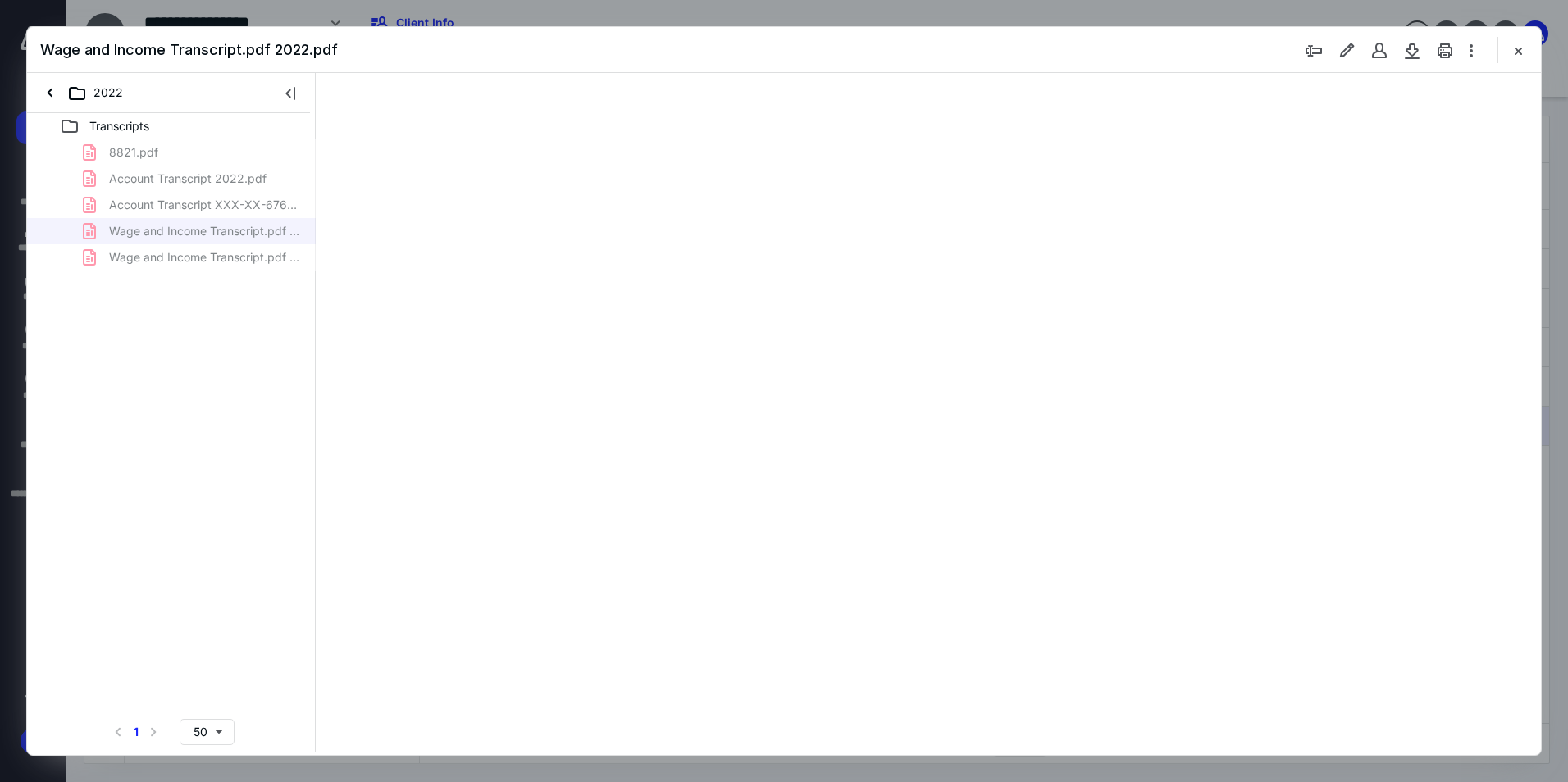 scroll, scrollTop: 66, scrollLeft: 0, axis: vertical 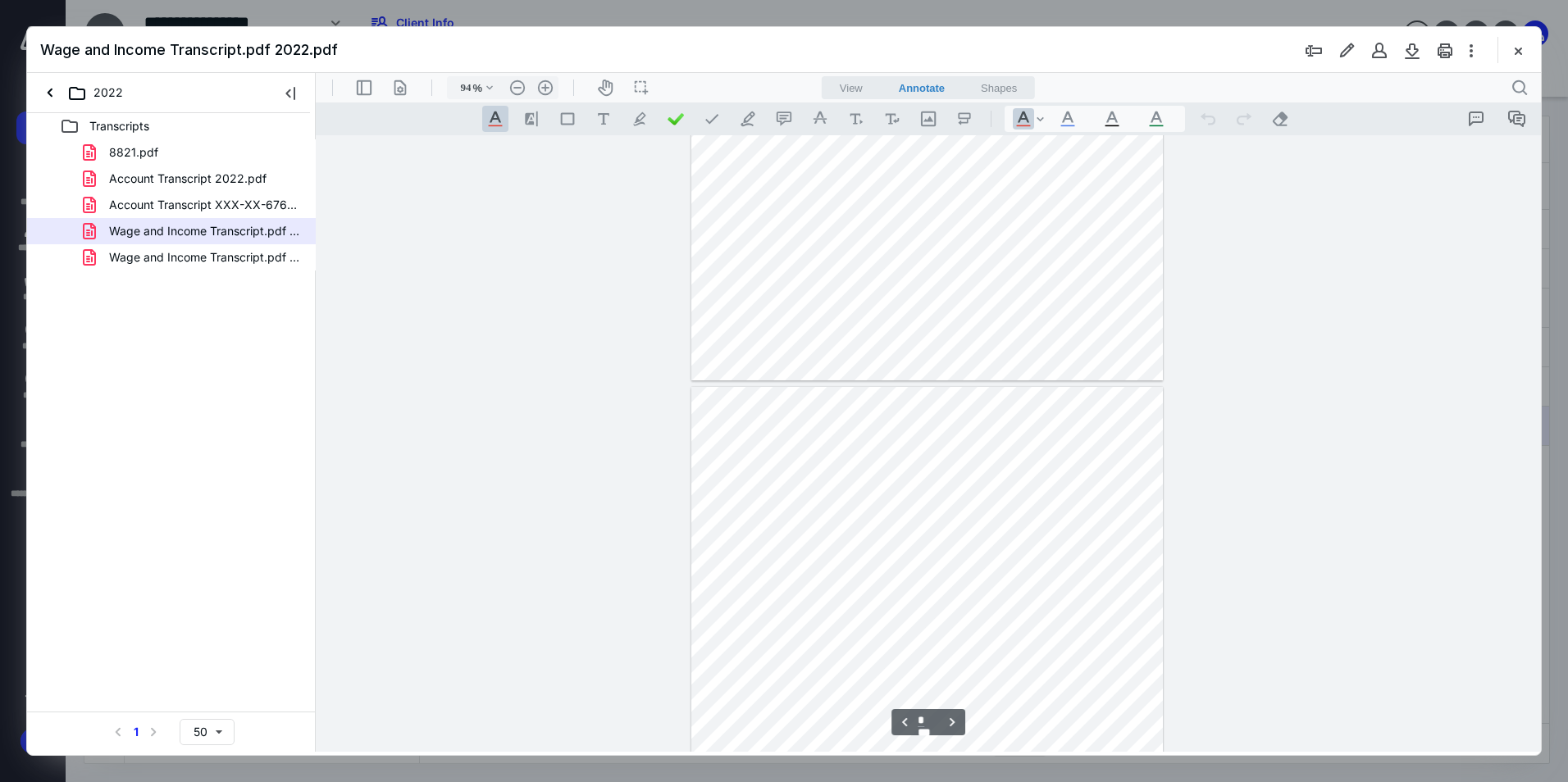 type on "*" 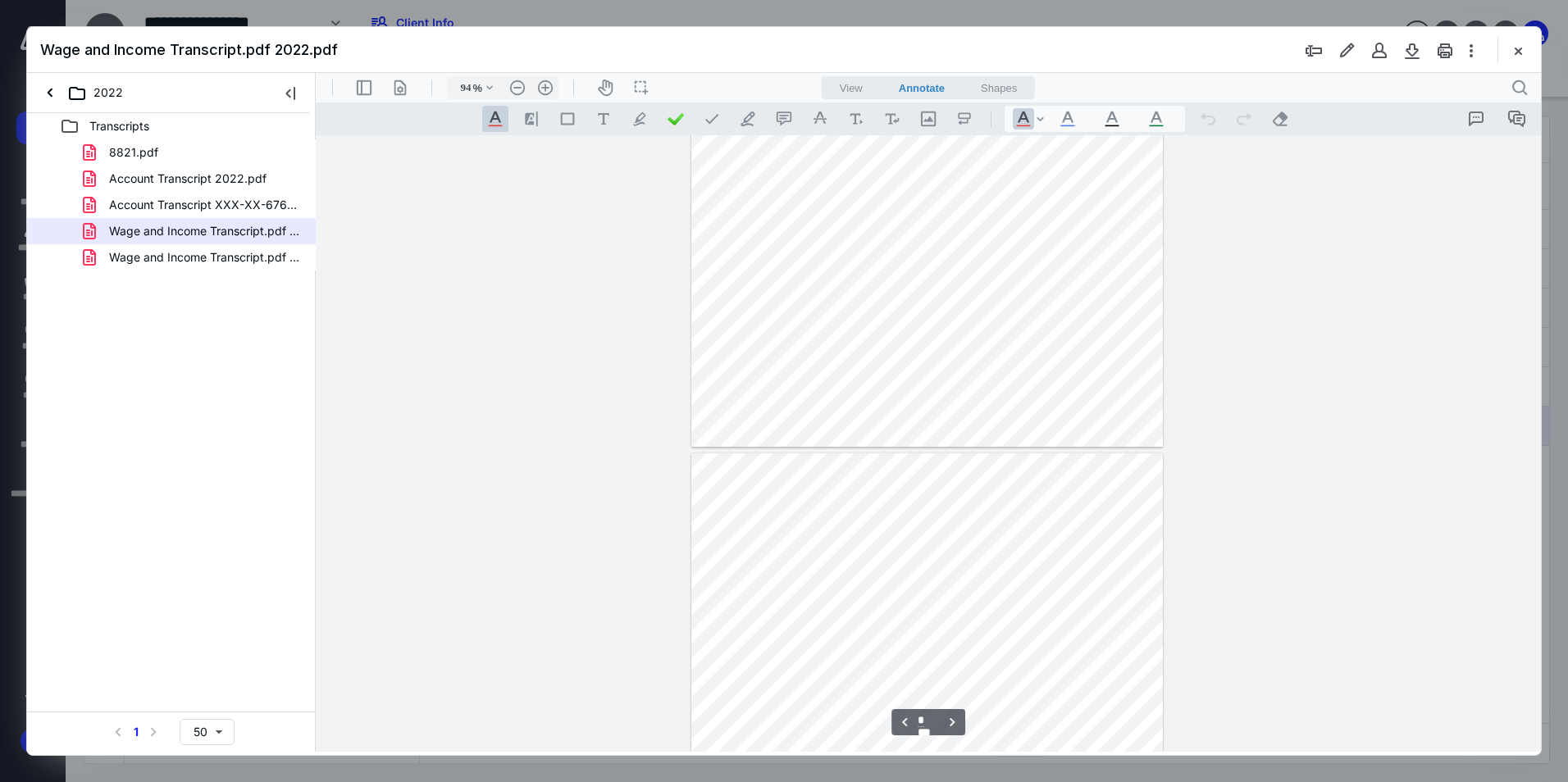 scroll, scrollTop: 2771, scrollLeft: 0, axis: vertical 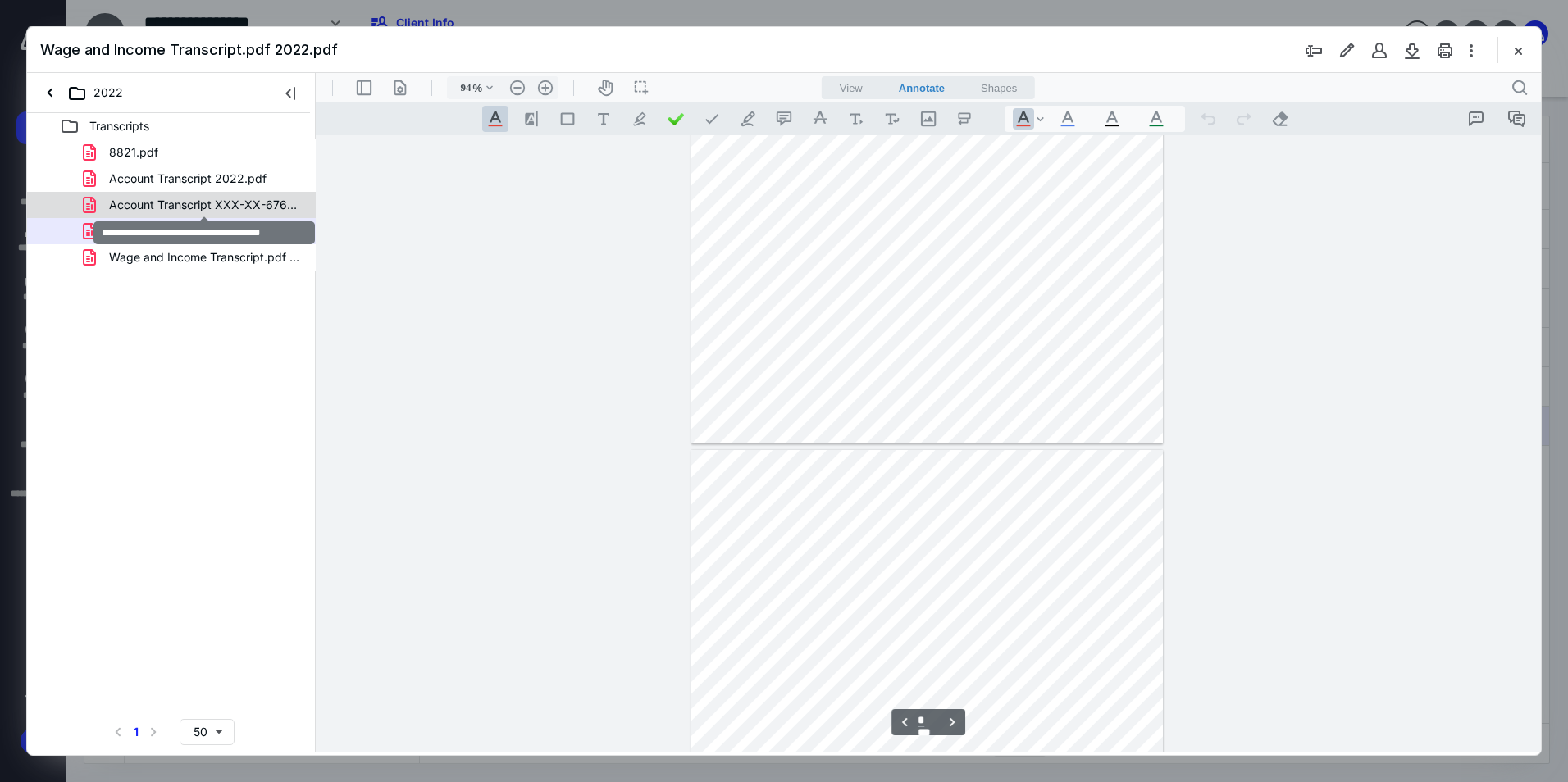 click on "Account Transcript XXX-XX-6765 2023.pdf" at bounding box center [204, 205] 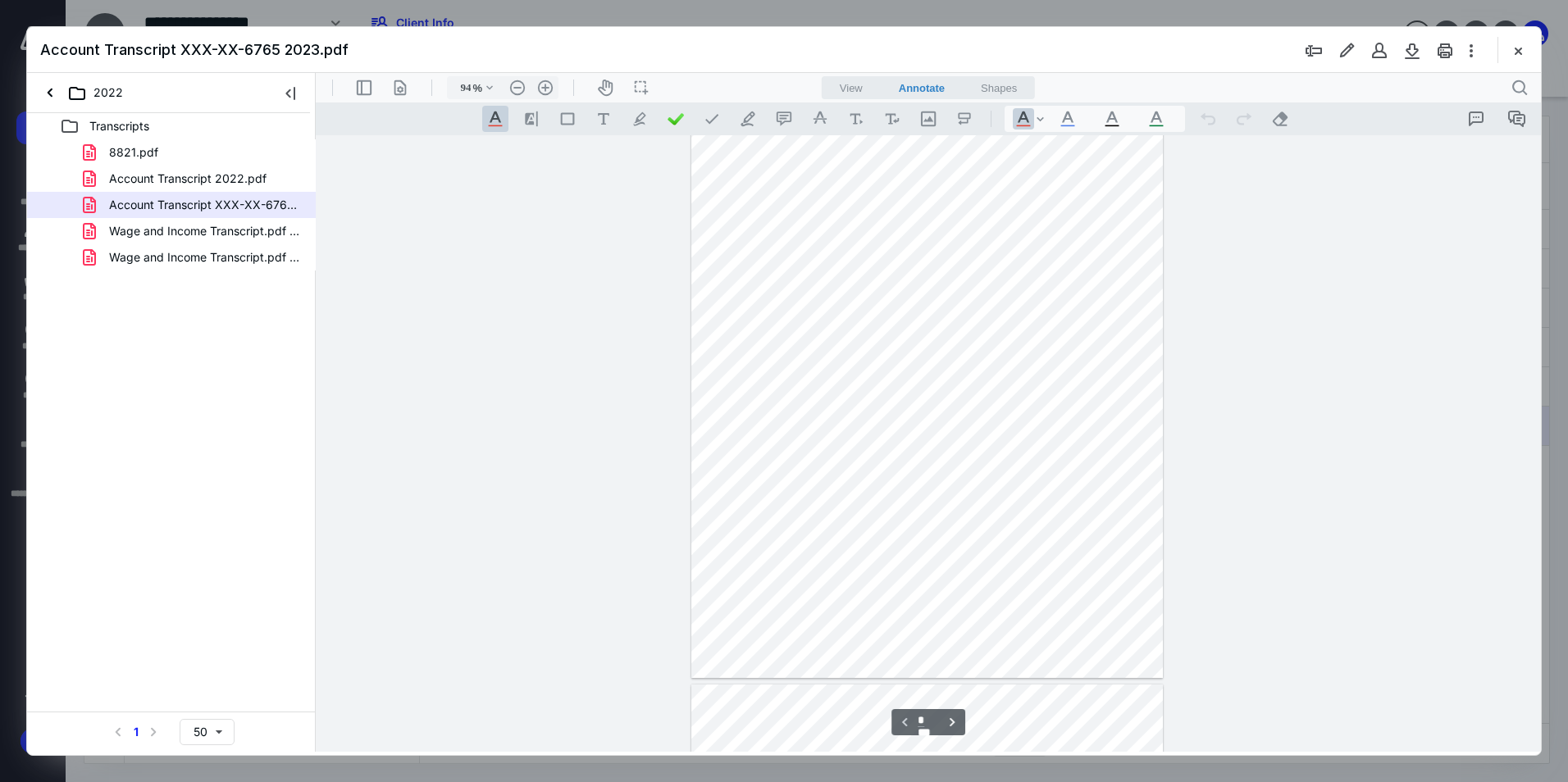 scroll, scrollTop: 66, scrollLeft: 0, axis: vertical 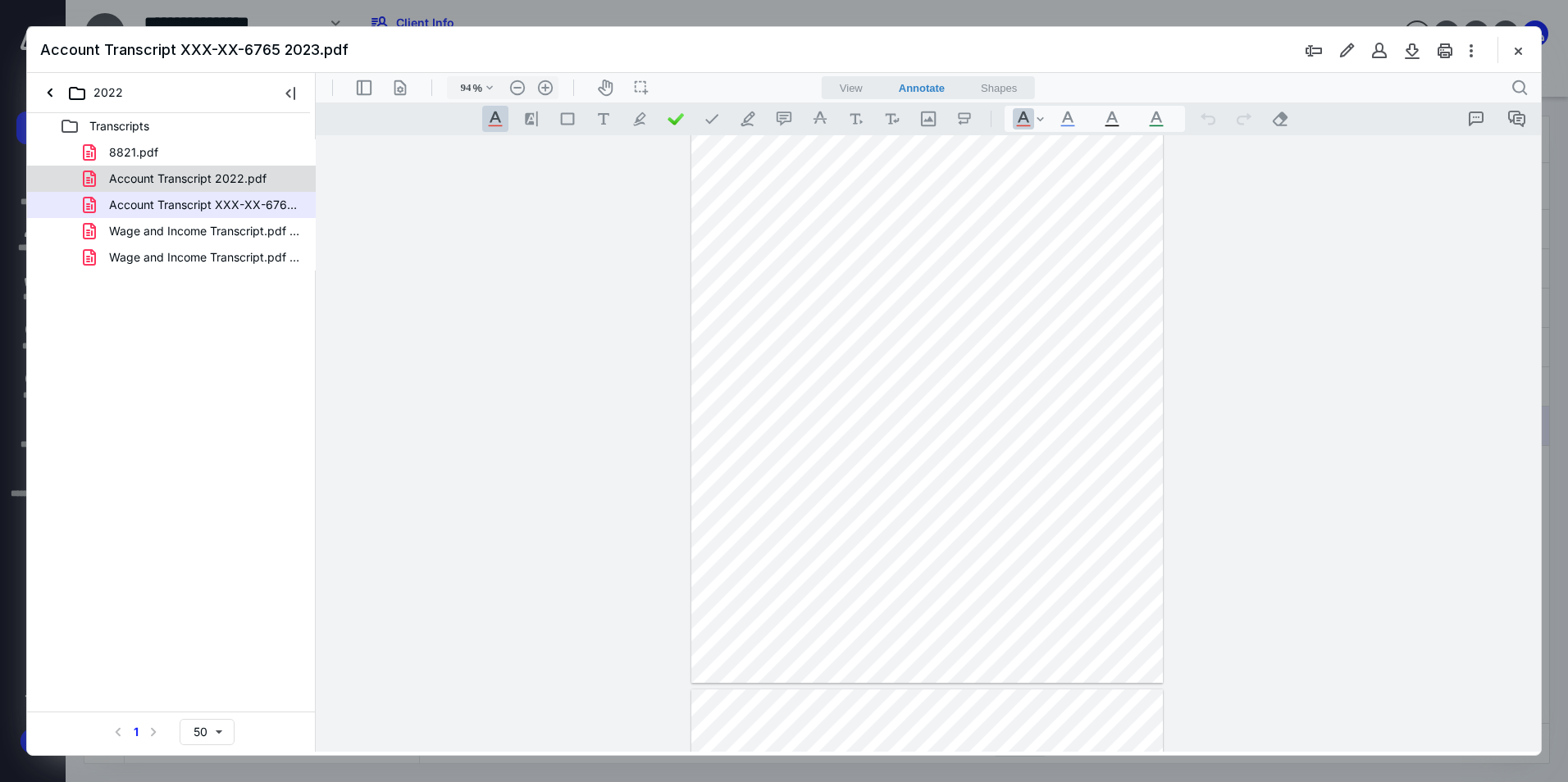 click on "Account Transcript 2022.pdf" at bounding box center (188, 179) 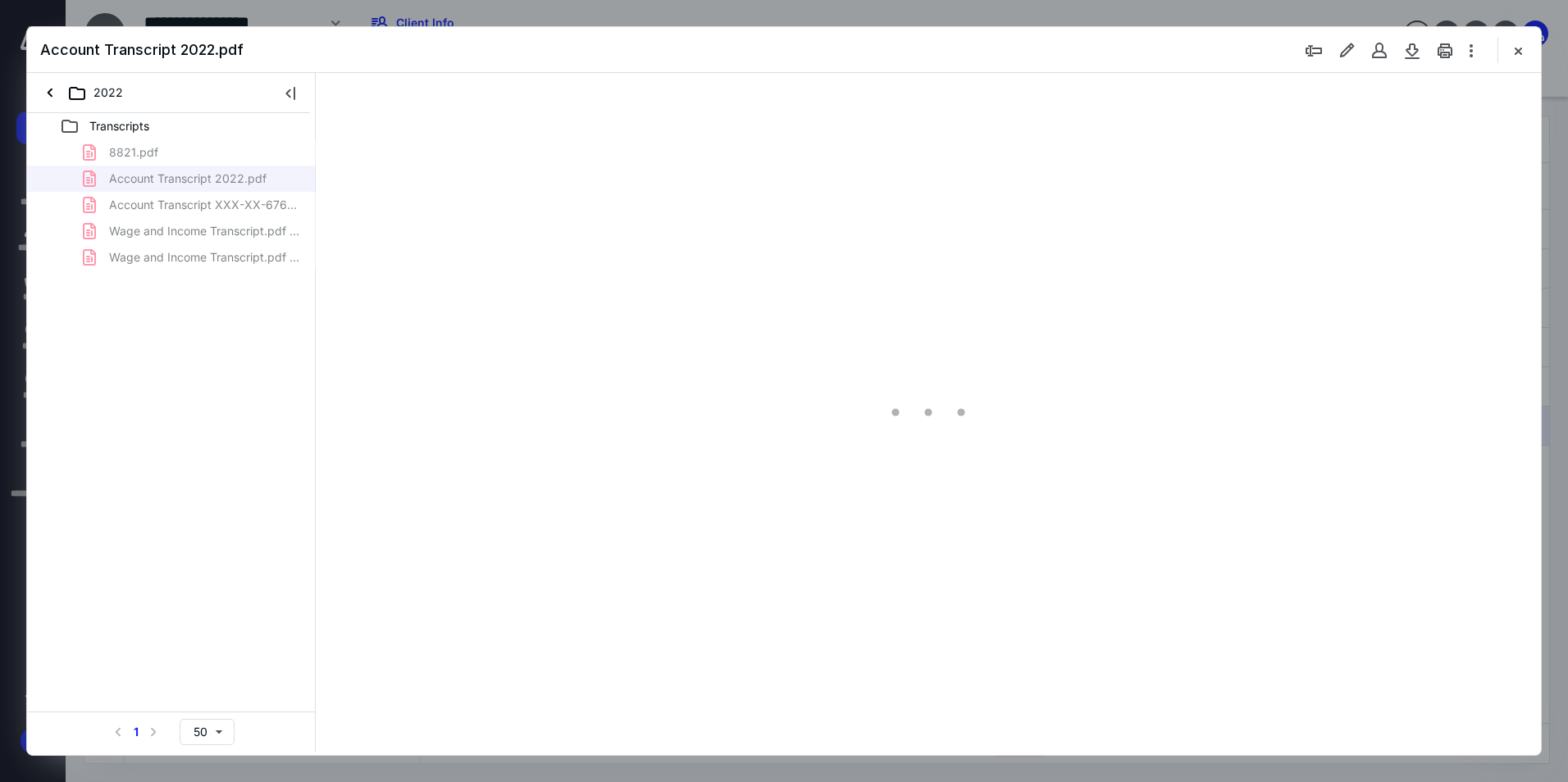 type on "94" 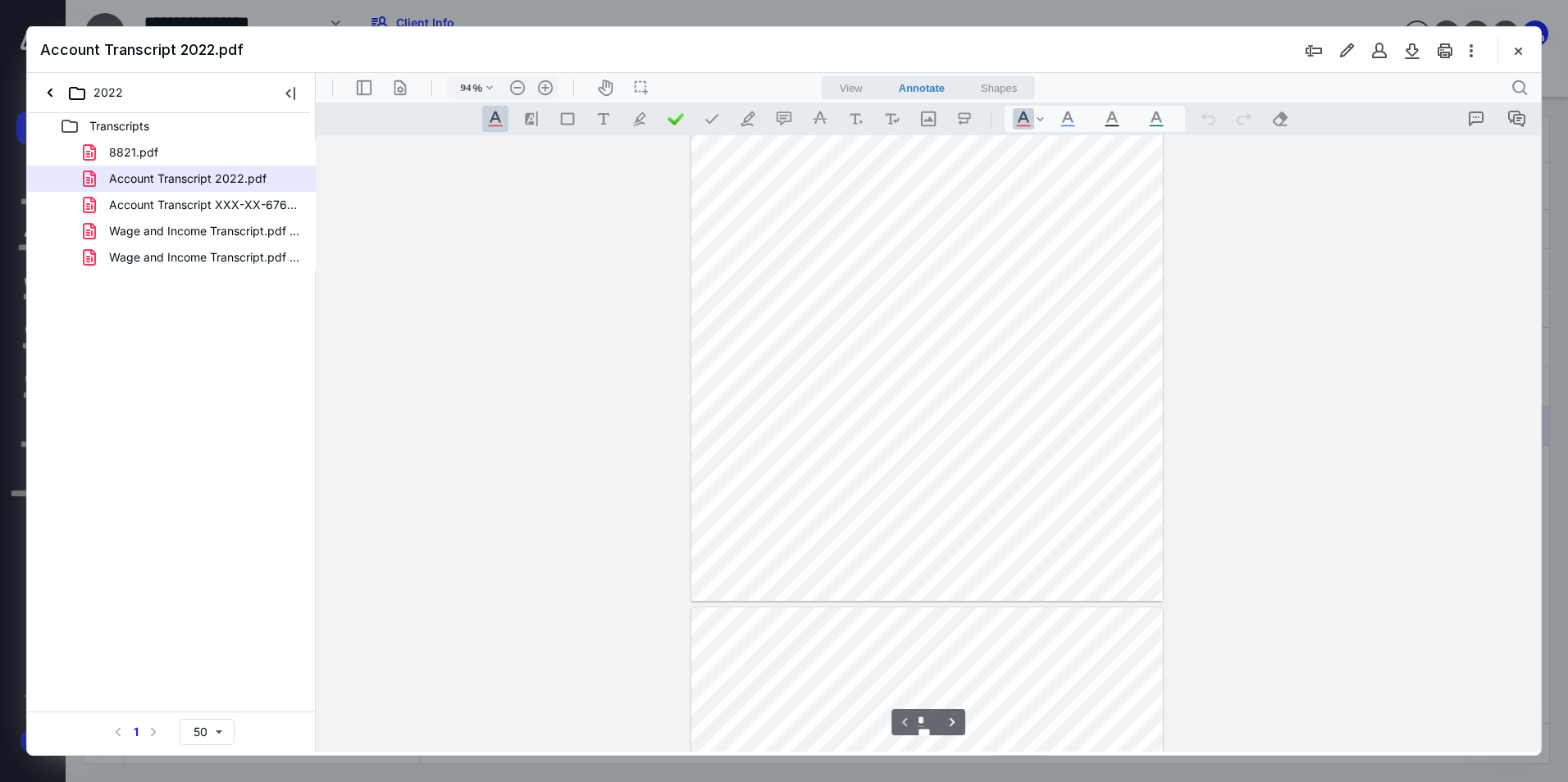 scroll, scrollTop: 0, scrollLeft: 0, axis: both 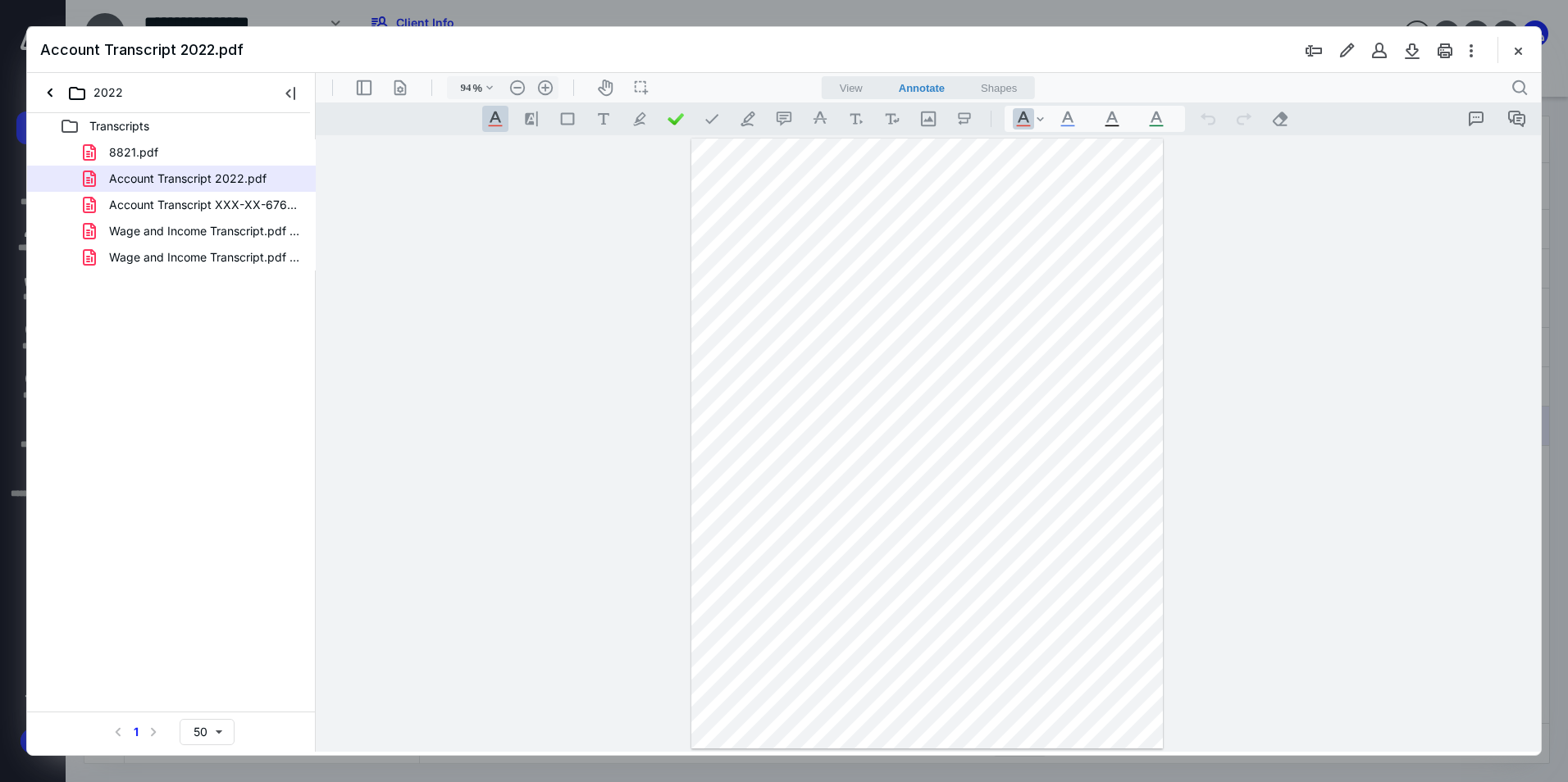 click at bounding box center (1518, 50) 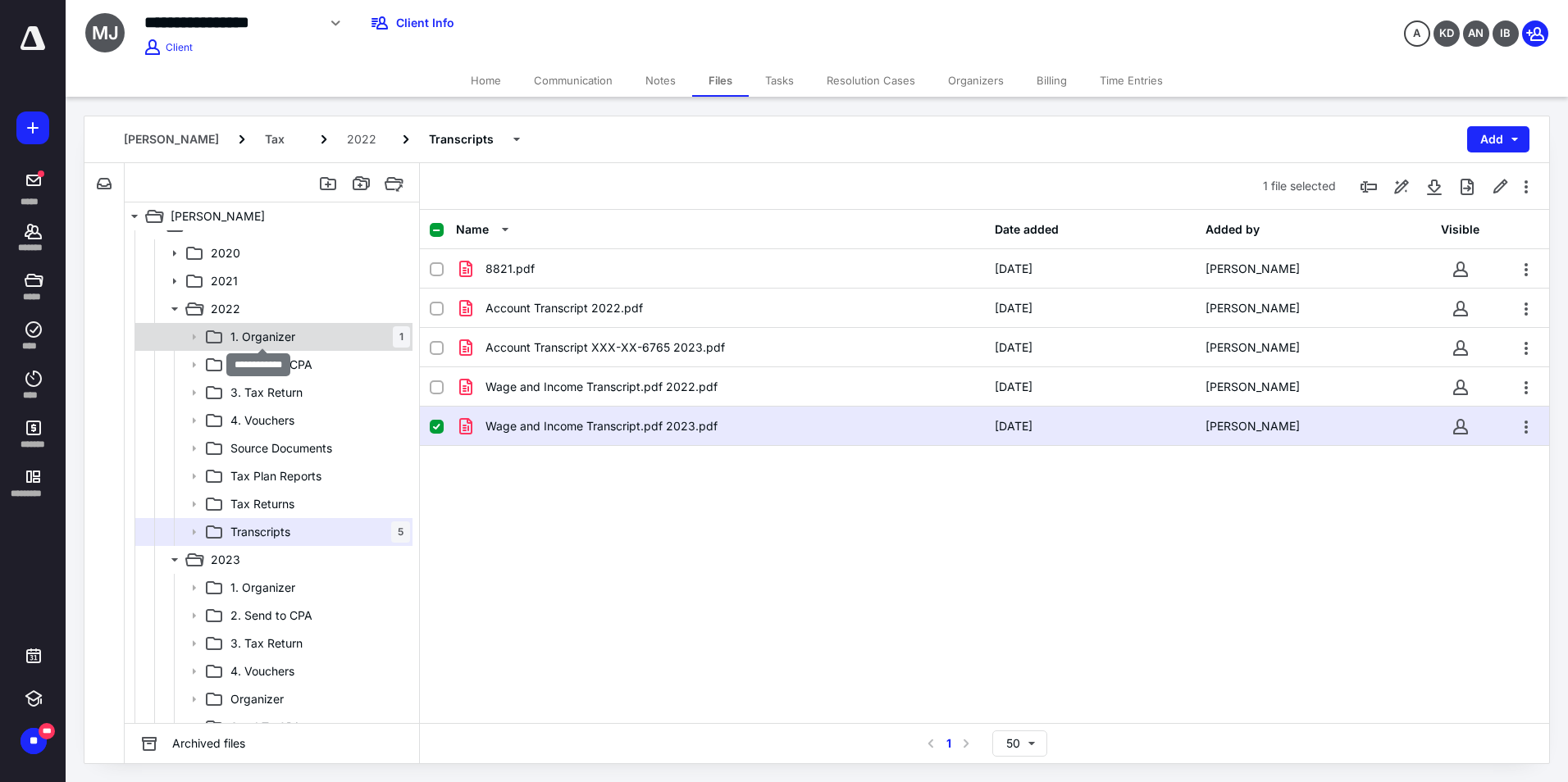 click on "1. Organizer" at bounding box center (262, 337) 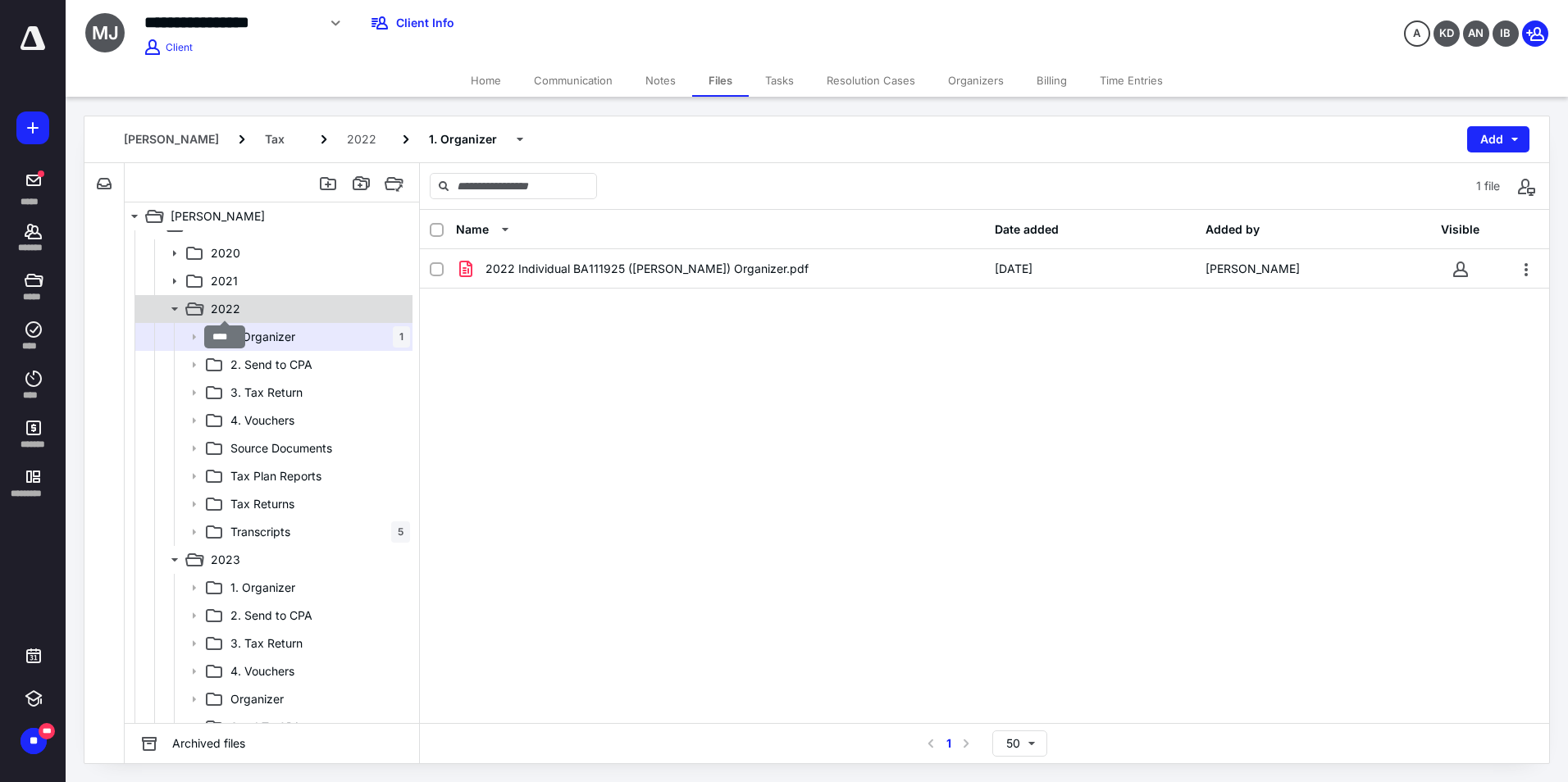 click on "2022" at bounding box center (226, 309) 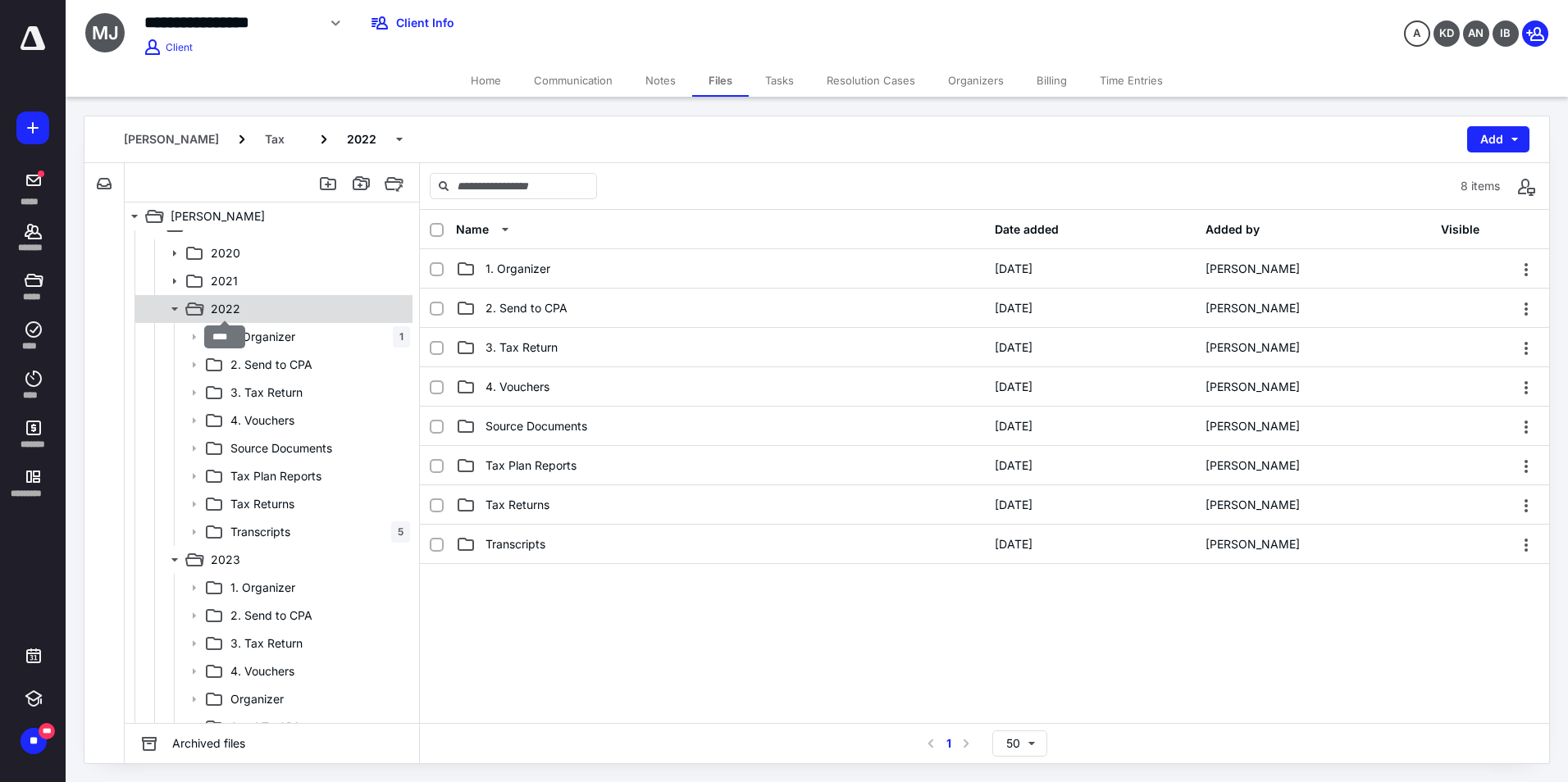 click on "2022" at bounding box center (226, 309) 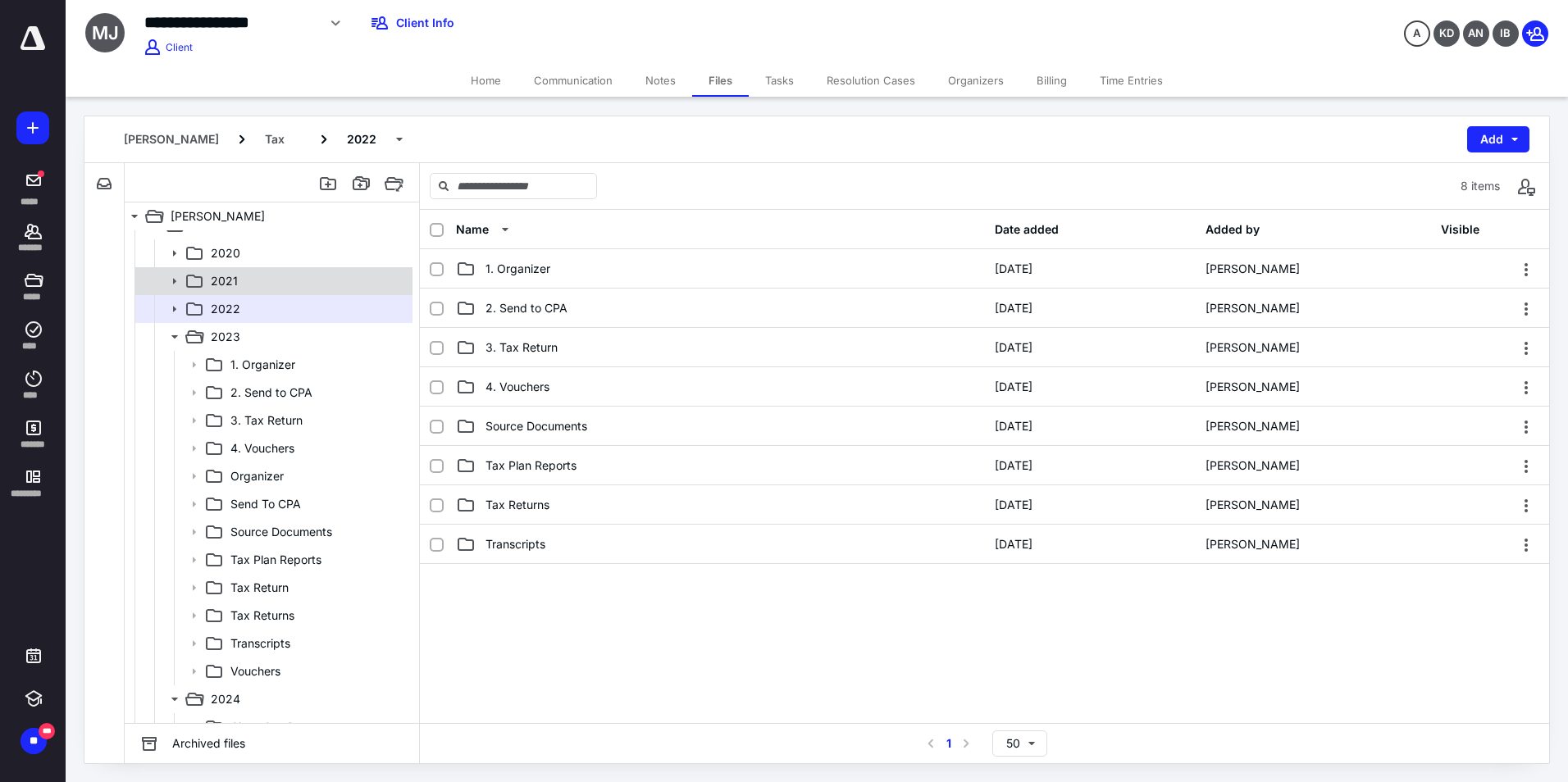 click on "2021" at bounding box center [307, 281] 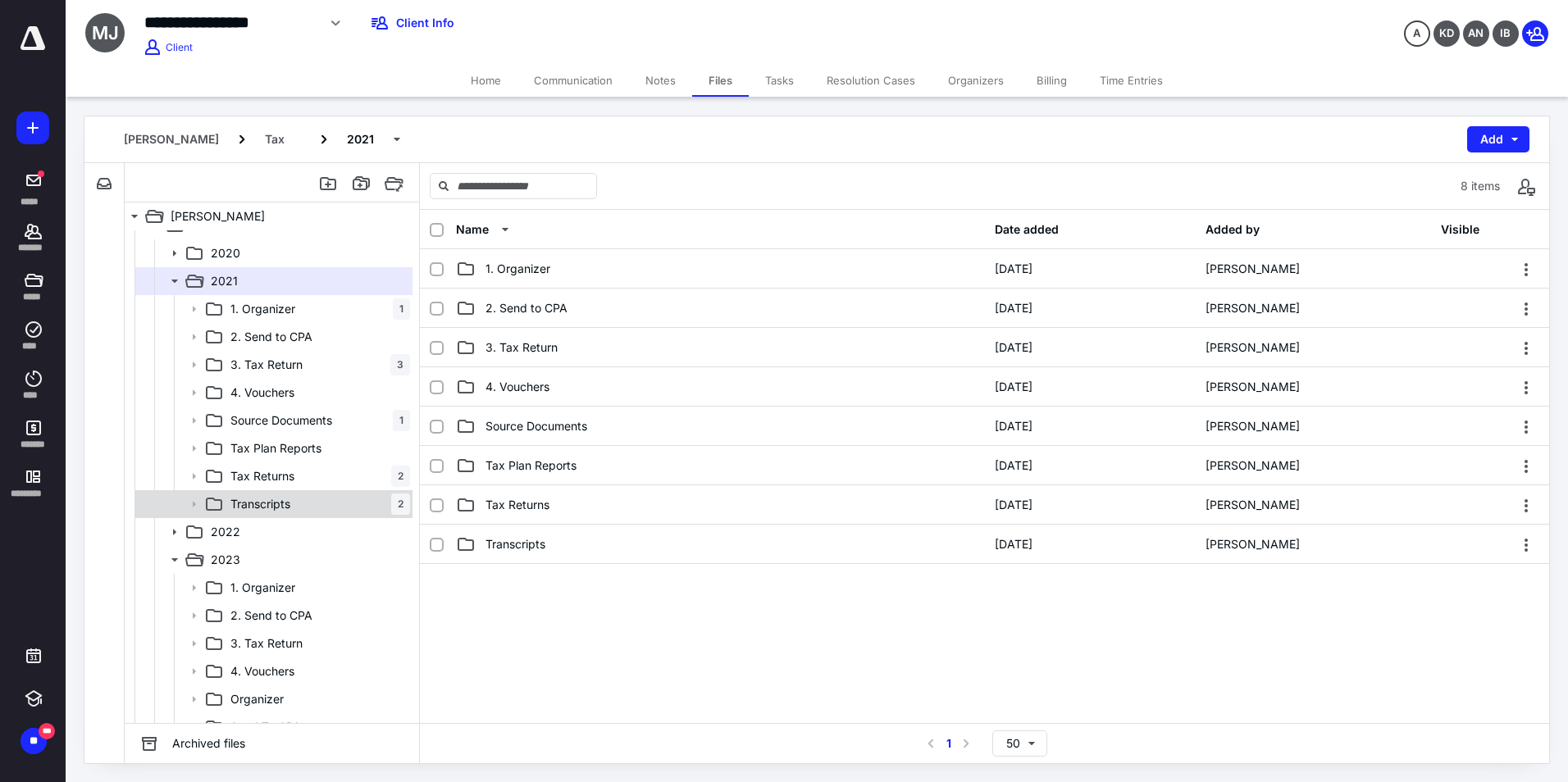 click on "Transcripts 2" at bounding box center [317, 504] 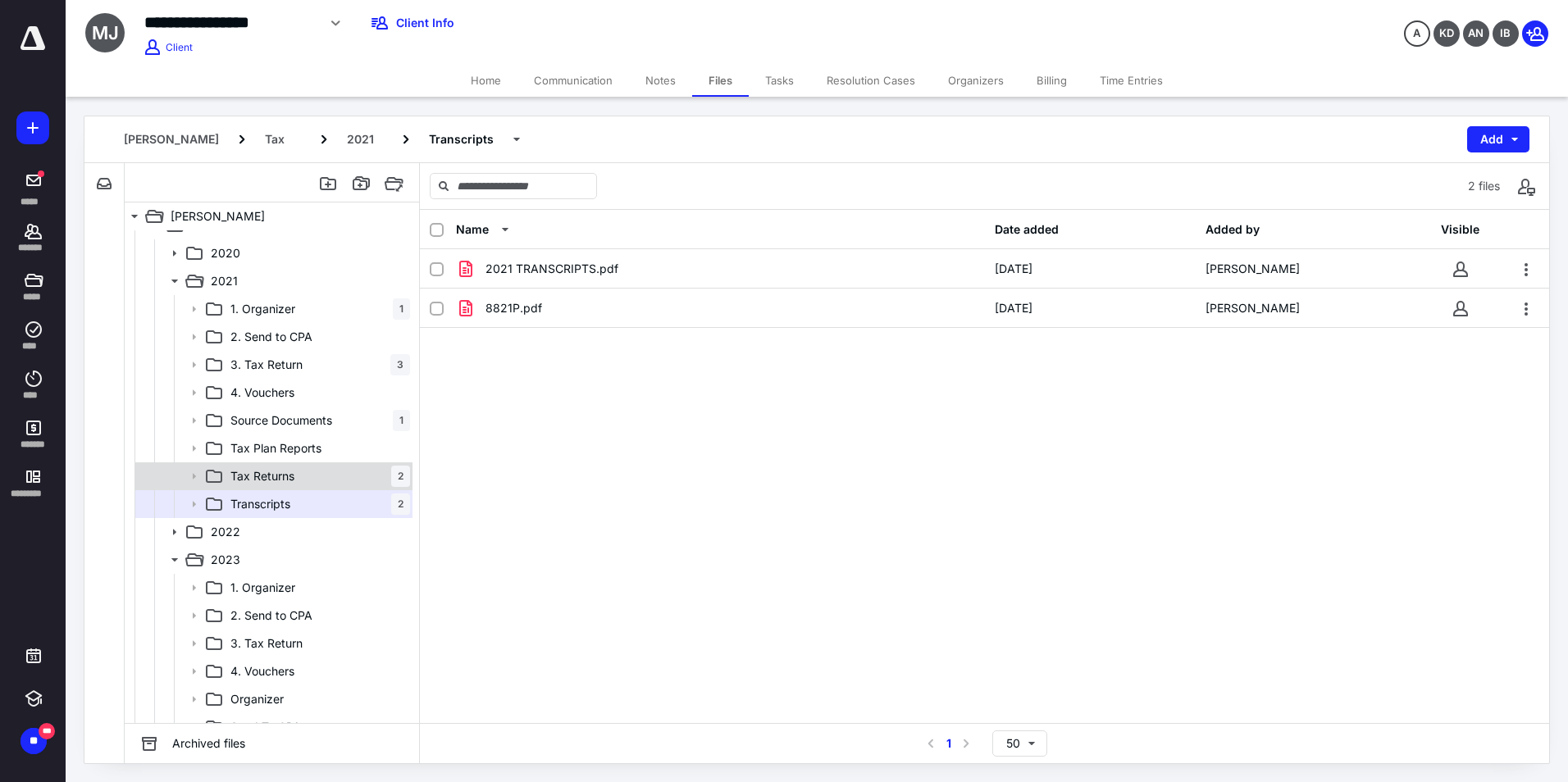 click on "Tax Returns 2" at bounding box center [317, 476] 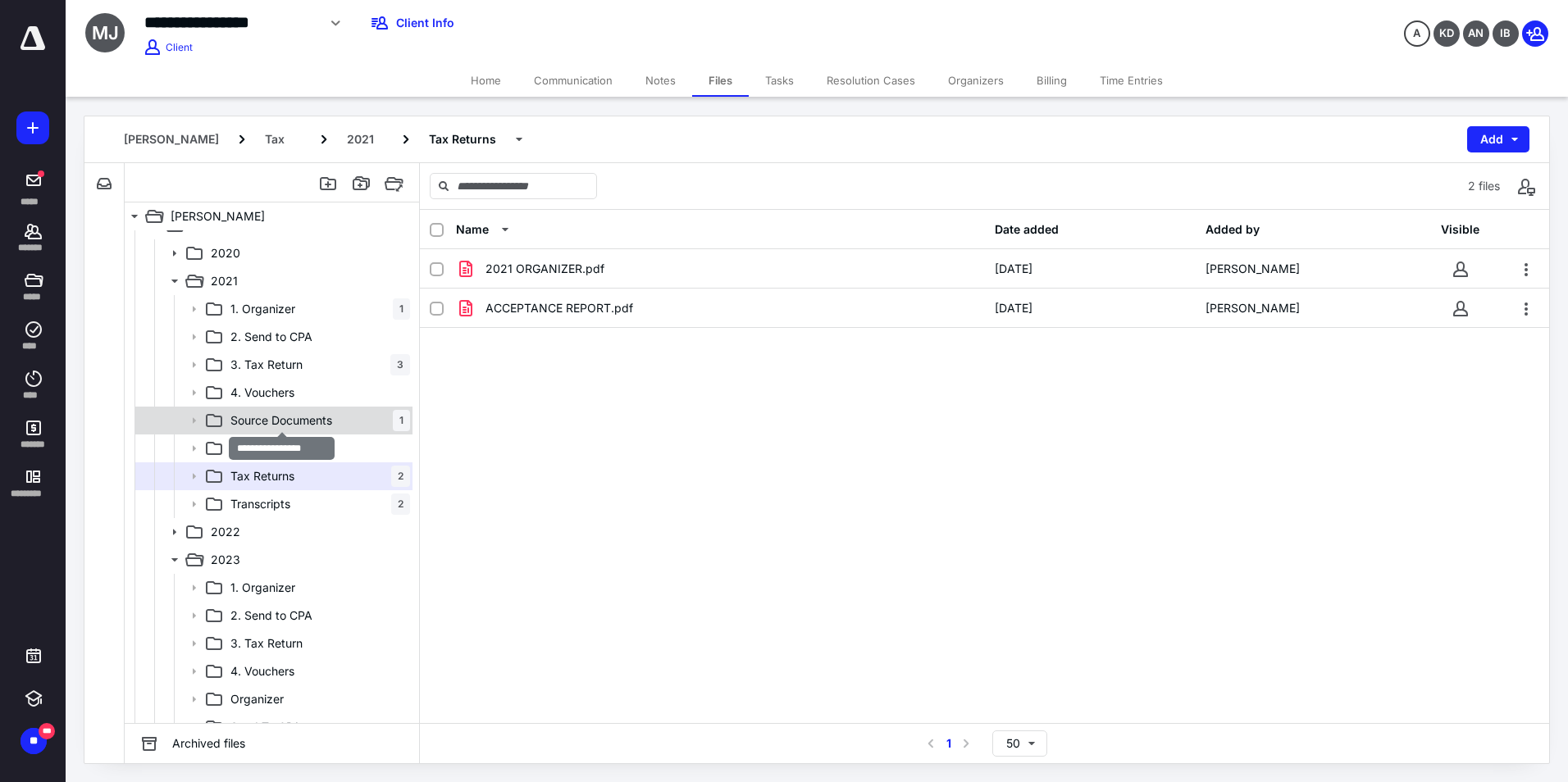 click on "Source Documents" at bounding box center [281, 421] 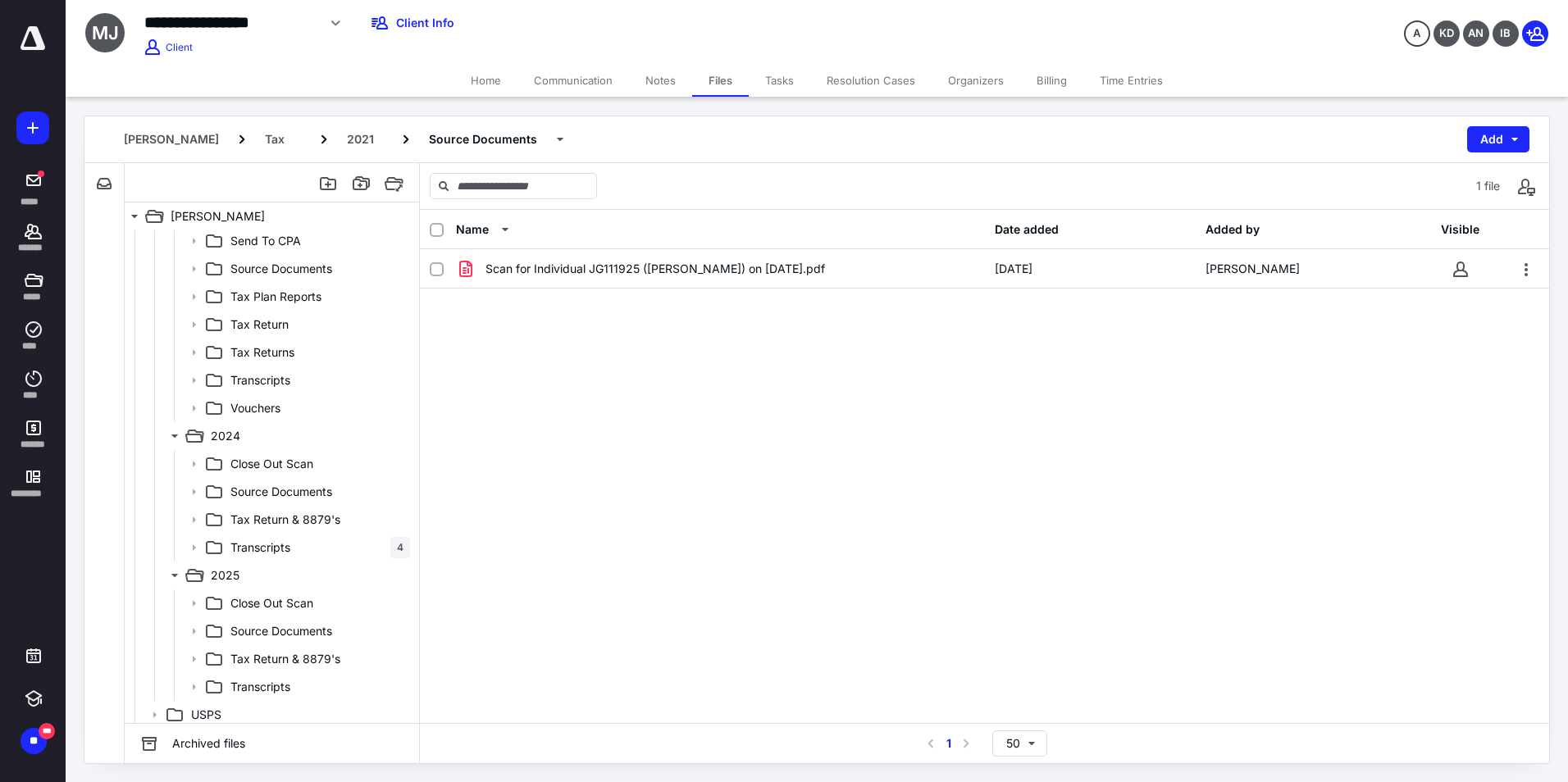 scroll, scrollTop: 650, scrollLeft: 0, axis: vertical 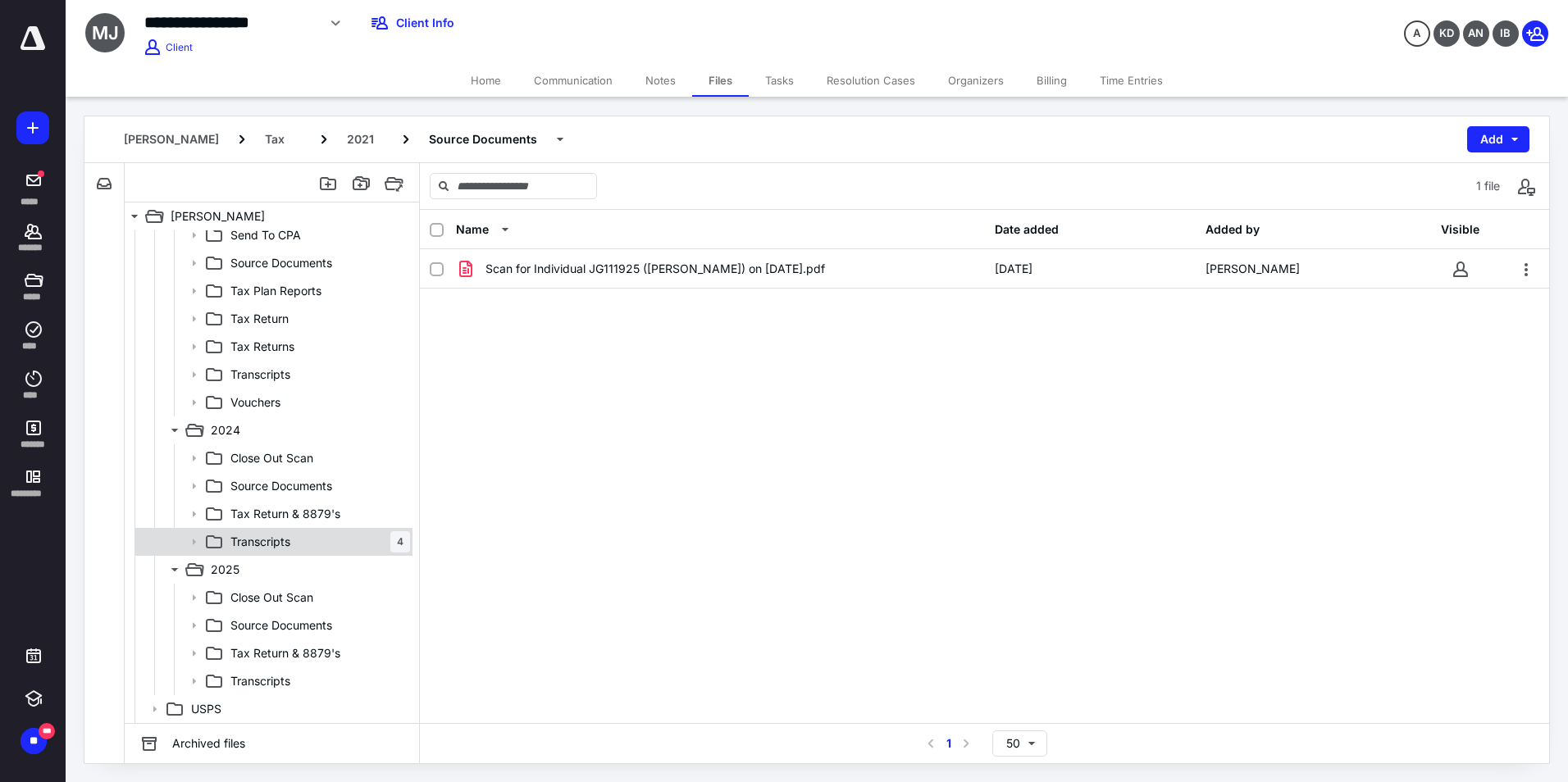 click on "Transcripts 4" at bounding box center [317, 542] 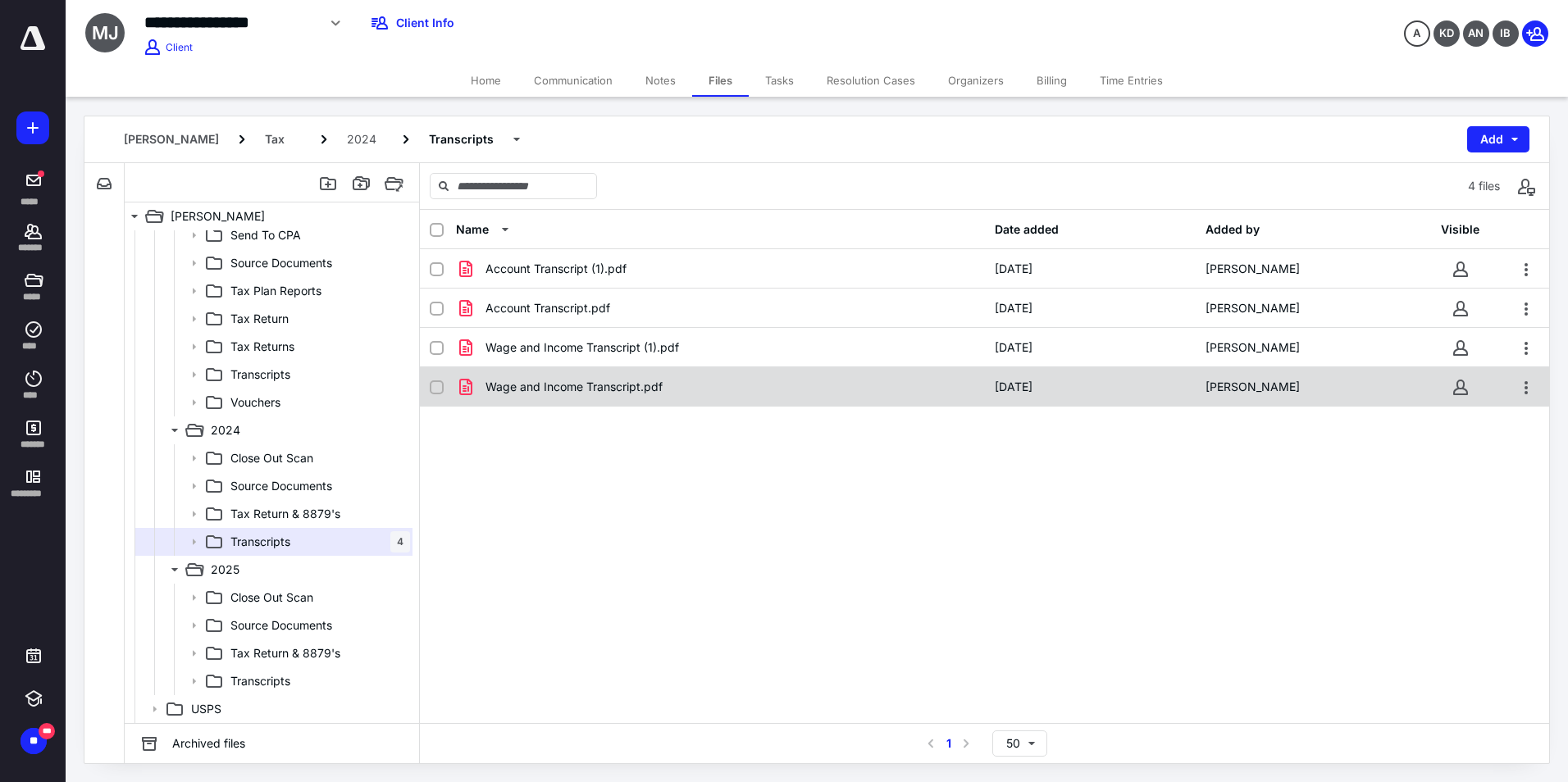 click on "Wage and Income Transcript.pdf [DATE] [PERSON_NAME]" at bounding box center (984, 387) 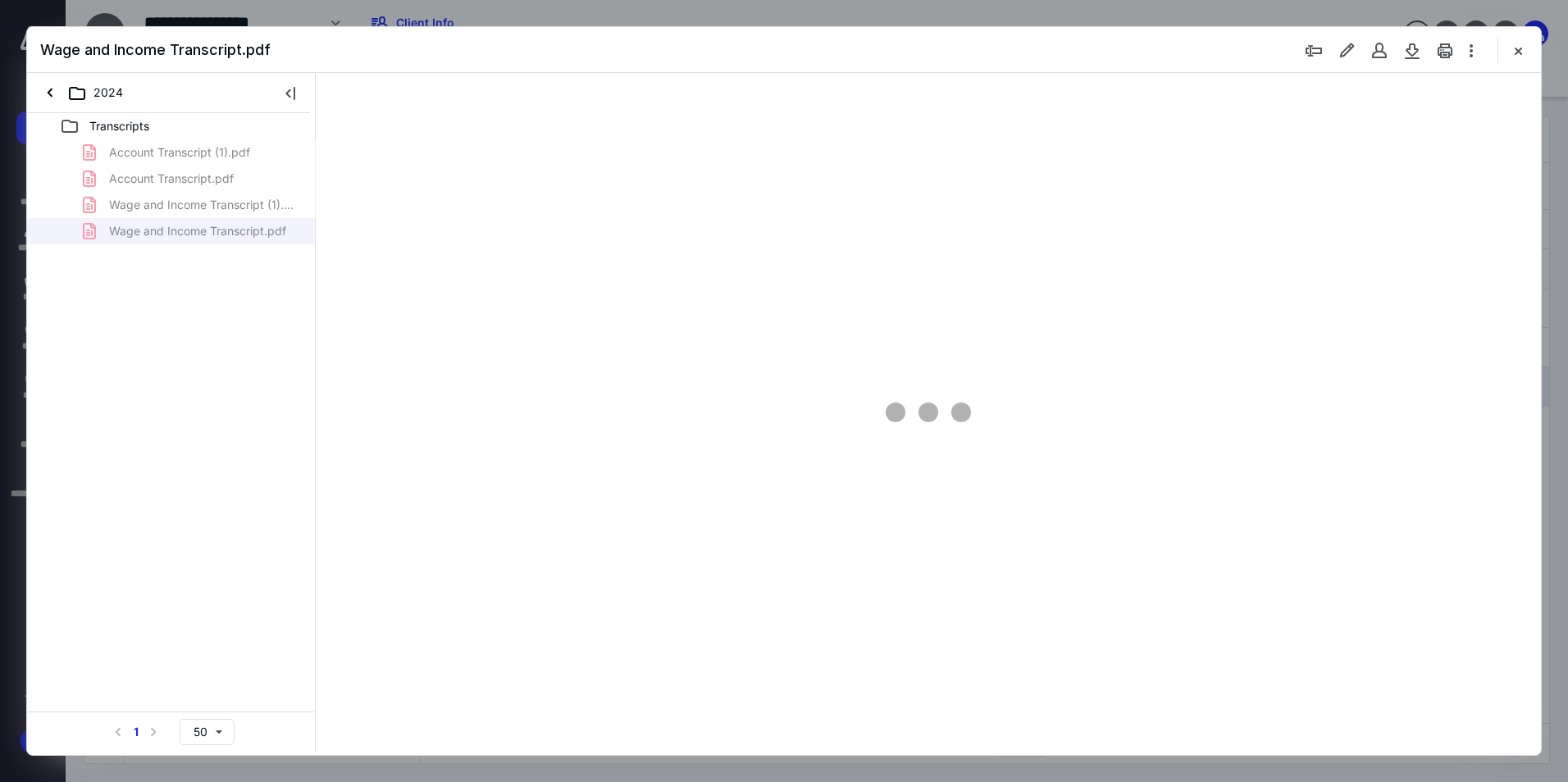 scroll, scrollTop: 0, scrollLeft: 0, axis: both 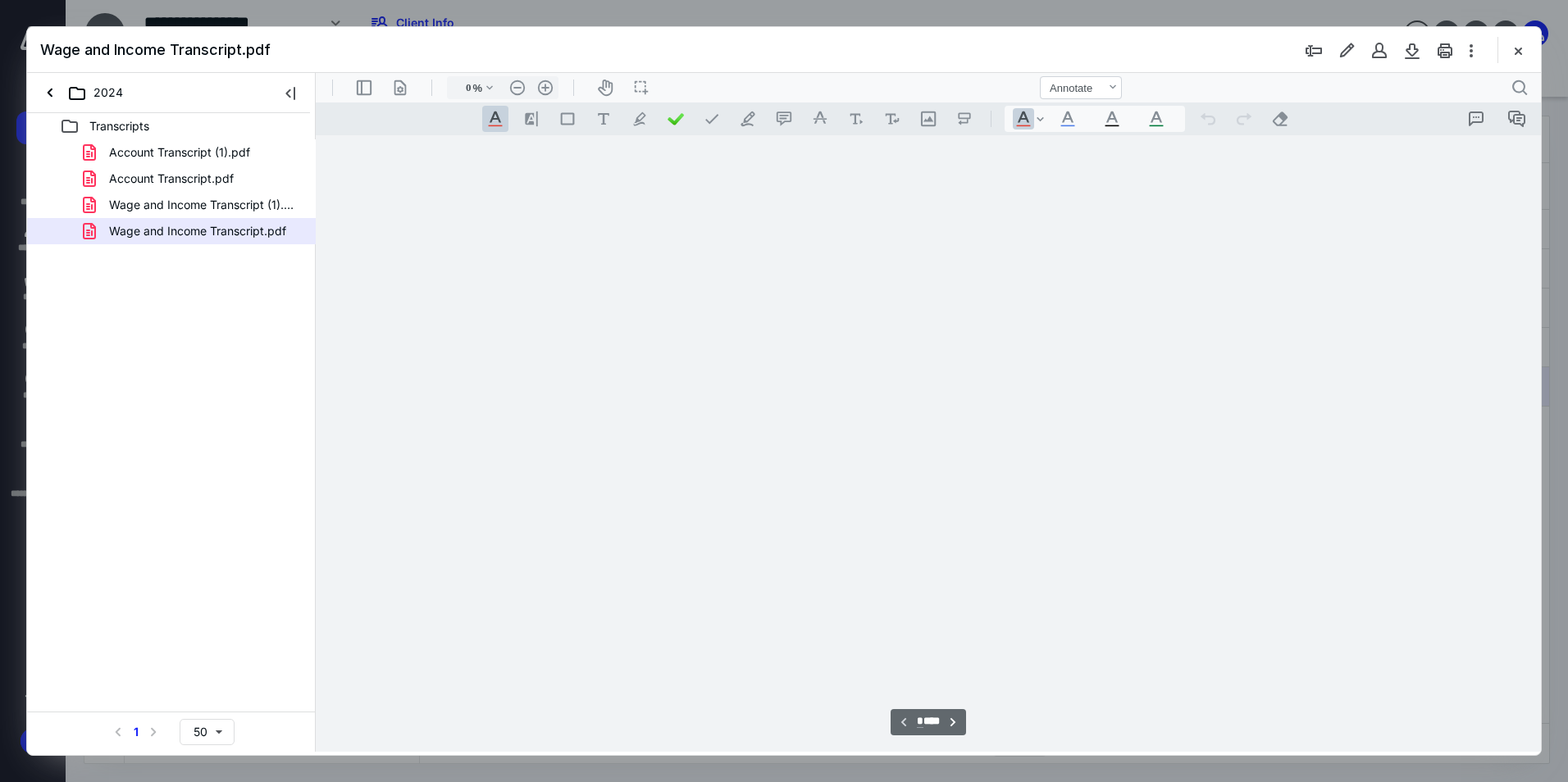 type on "94" 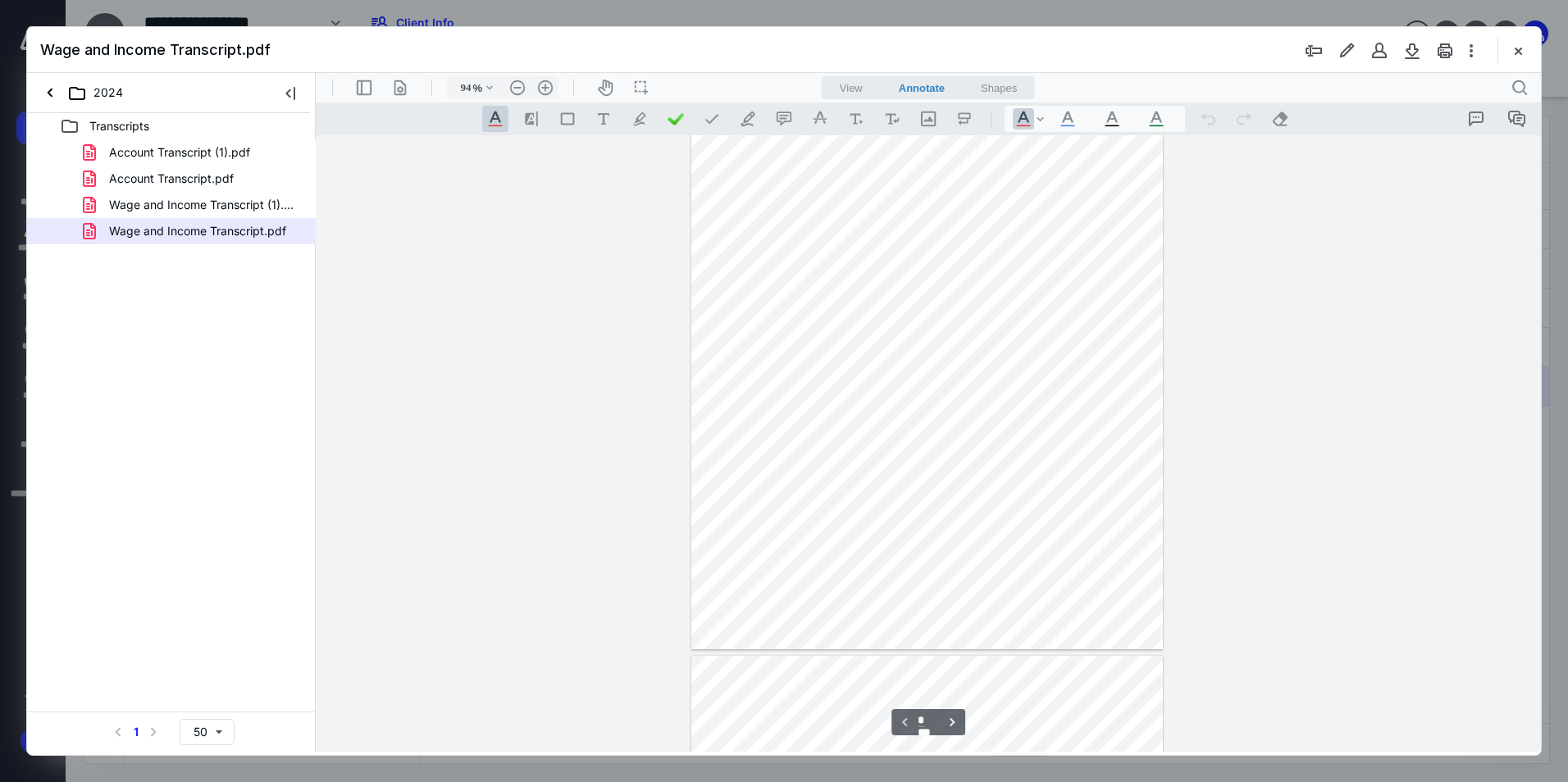 type on "*" 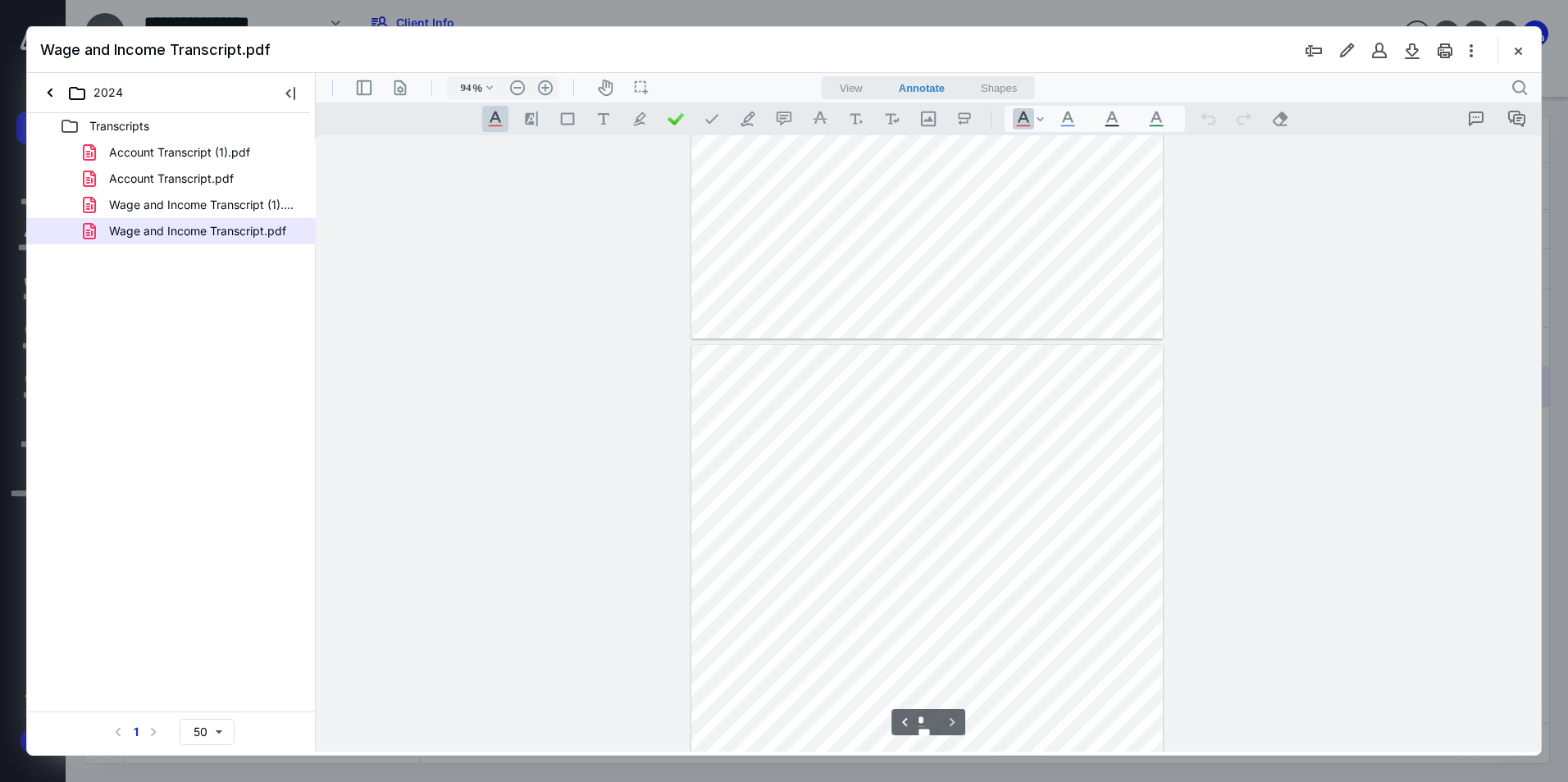 scroll, scrollTop: 616, scrollLeft: 0, axis: vertical 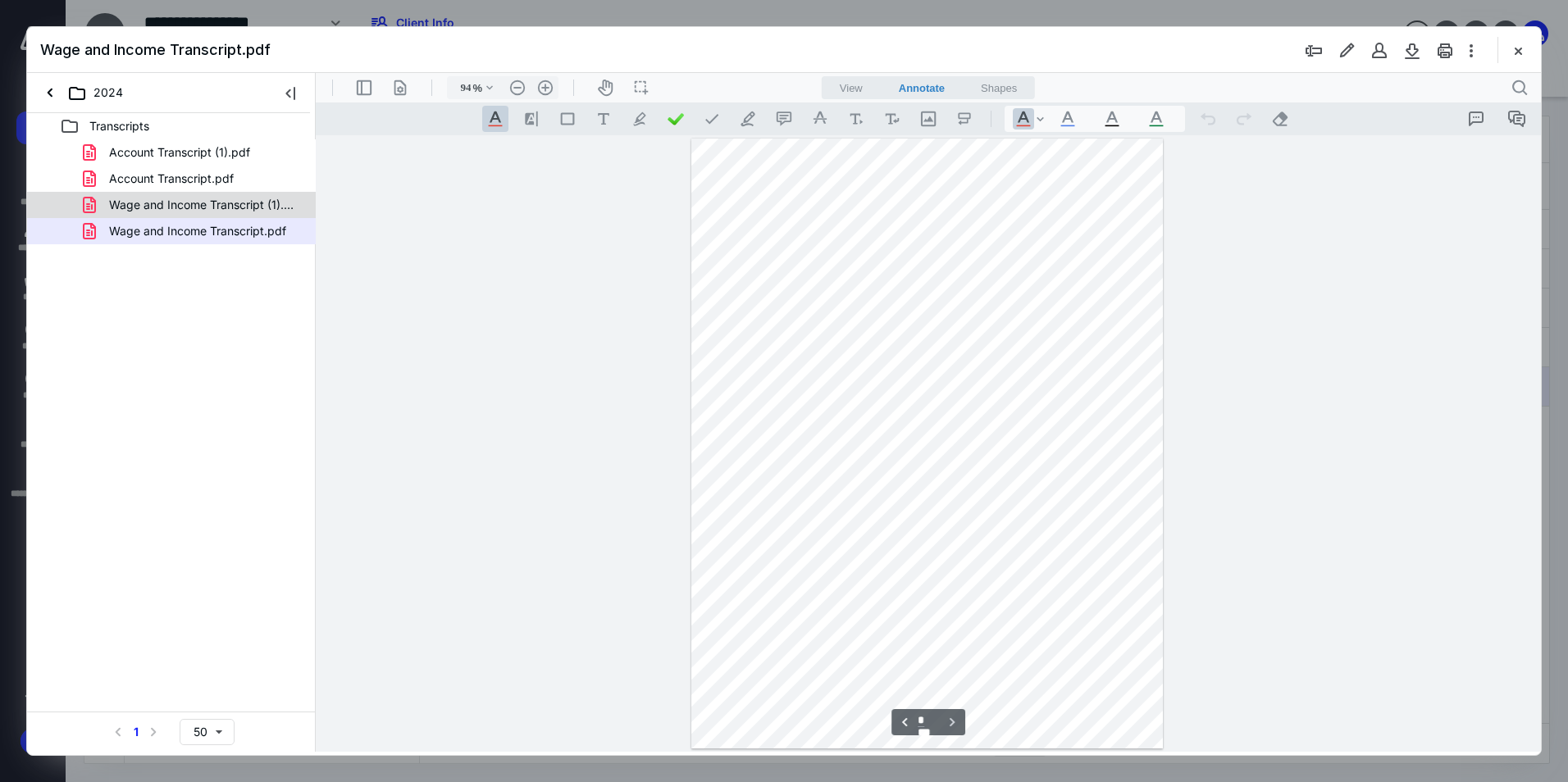 click on "Wage and Income Transcript (1).pdf" at bounding box center [194, 205] 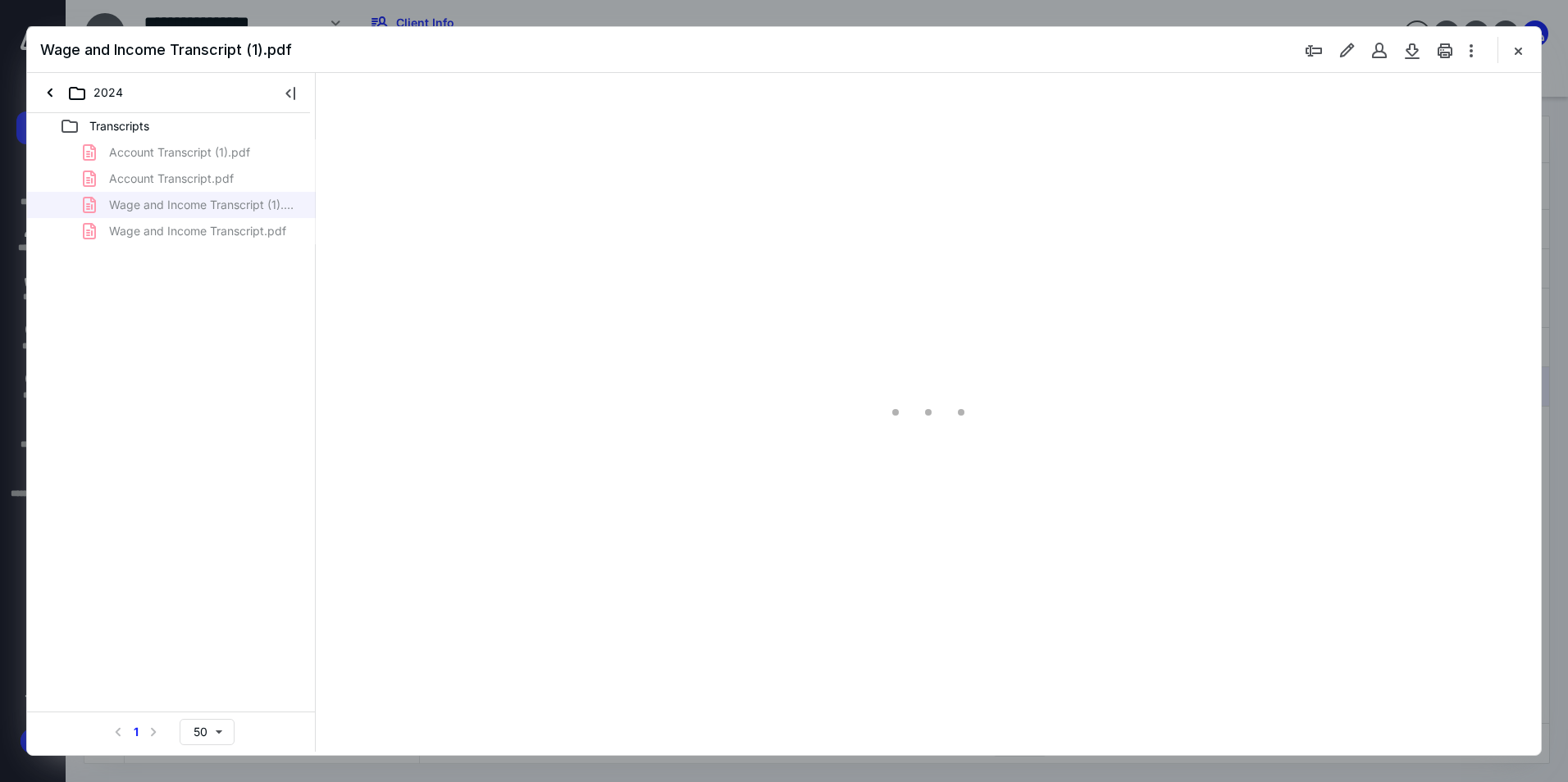 type on "94" 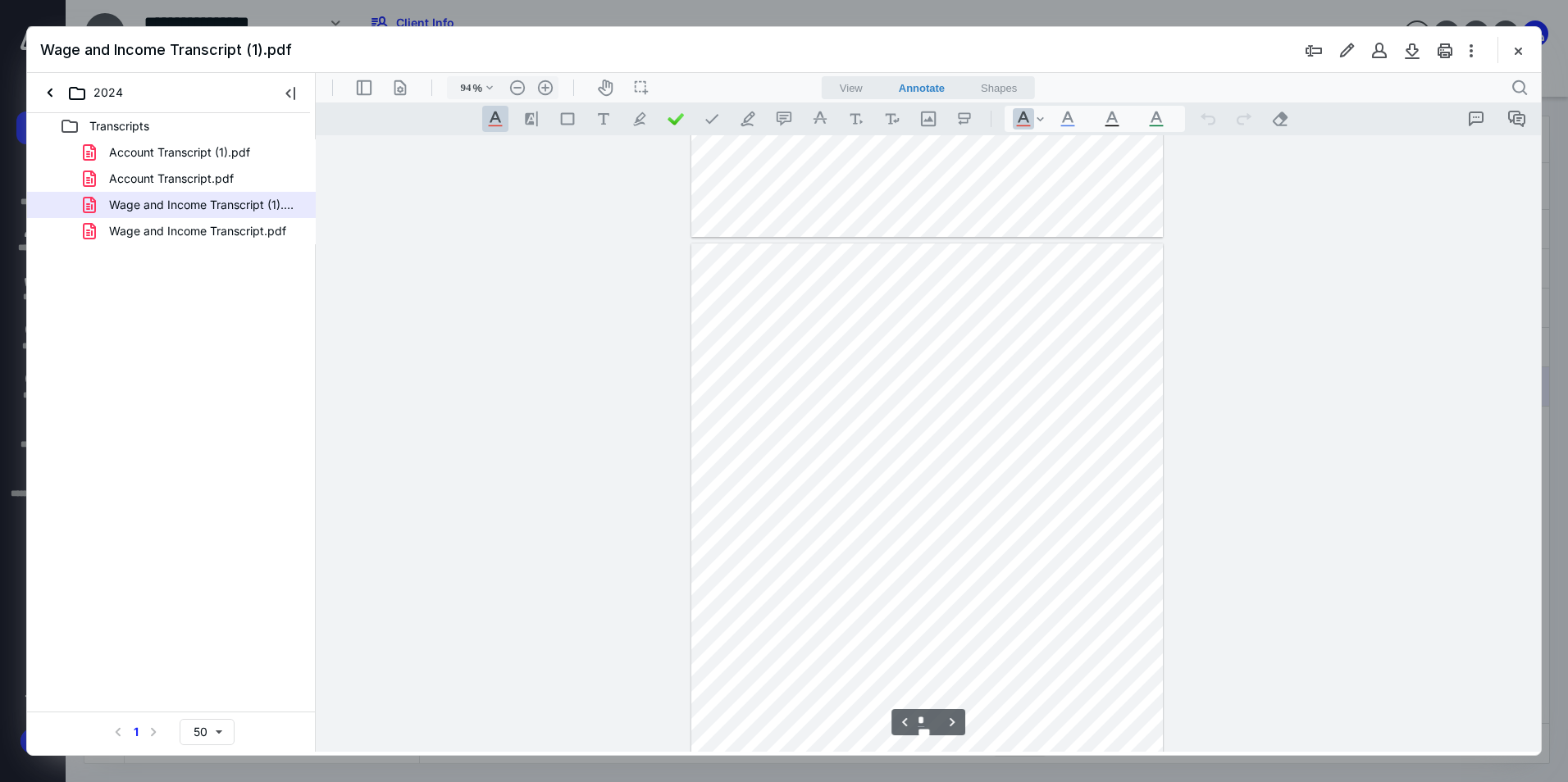 scroll, scrollTop: 557, scrollLeft: 0, axis: vertical 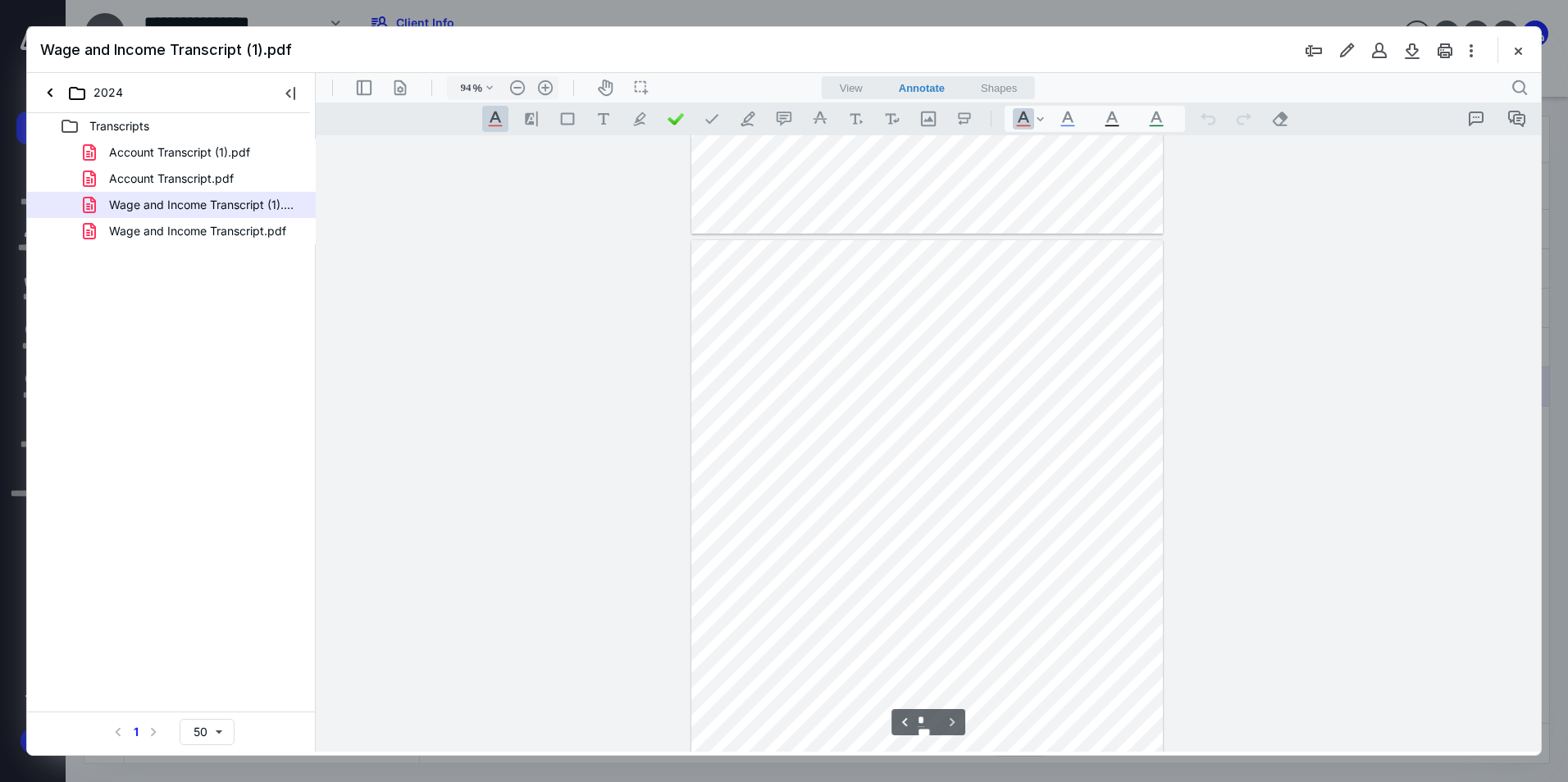 type on "*" 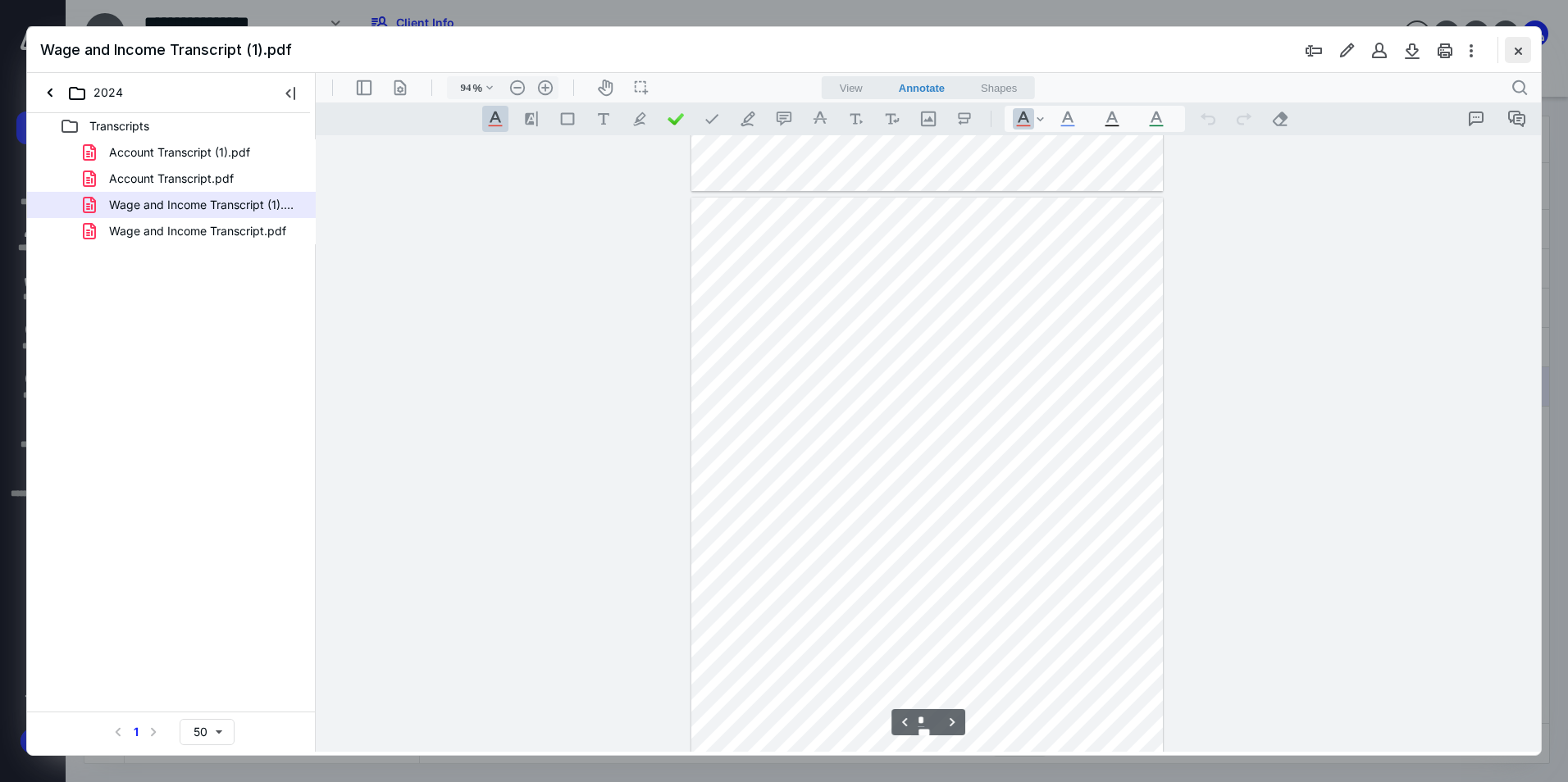 click at bounding box center (1518, 50) 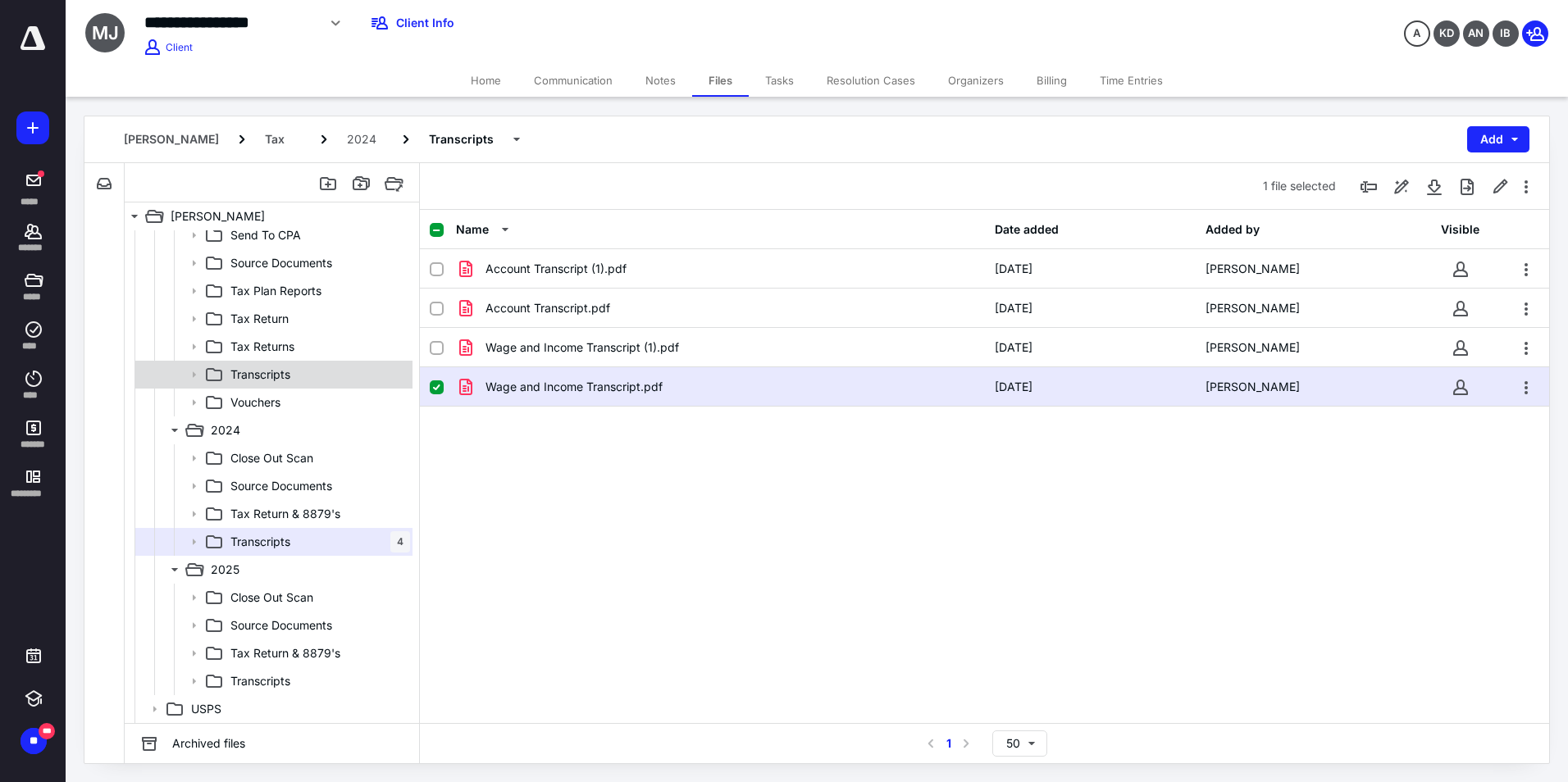 click on "Transcripts" at bounding box center [260, 375] 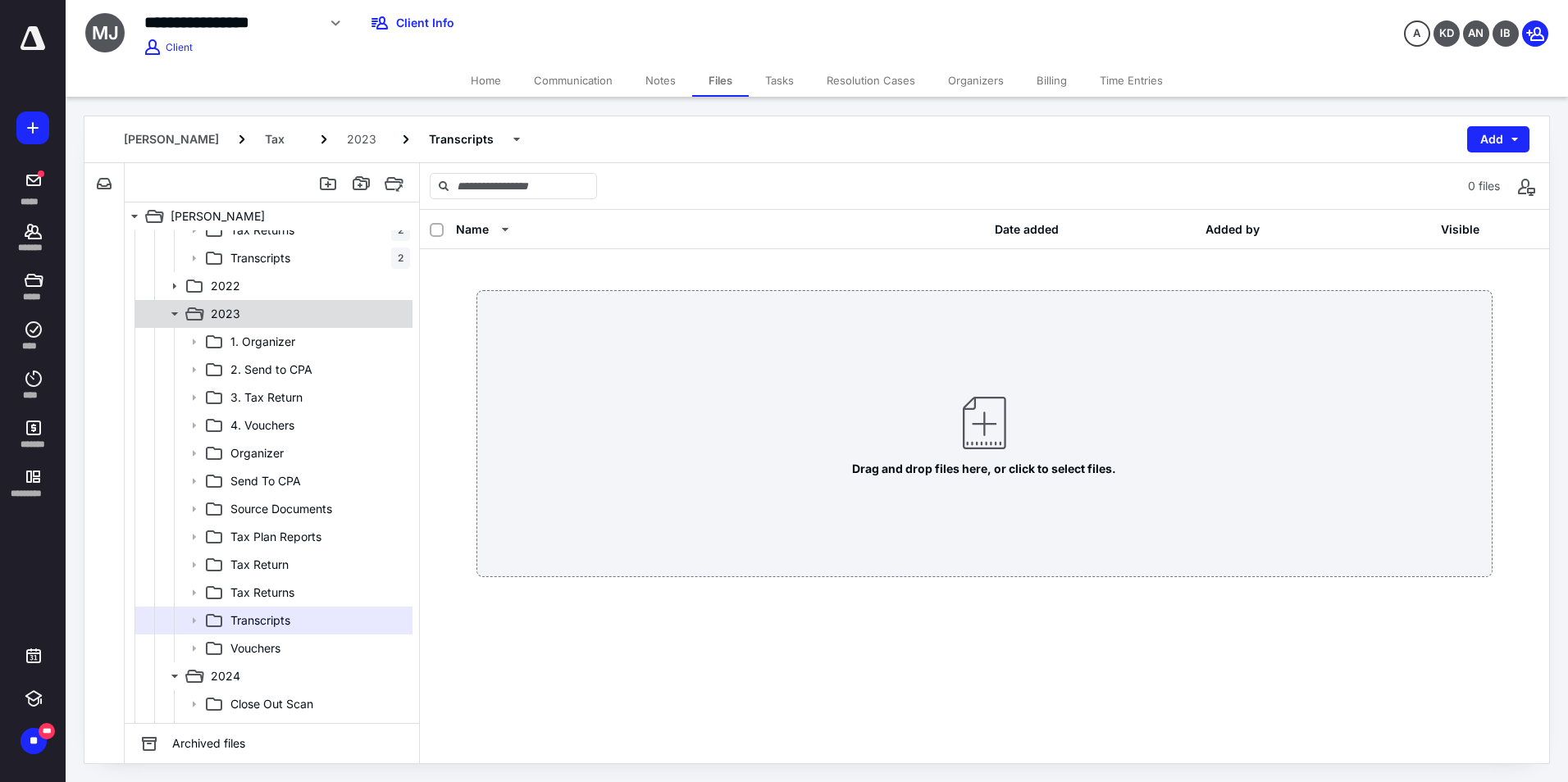 scroll, scrollTop: 240, scrollLeft: 0, axis: vertical 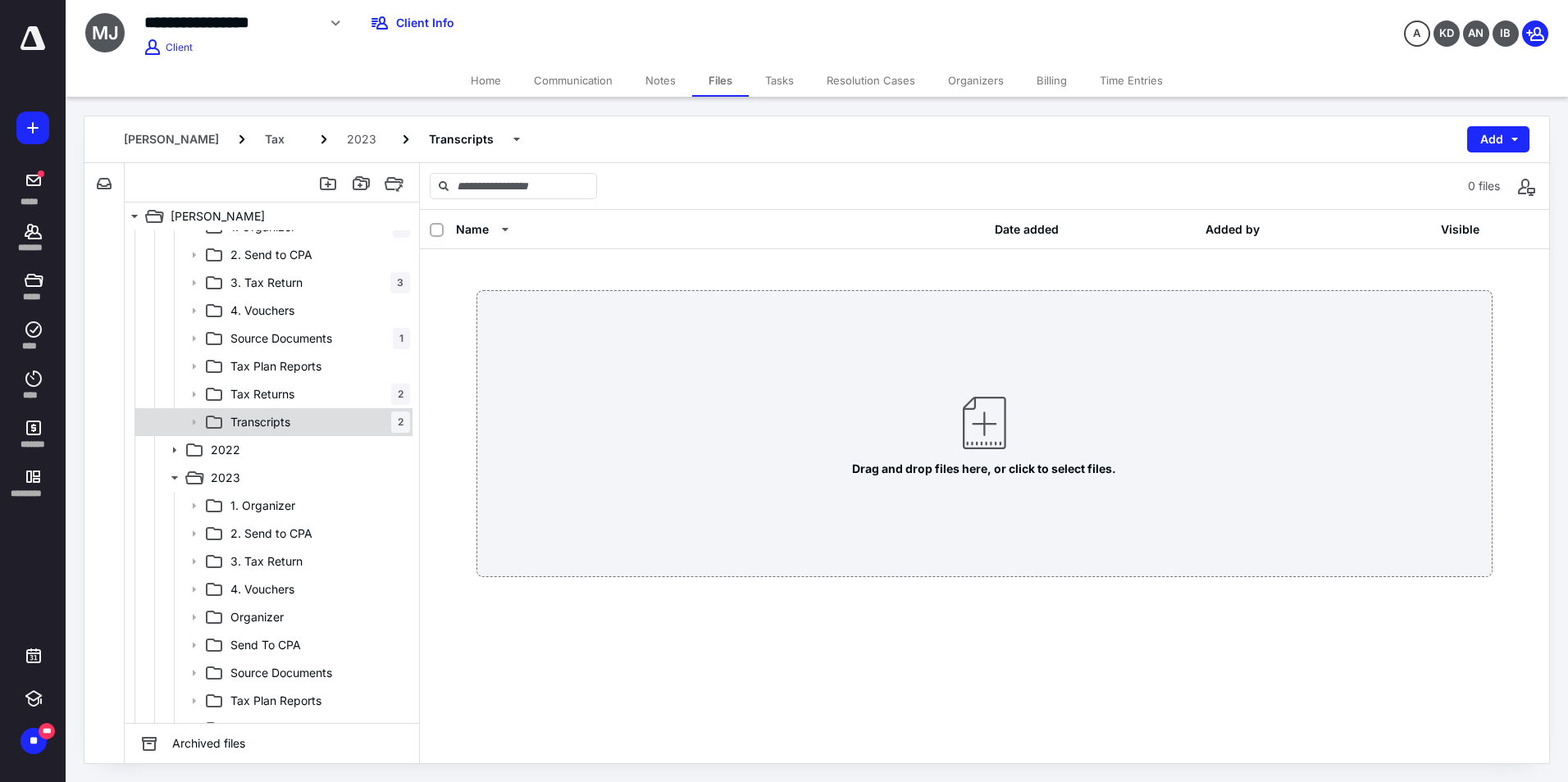 click on "Transcripts 2" at bounding box center (317, 422) 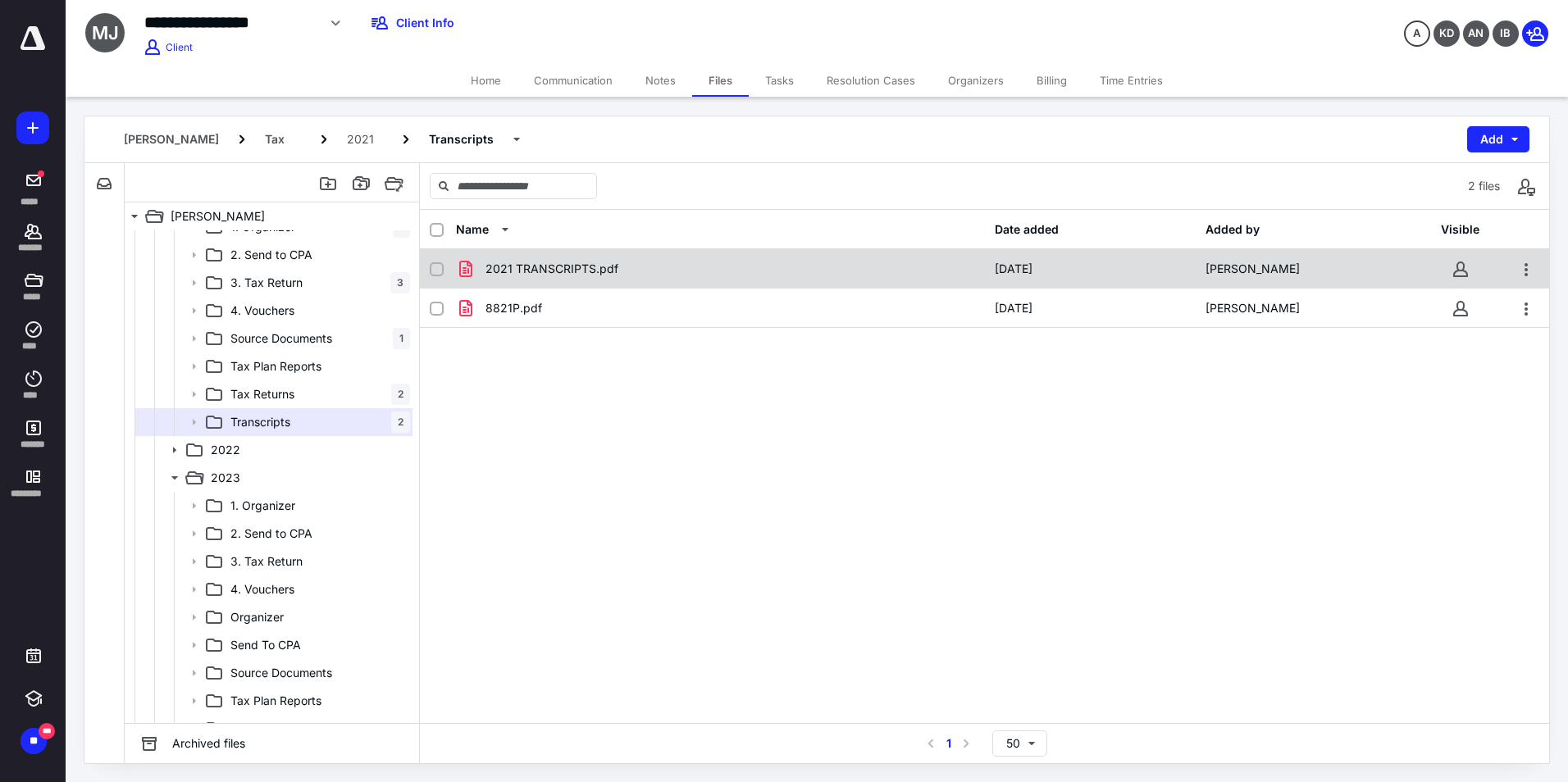 click on "2021 TRANSCRIPTS.pdf" at bounding box center (552, 269) 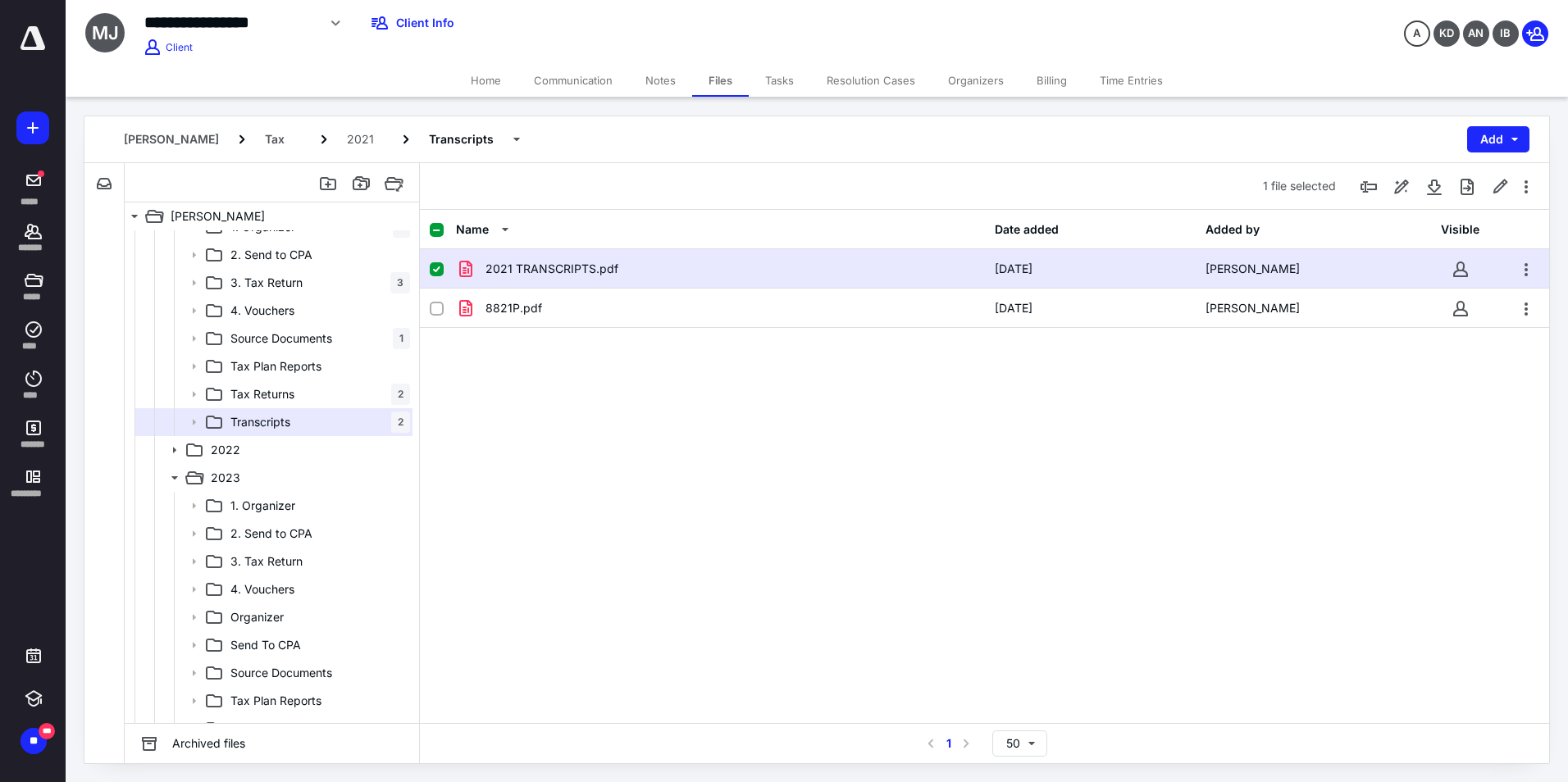 click on "2021 TRANSCRIPTS.pdf" at bounding box center (552, 269) 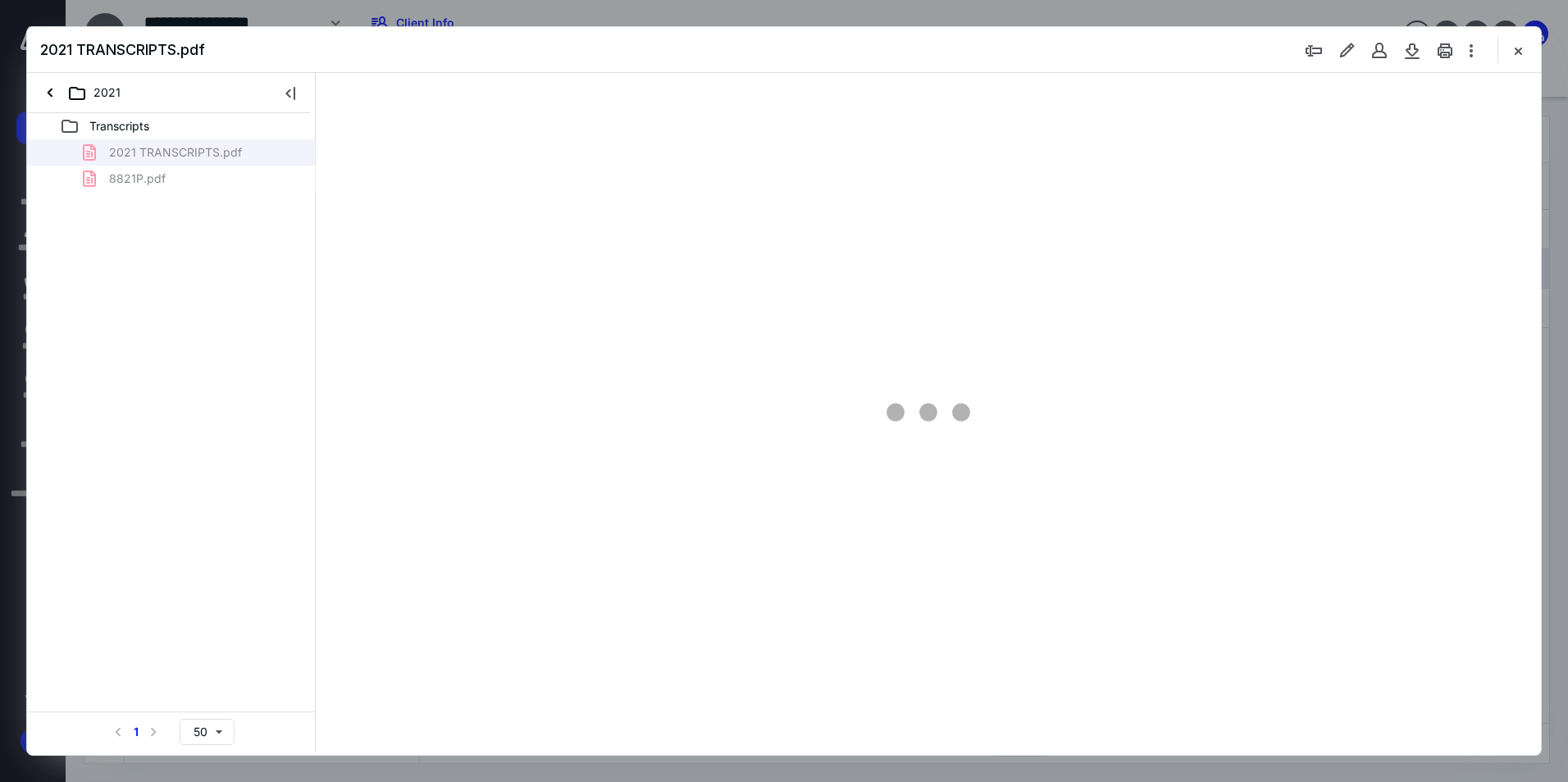 scroll, scrollTop: 0, scrollLeft: 0, axis: both 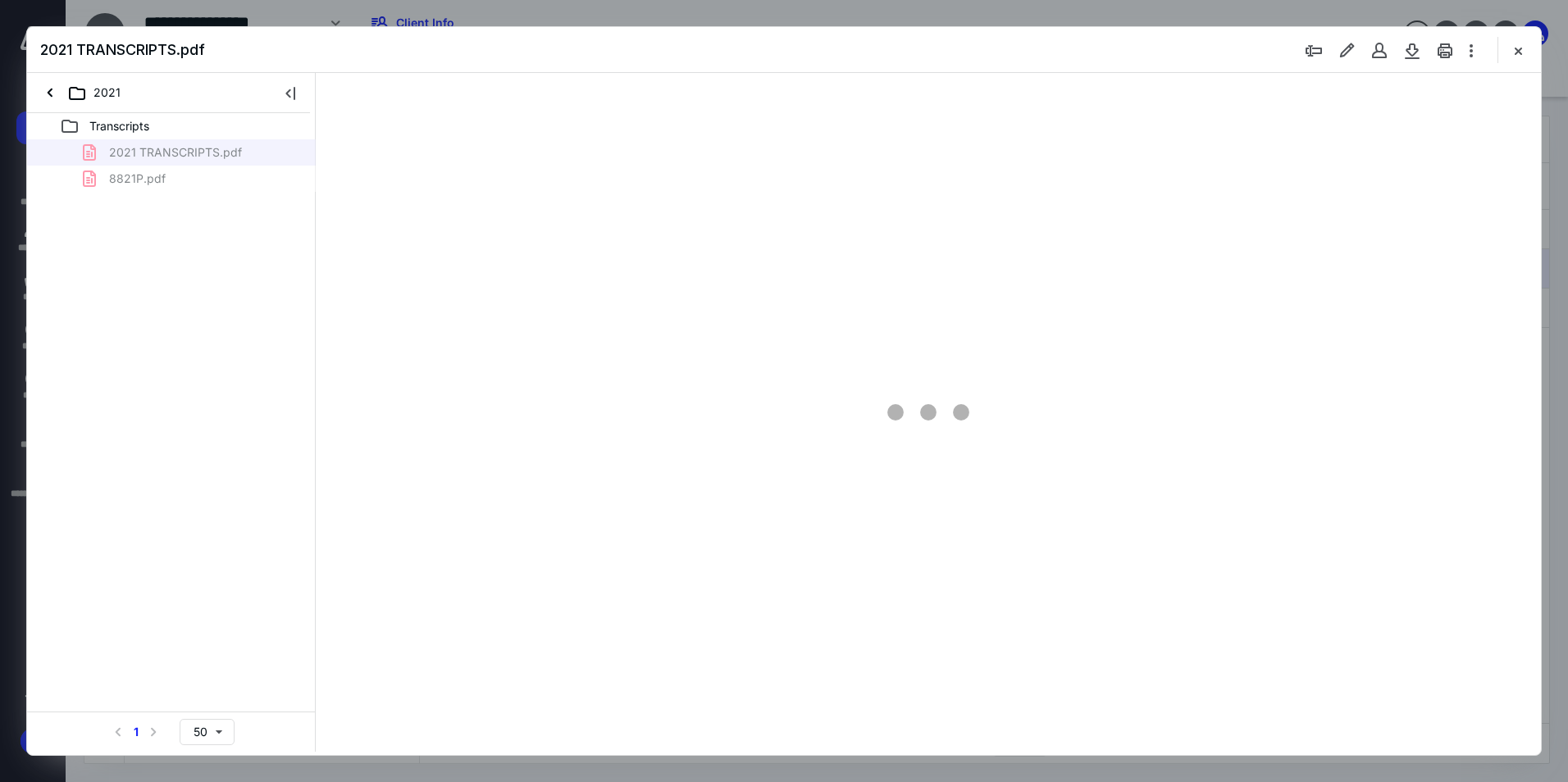 type on "94" 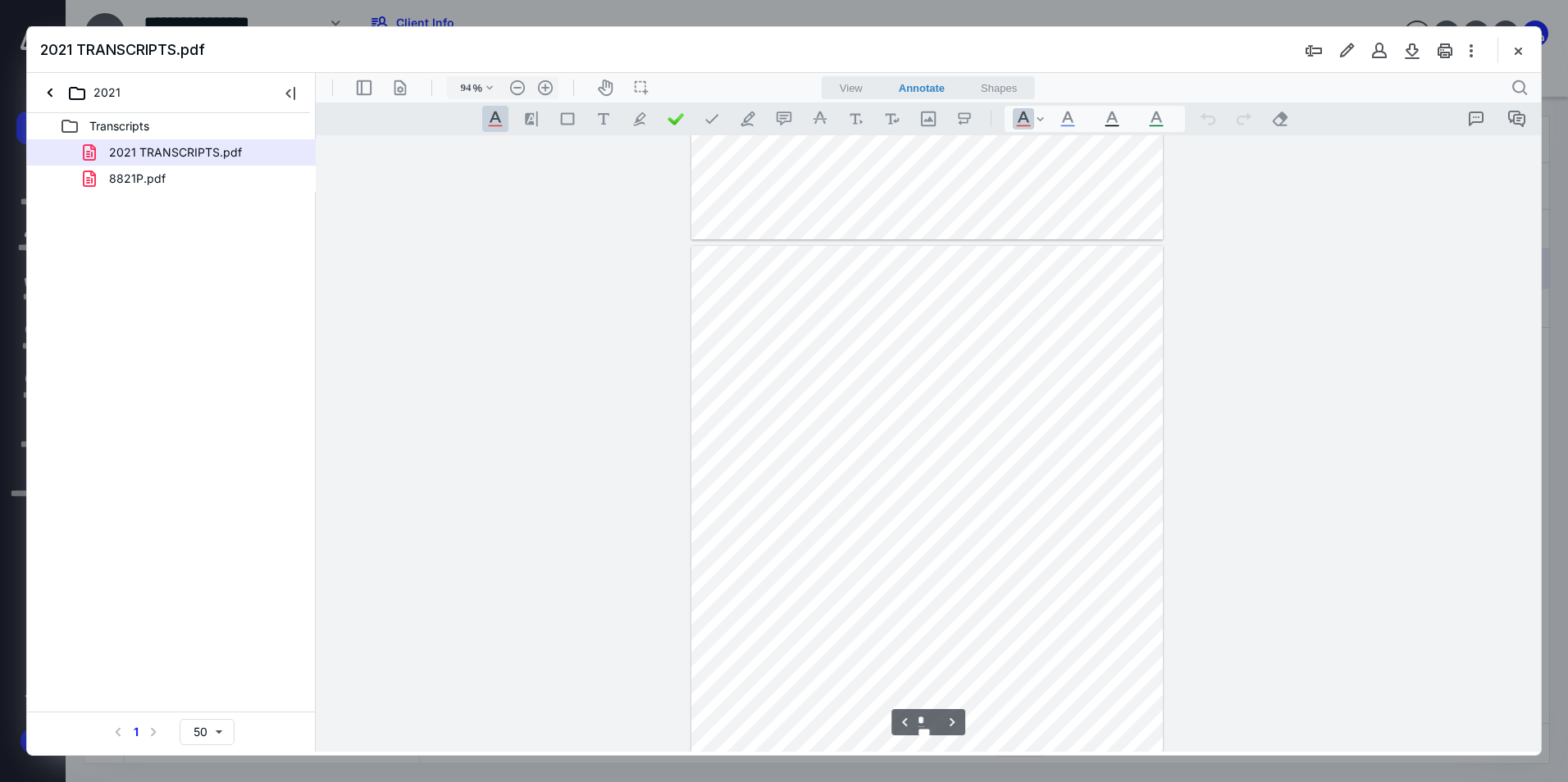 scroll, scrollTop: 1131, scrollLeft: 0, axis: vertical 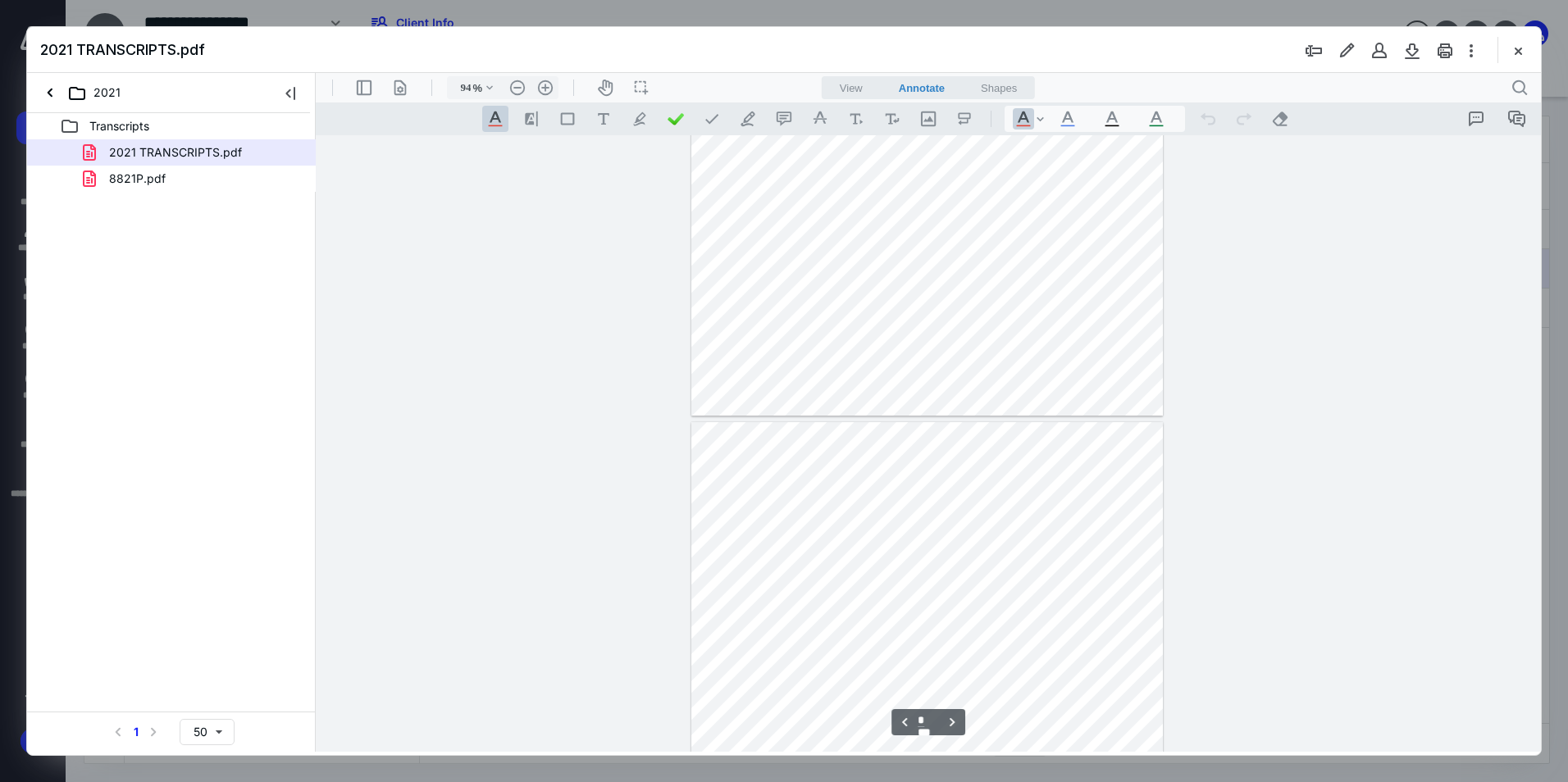 type on "*" 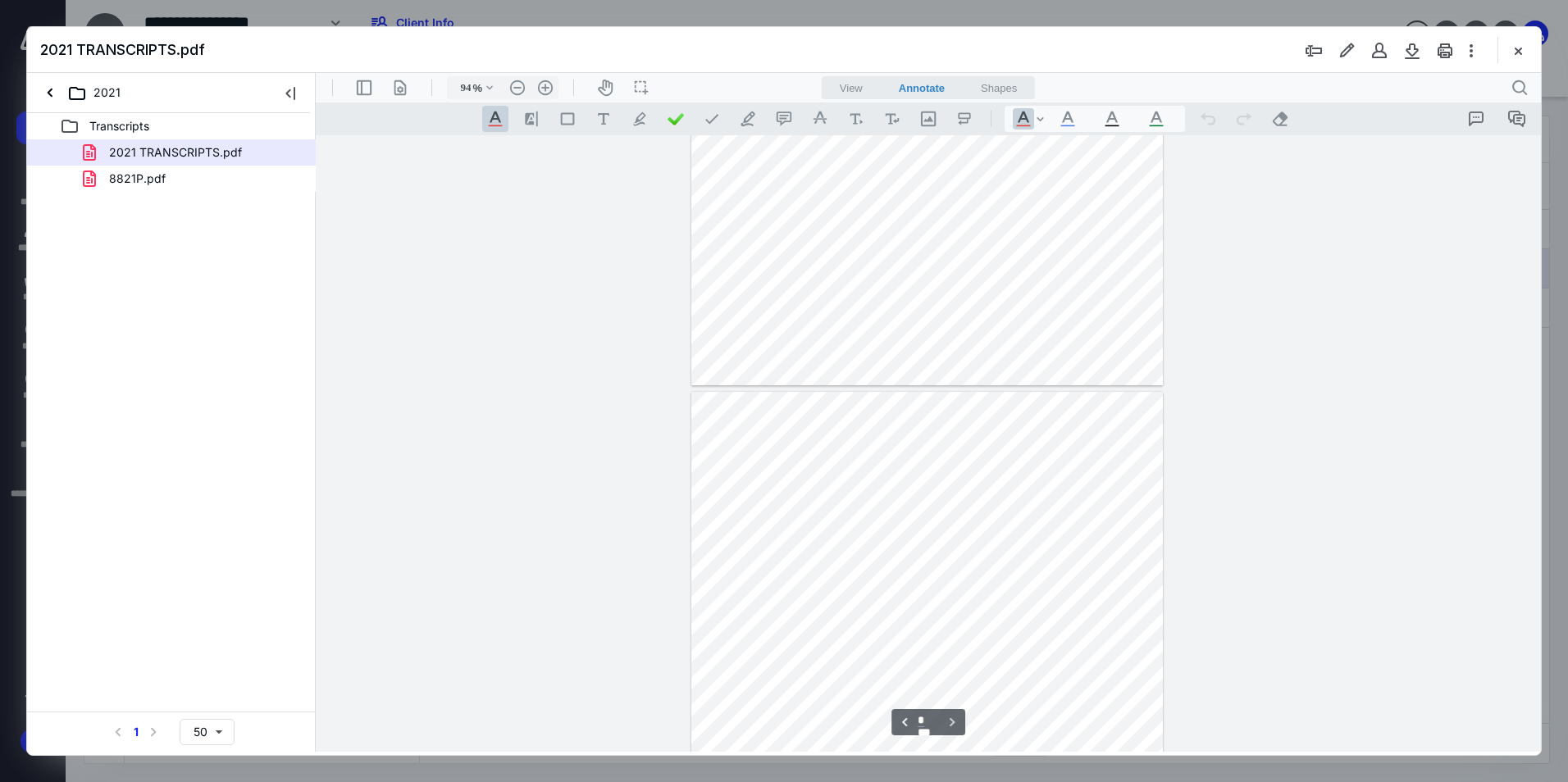 scroll, scrollTop: 3082, scrollLeft: 0, axis: vertical 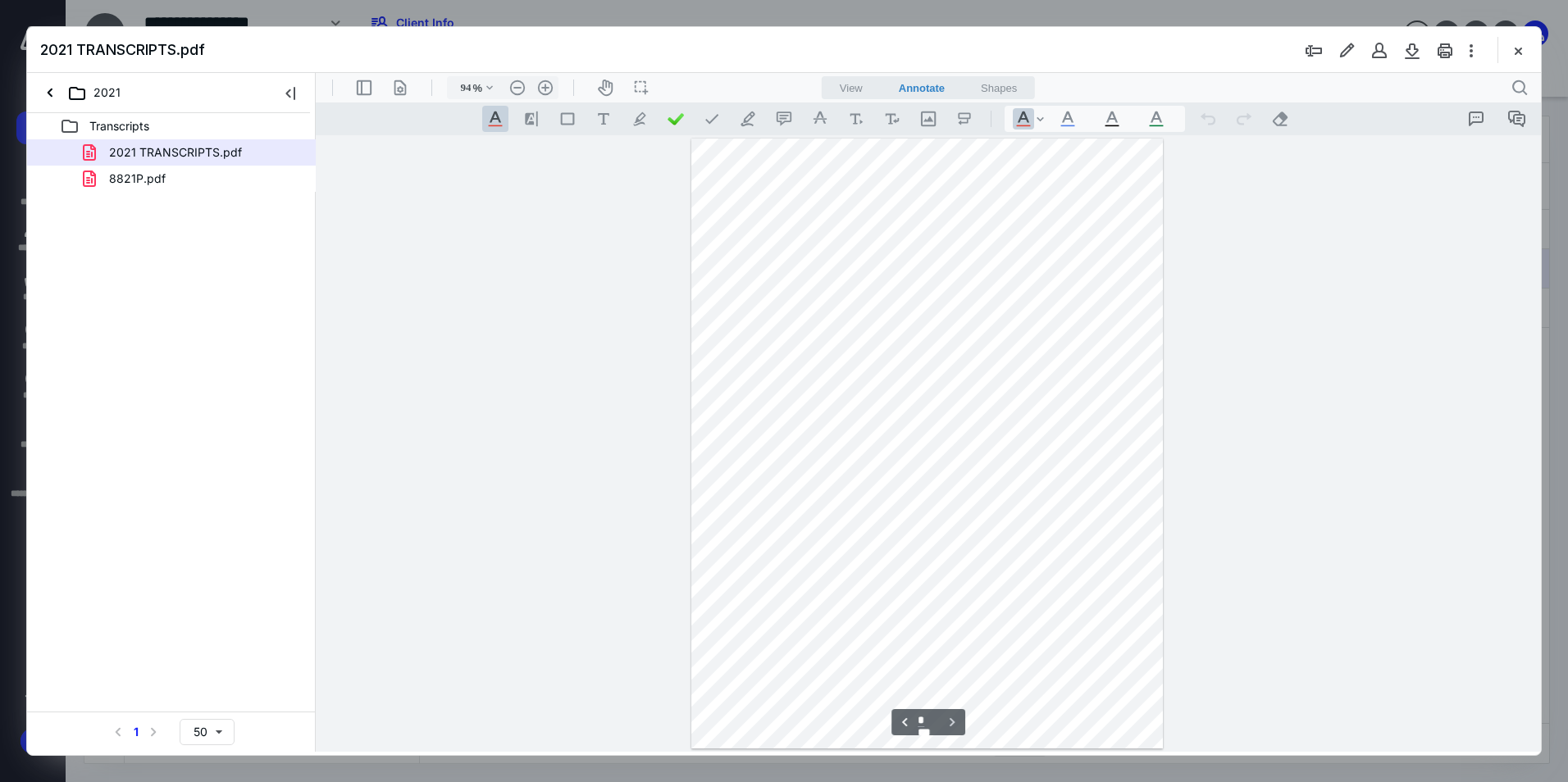 click at bounding box center [1518, 50] 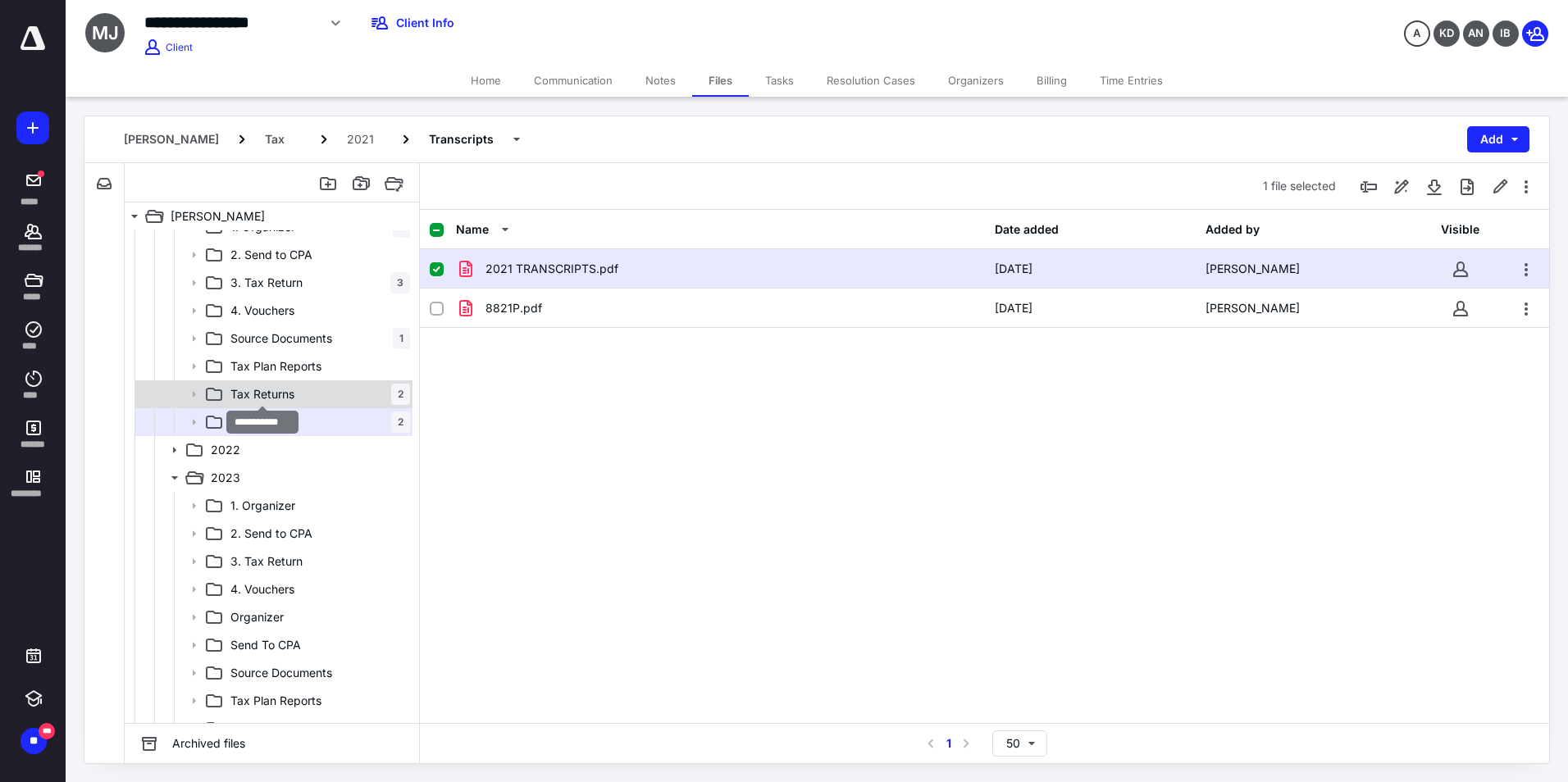 click on "Tax Returns" at bounding box center (262, 394) 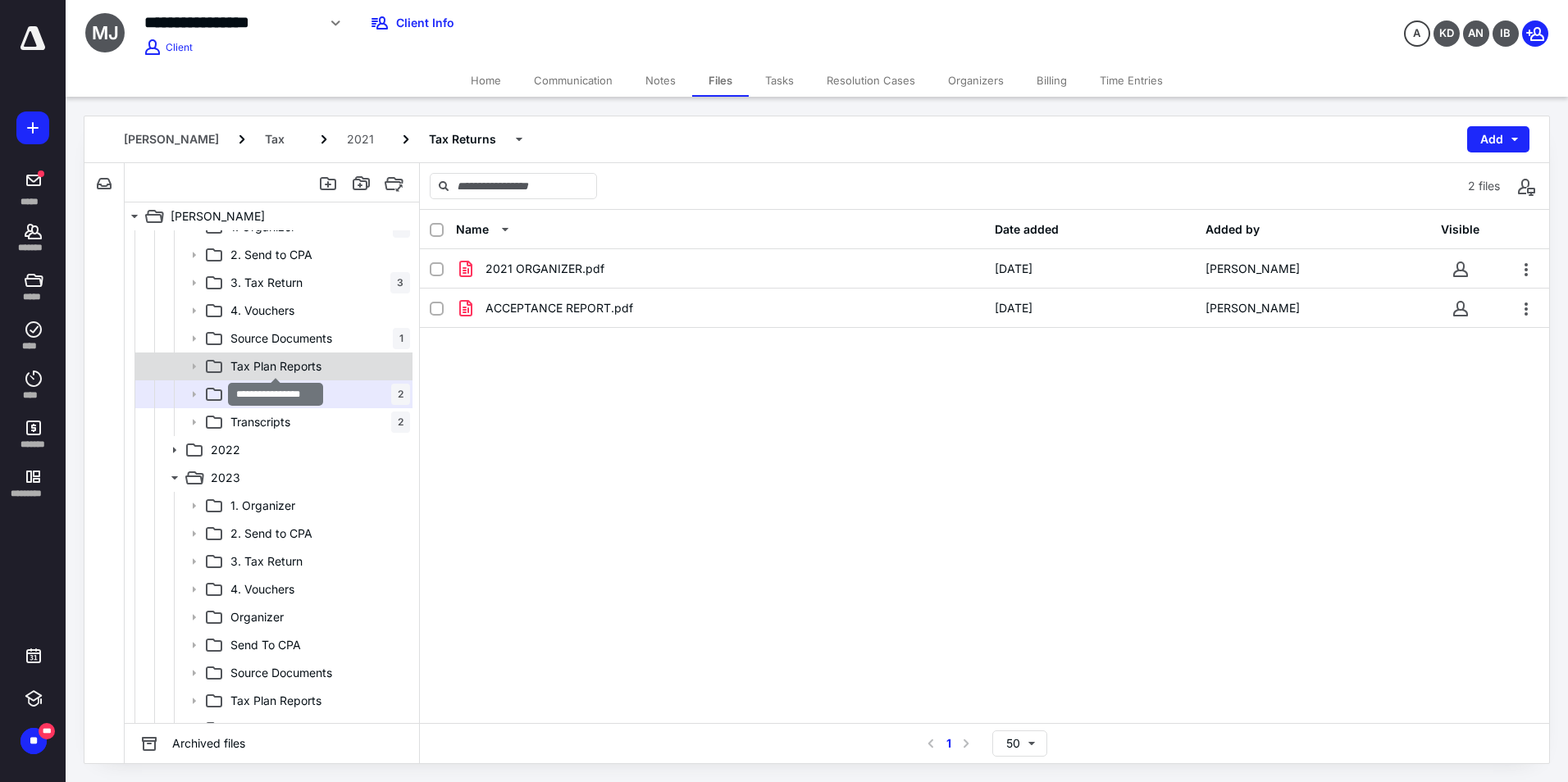 click on "Tax Plan Reports" at bounding box center [276, 366] 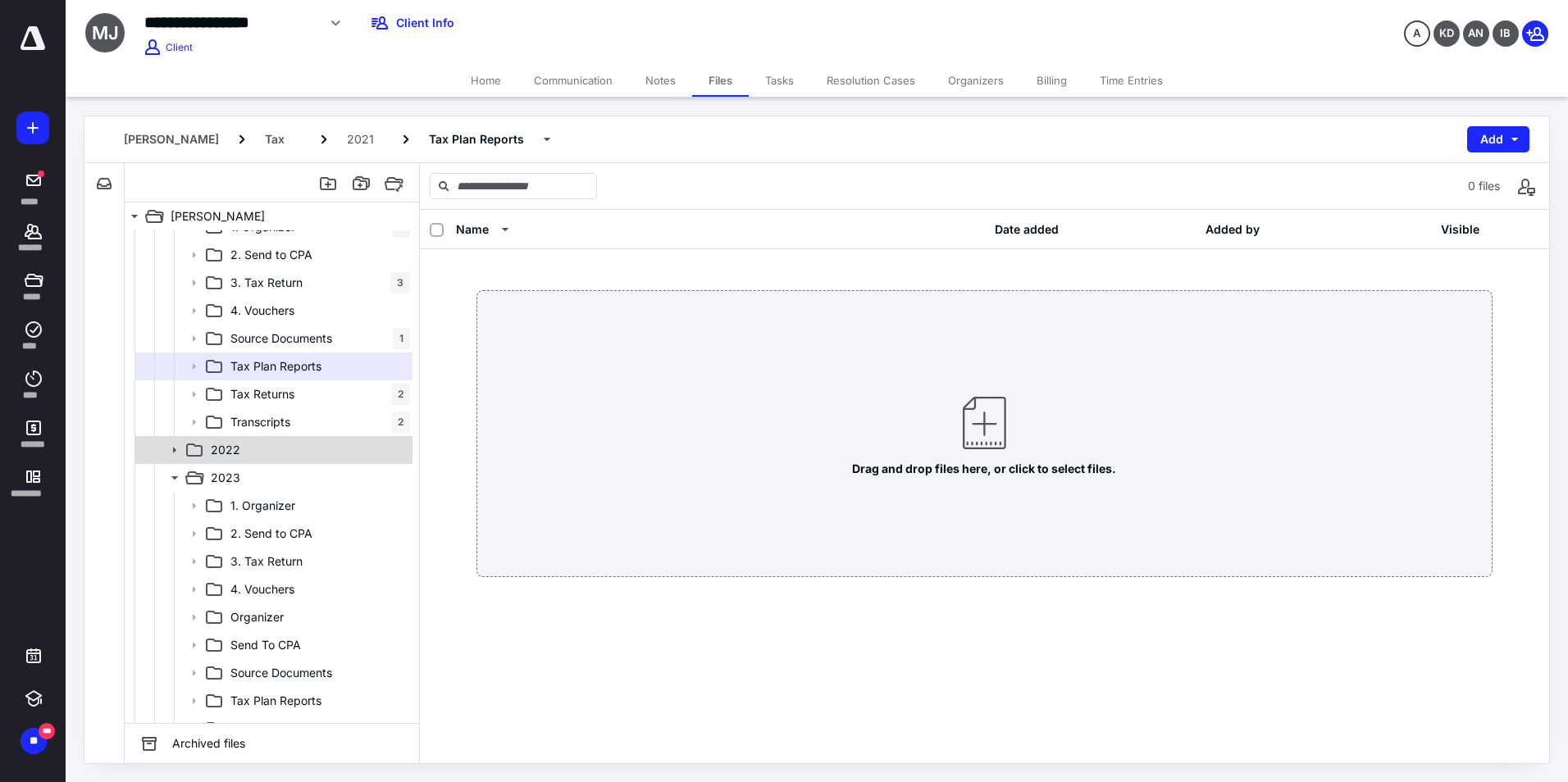 click on "2022" at bounding box center (307, 450) 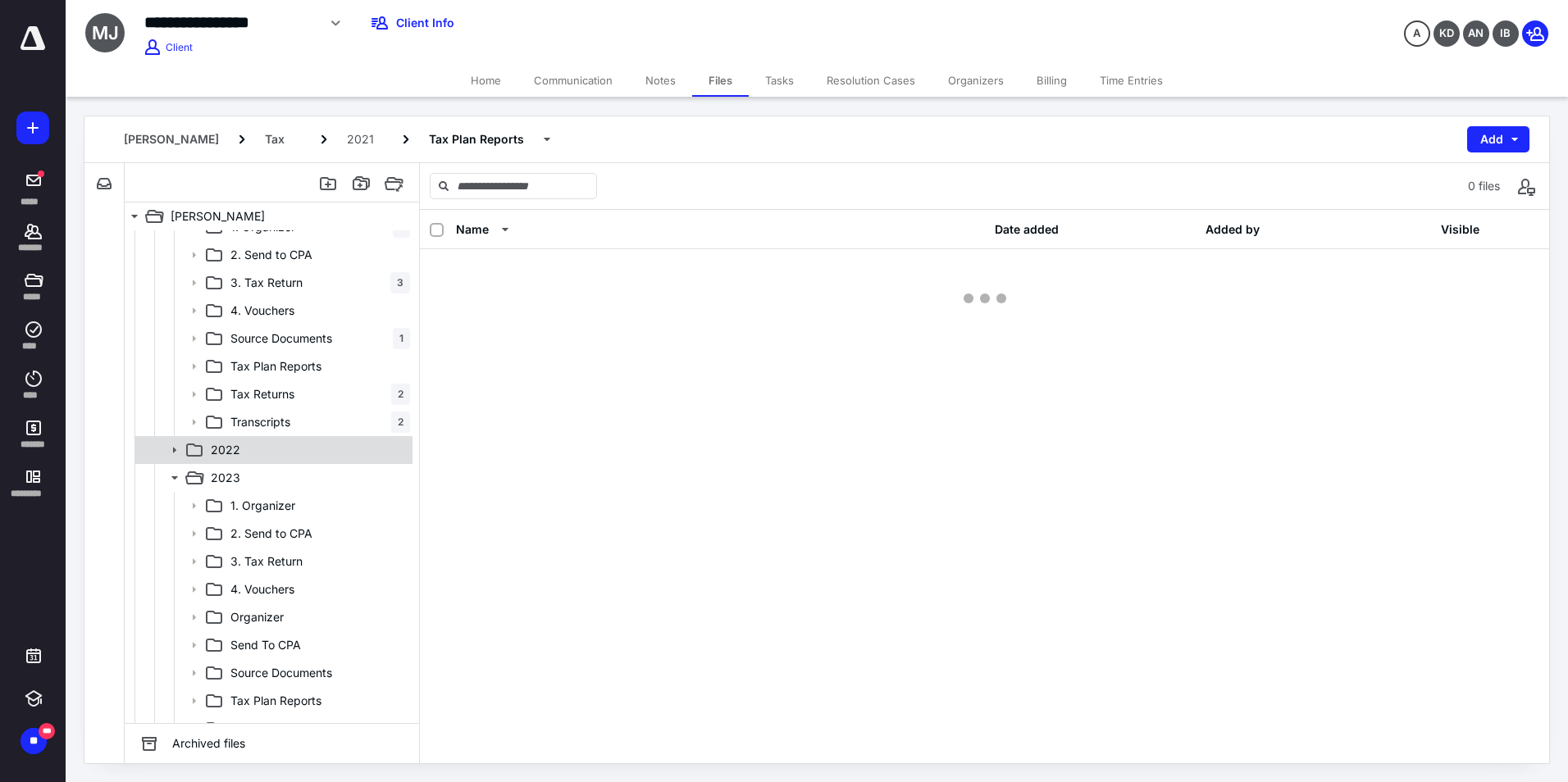 click on "2022" at bounding box center (307, 450) 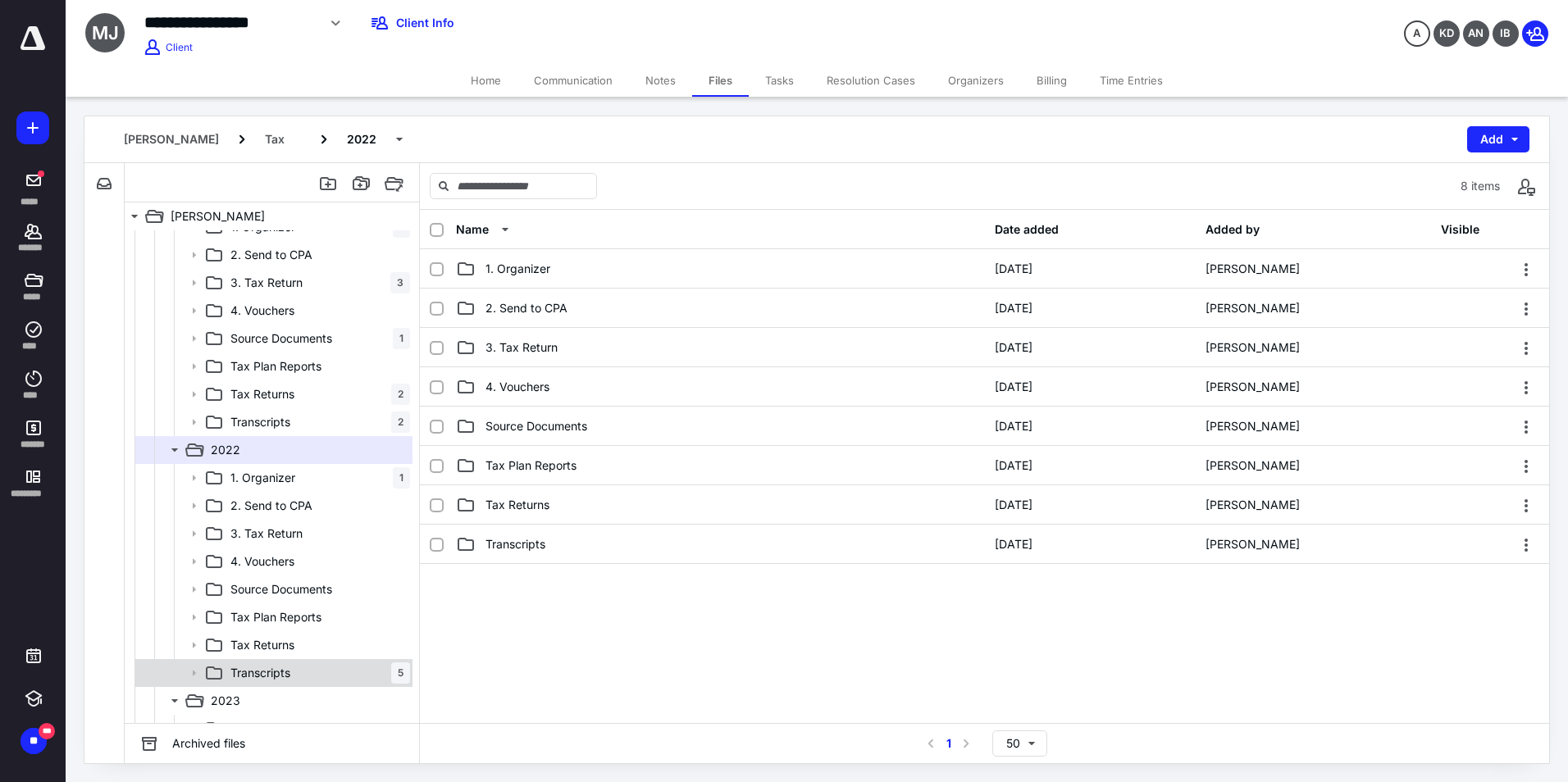 click on "Transcripts 5" at bounding box center (317, 673) 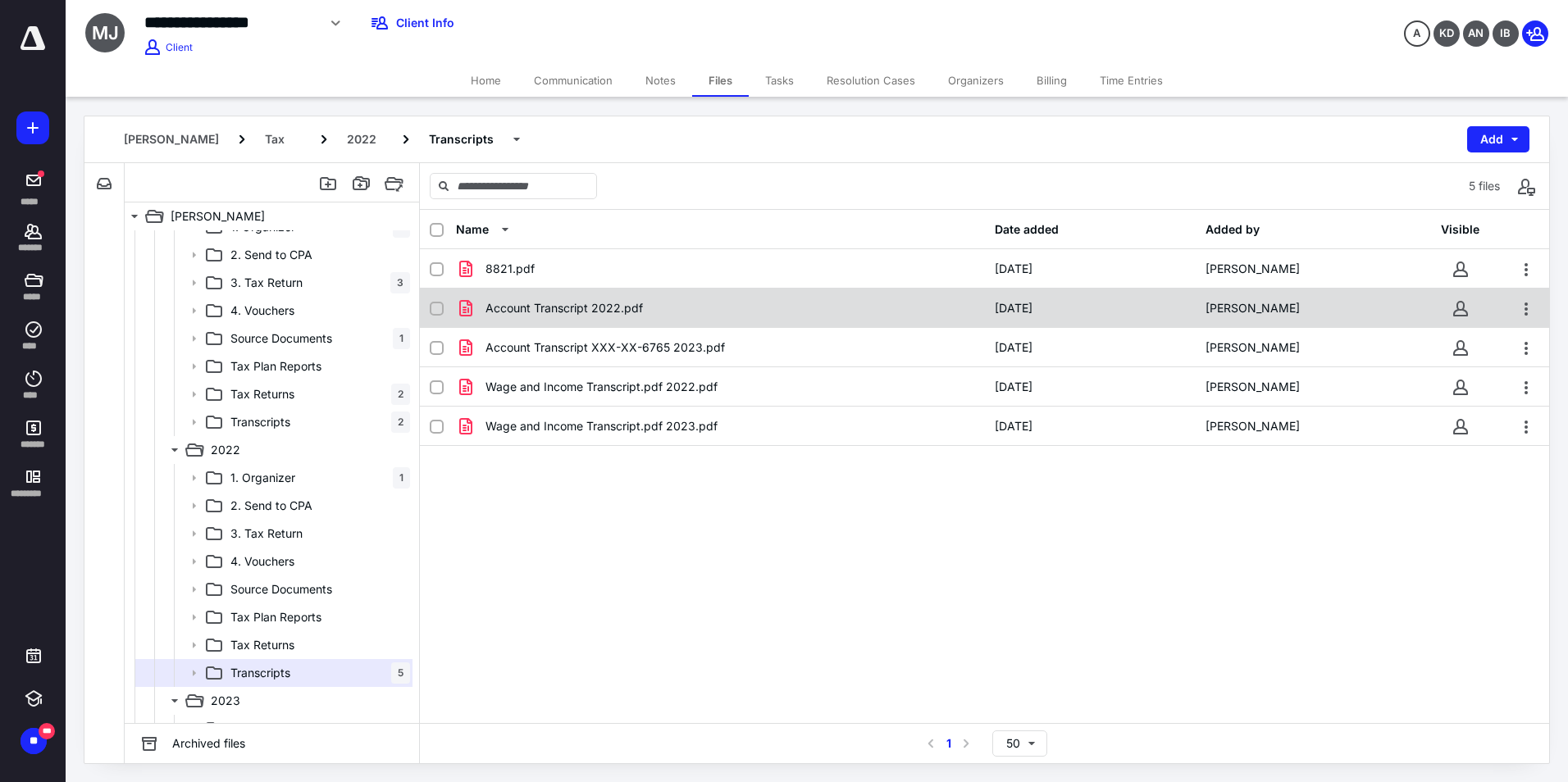click on "Account Transcript 2022.pdf" at bounding box center [564, 308] 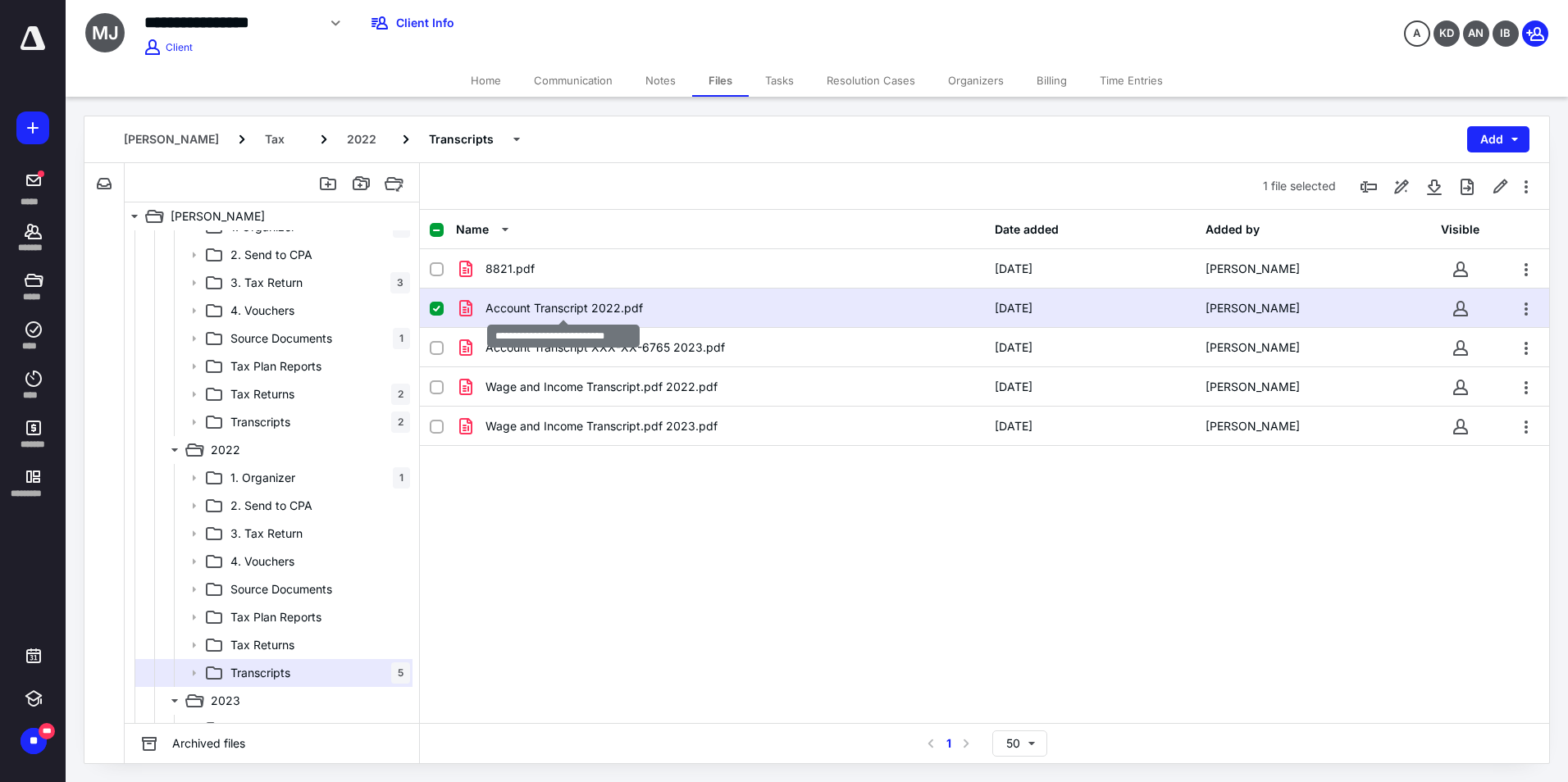 click on "Account Transcript 2022.pdf" at bounding box center (564, 308) 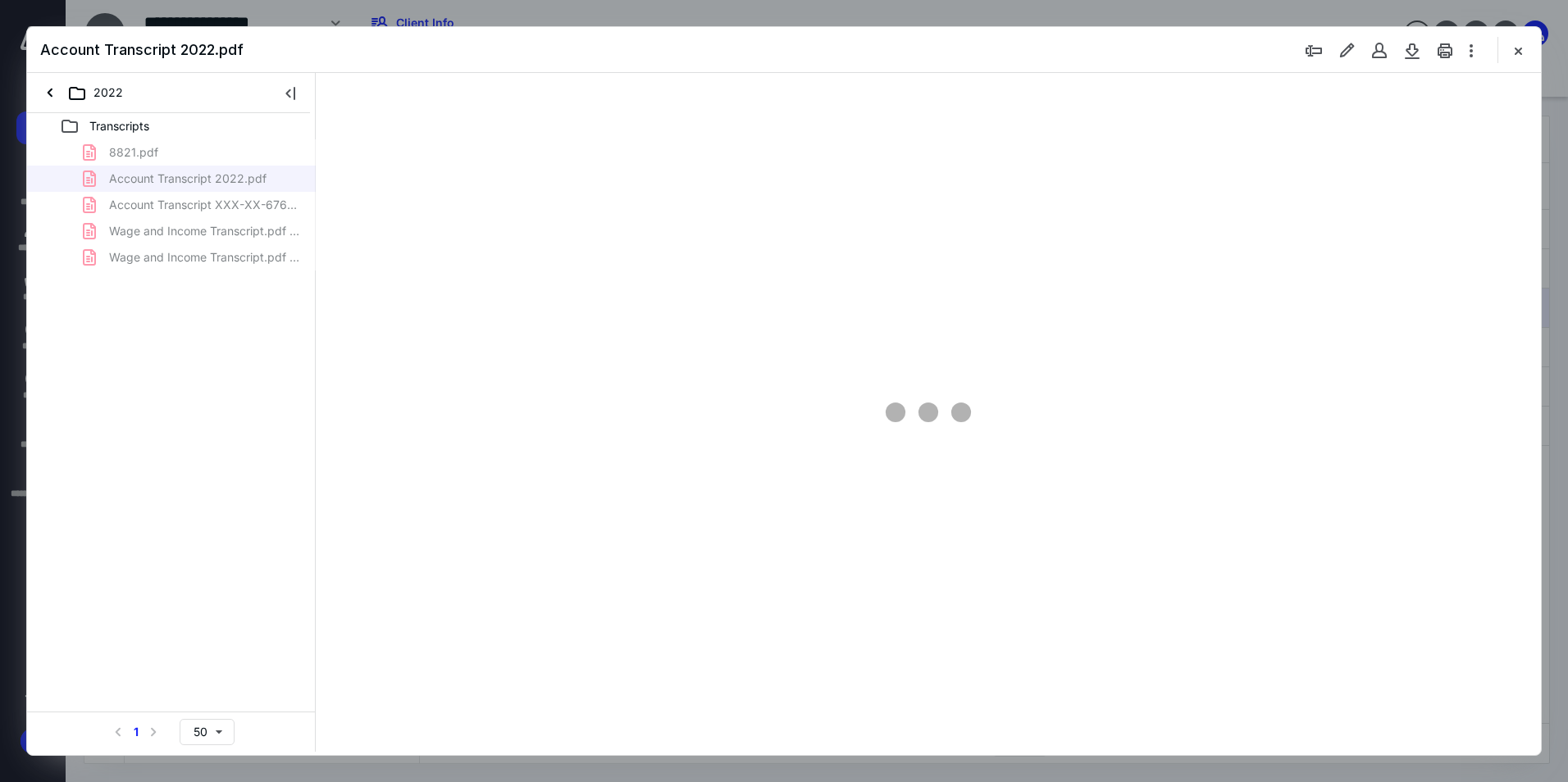 scroll, scrollTop: 0, scrollLeft: 0, axis: both 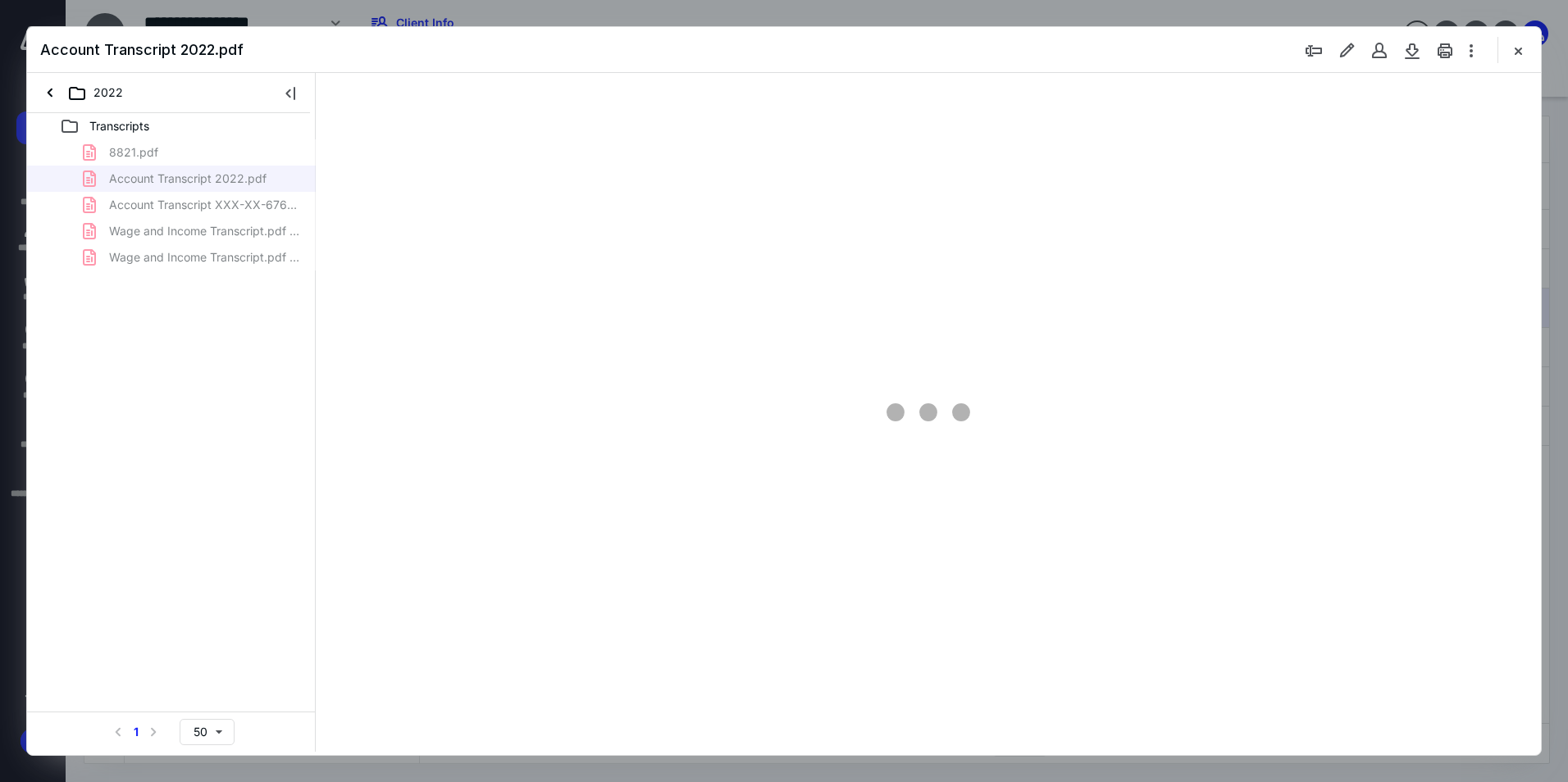 type on "94" 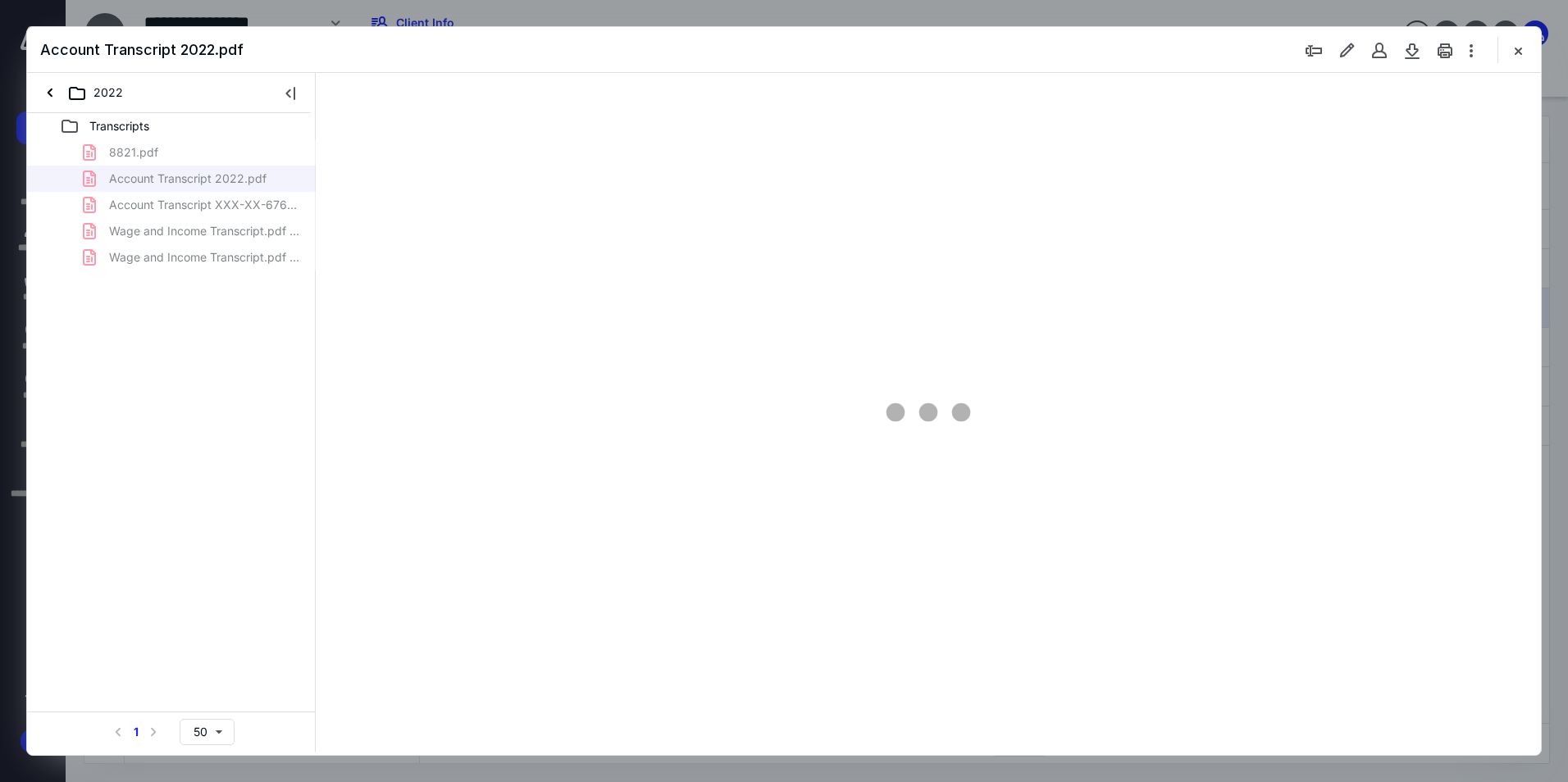 scroll, scrollTop: 66, scrollLeft: 0, axis: vertical 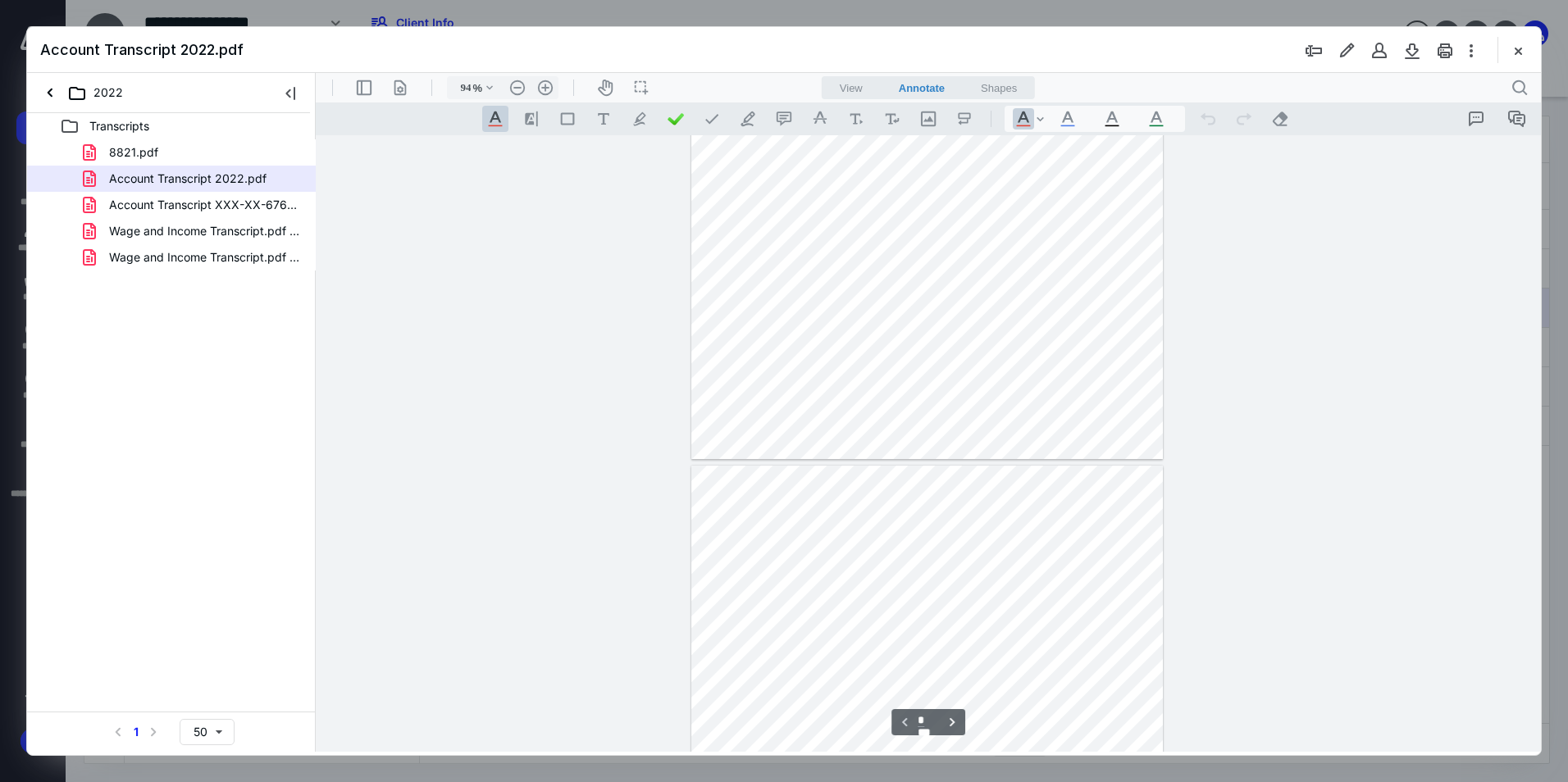 type on "*" 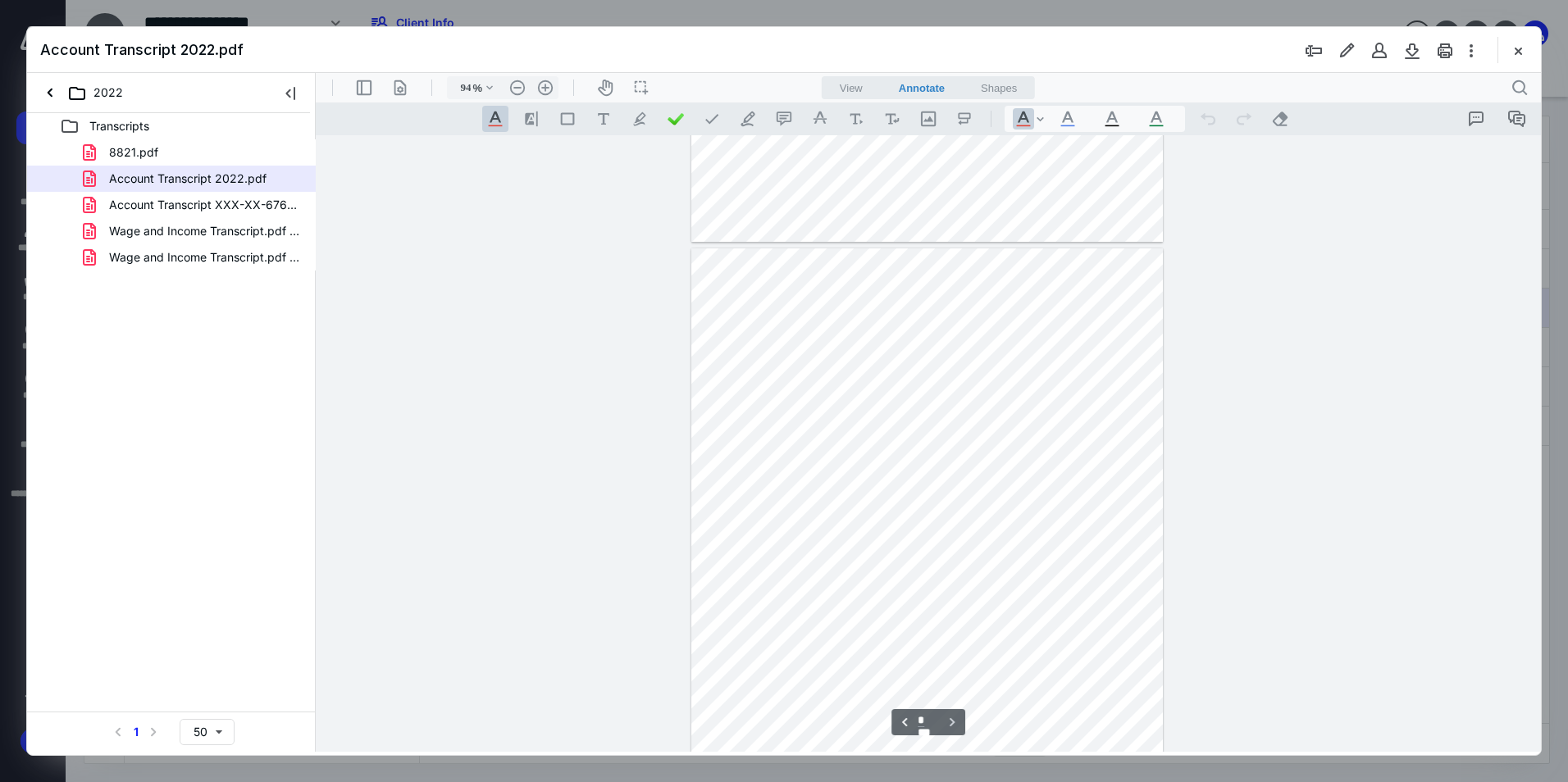 scroll, scrollTop: 616, scrollLeft: 0, axis: vertical 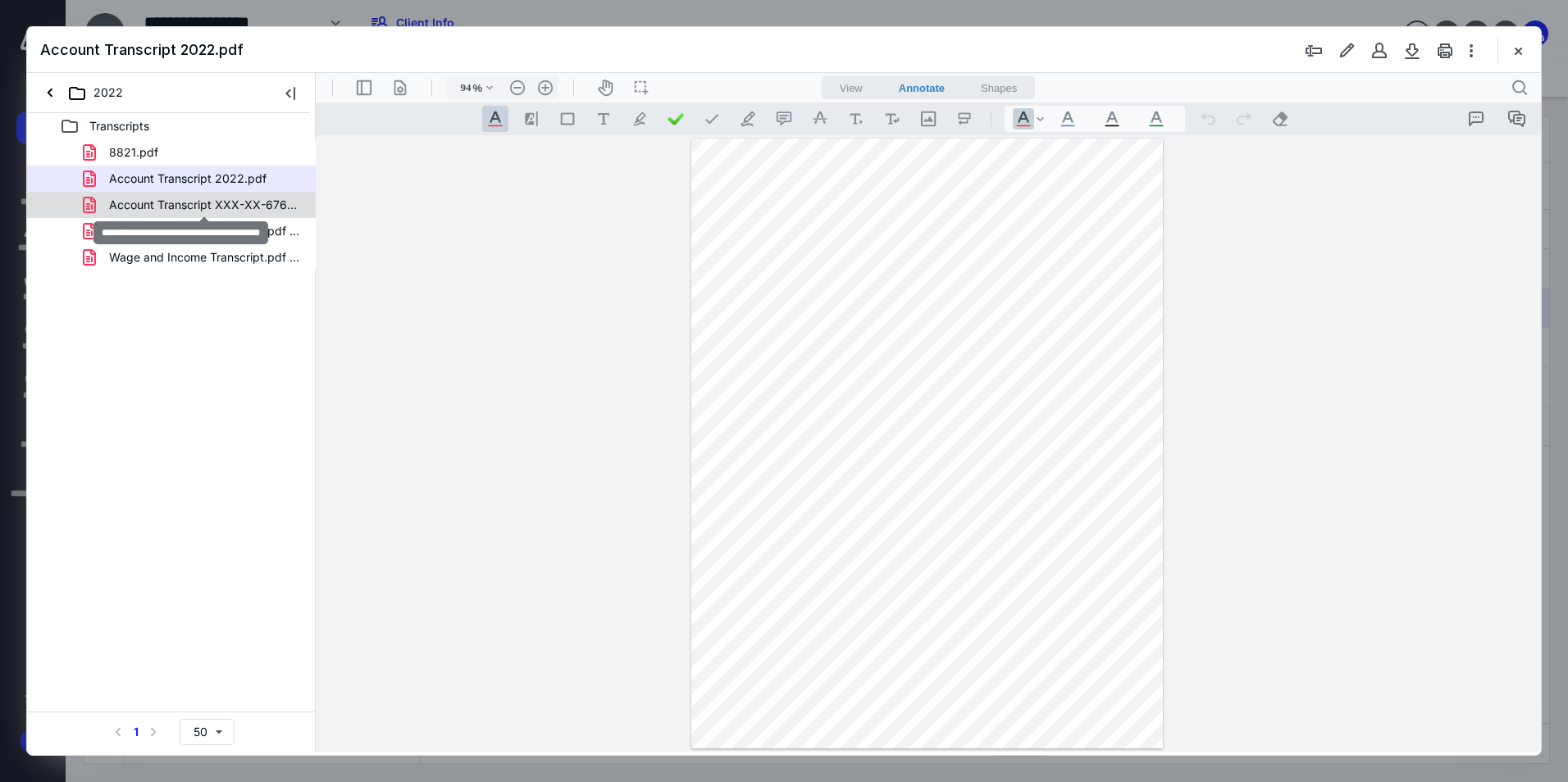 click on "Account Transcript XXX-XX-6765 2023.pdf" at bounding box center (204, 205) 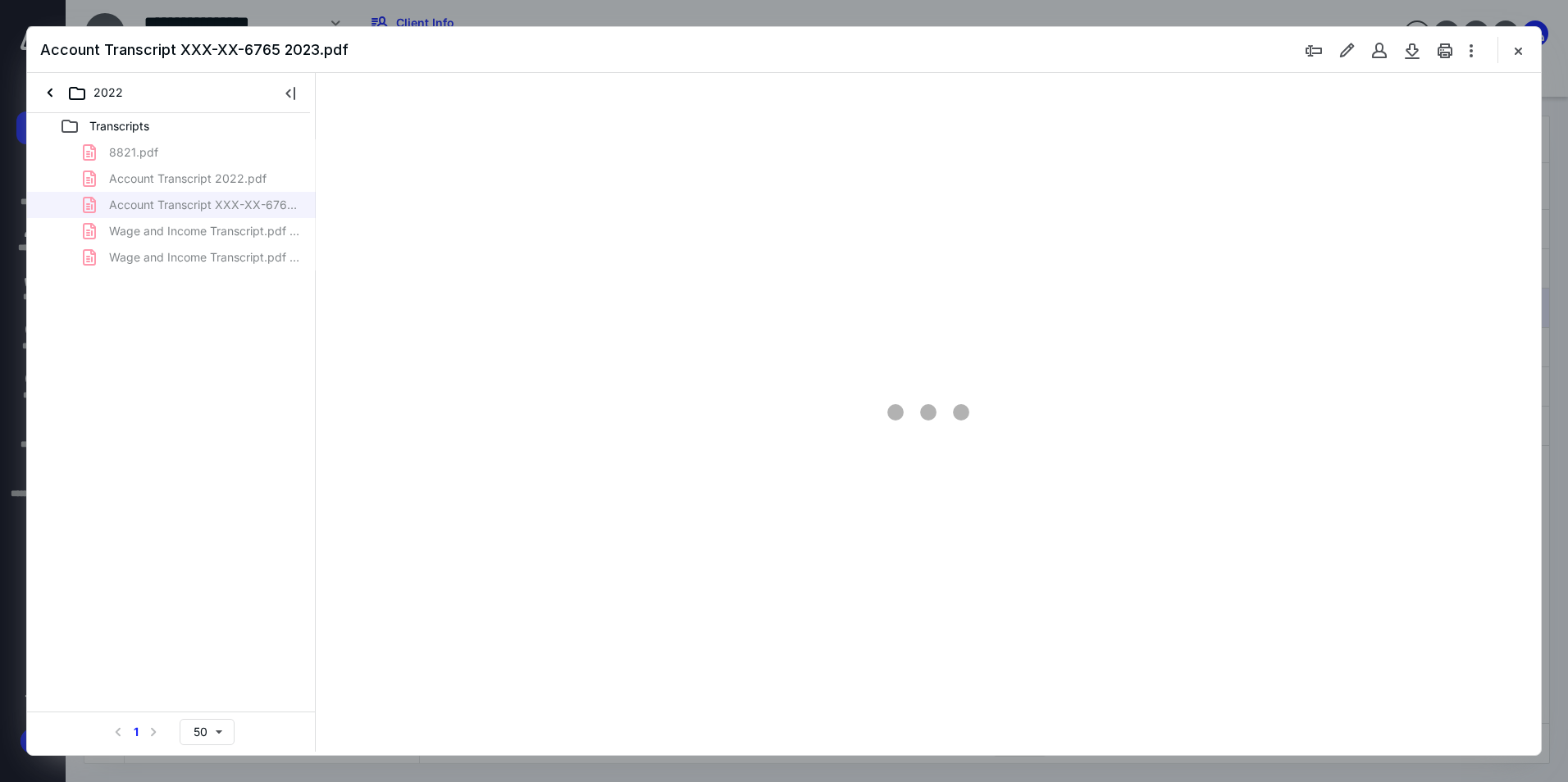 type on "94" 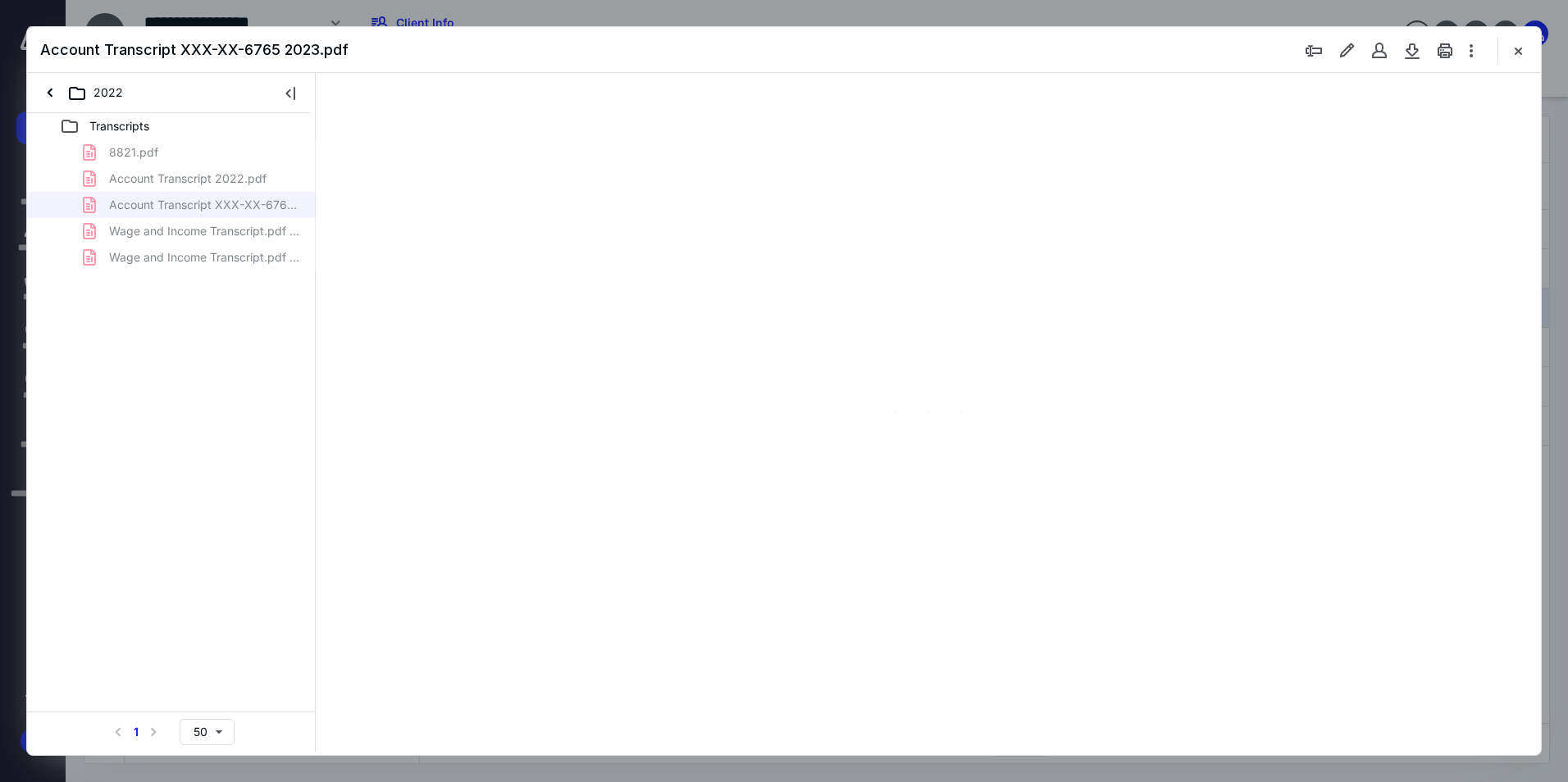 scroll, scrollTop: 66, scrollLeft: 0, axis: vertical 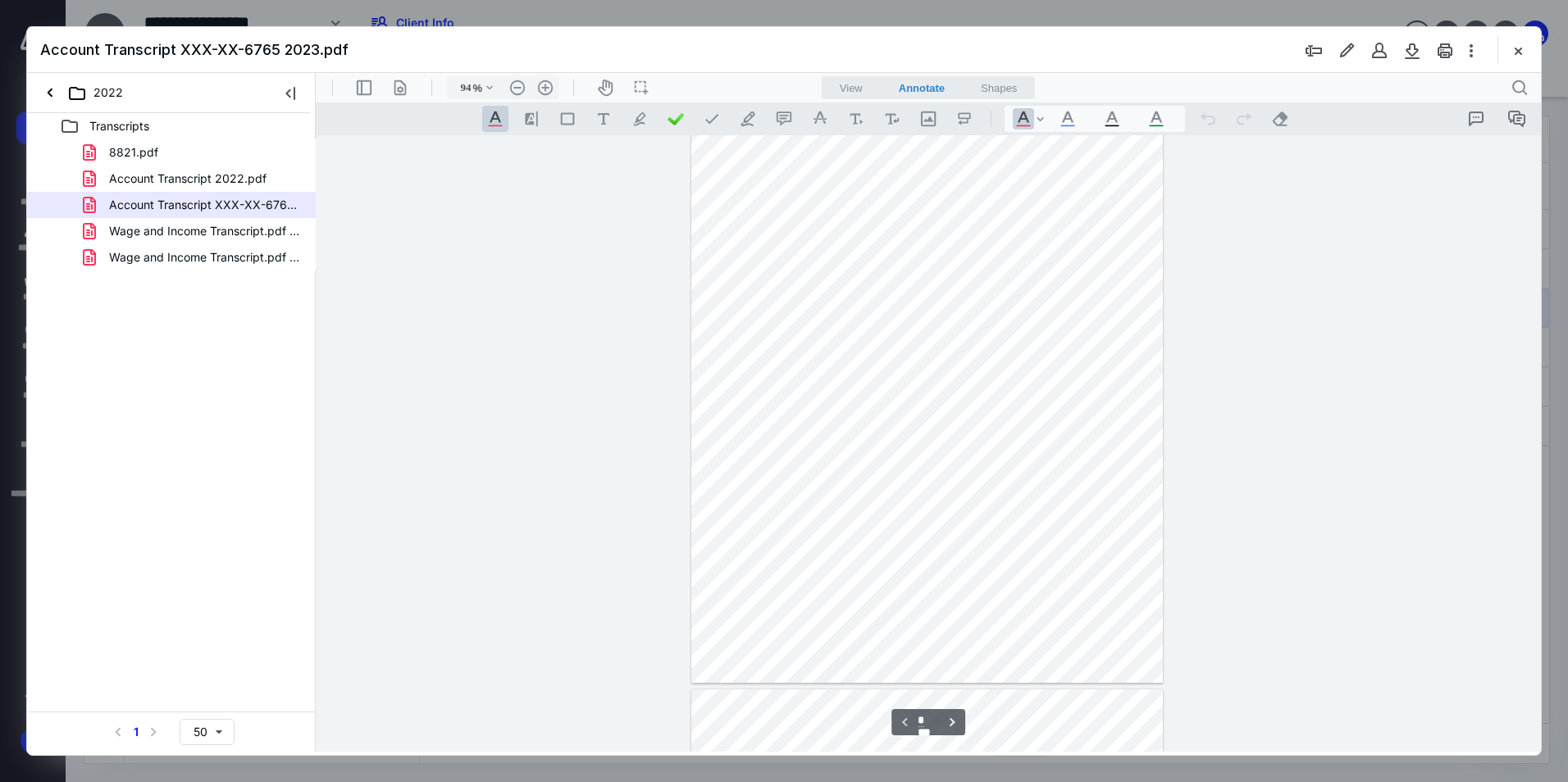 type on "*" 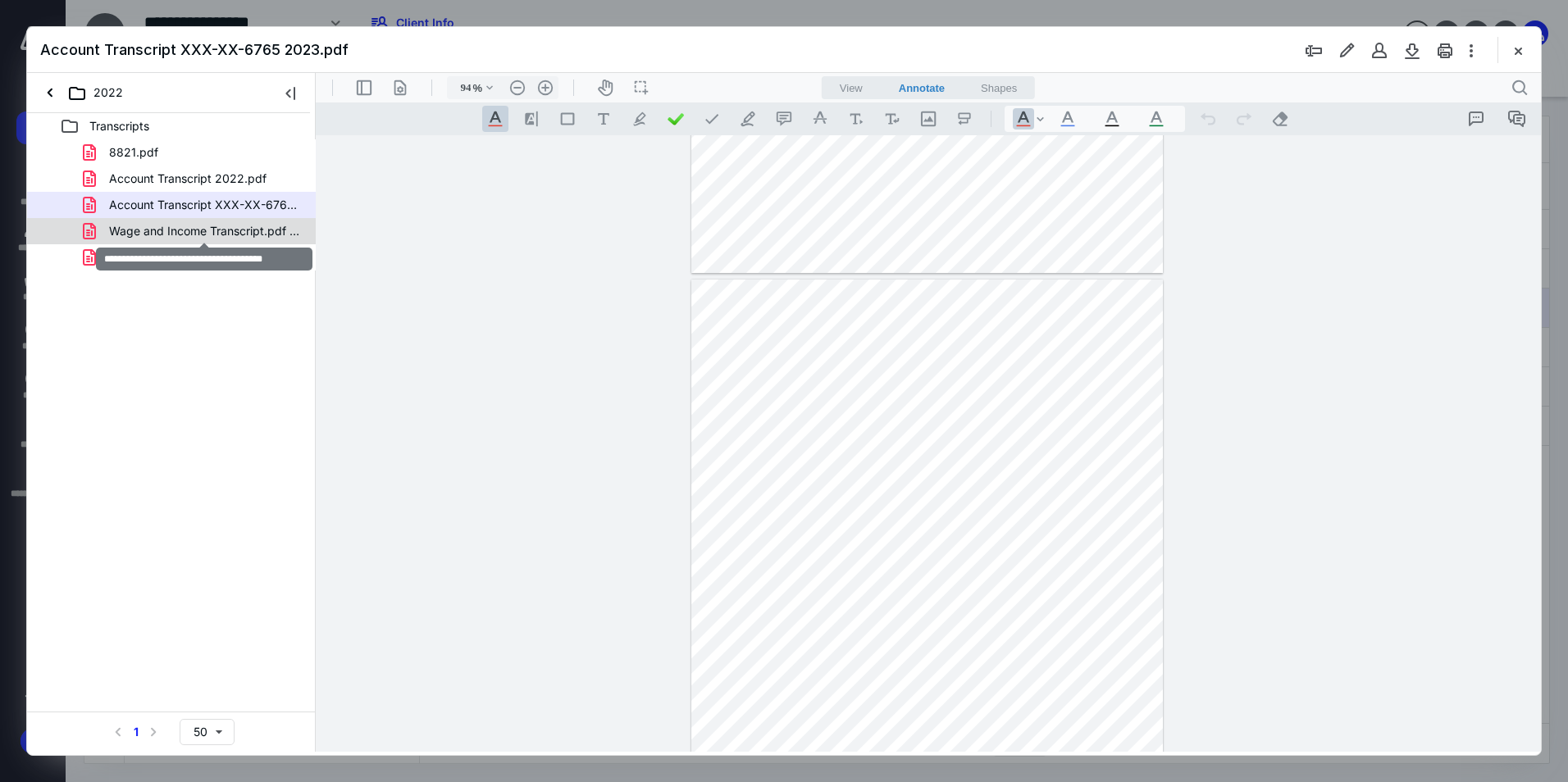 click on "Wage and Income Transcript.pdf 2022.pdf" at bounding box center [204, 231] 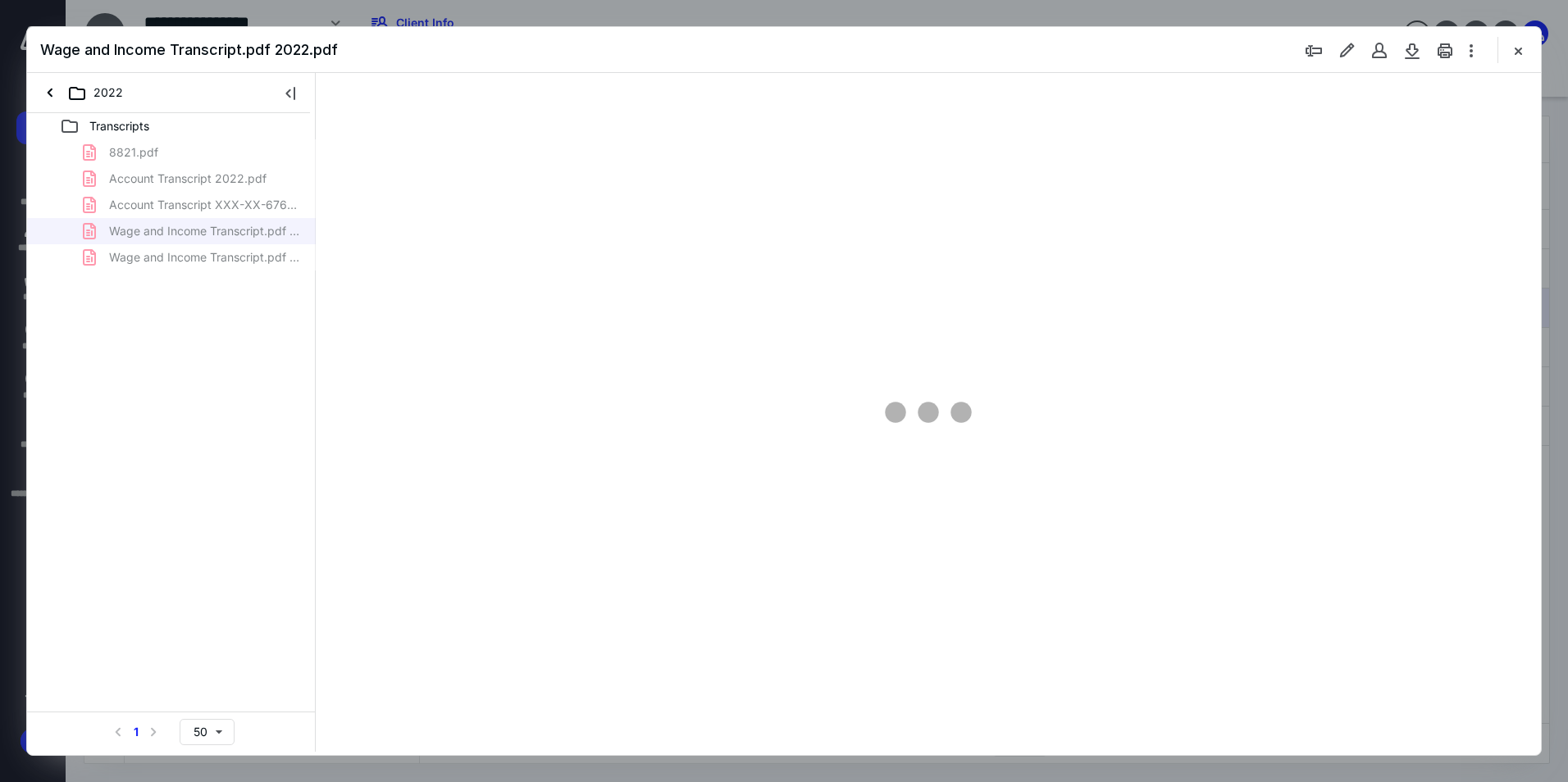 type on "94" 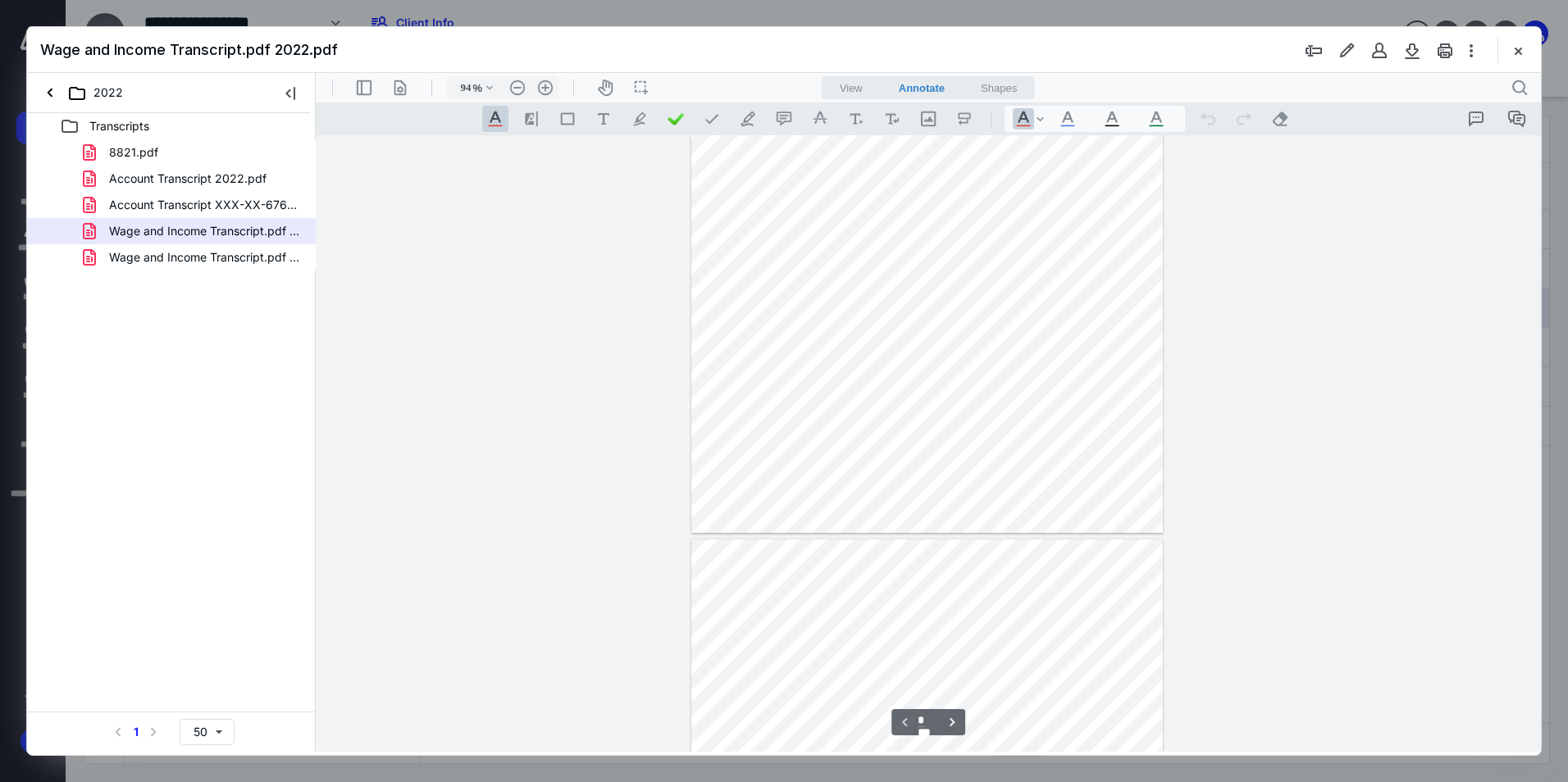 scroll, scrollTop: 0, scrollLeft: 0, axis: both 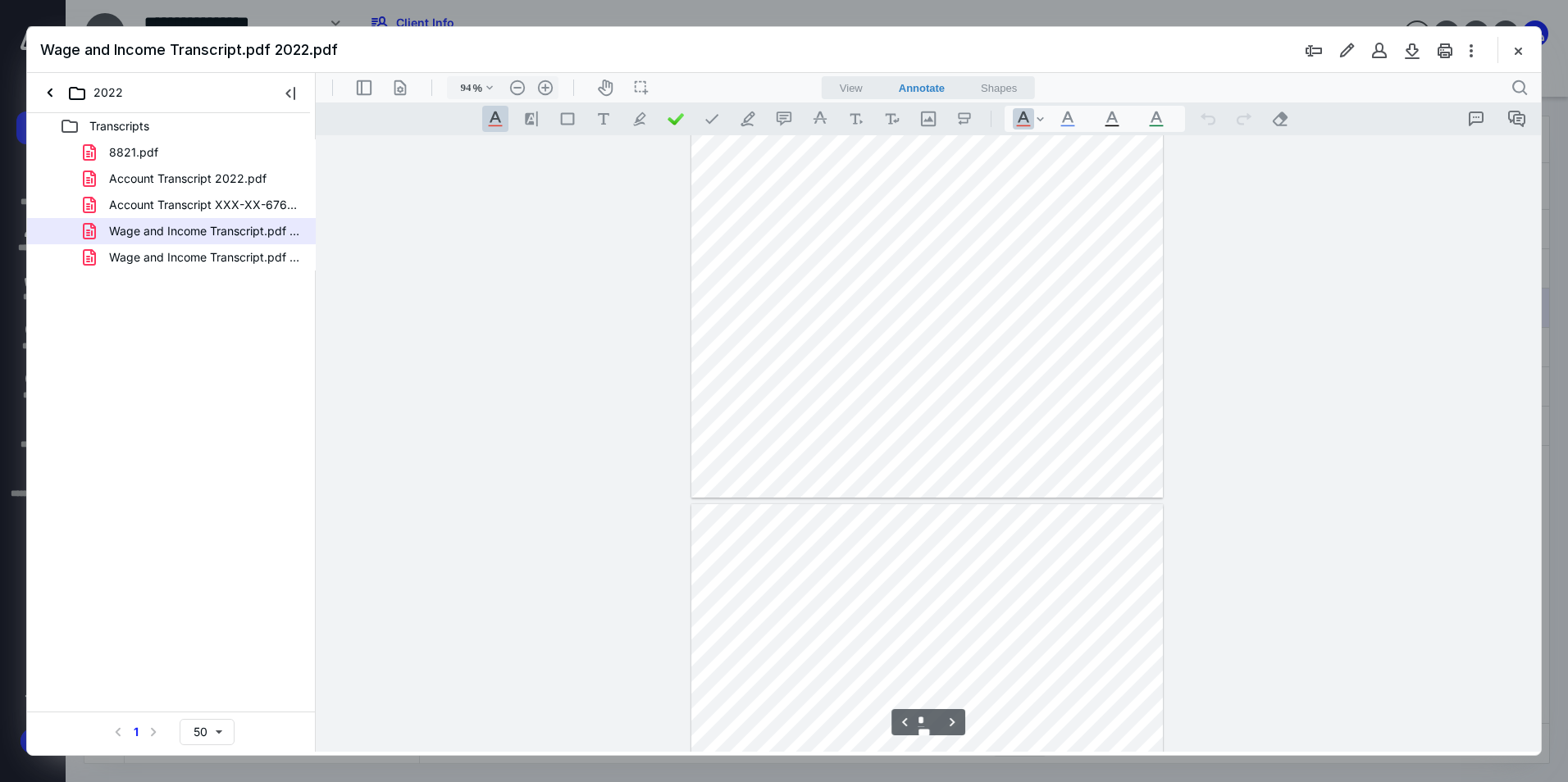 type on "*" 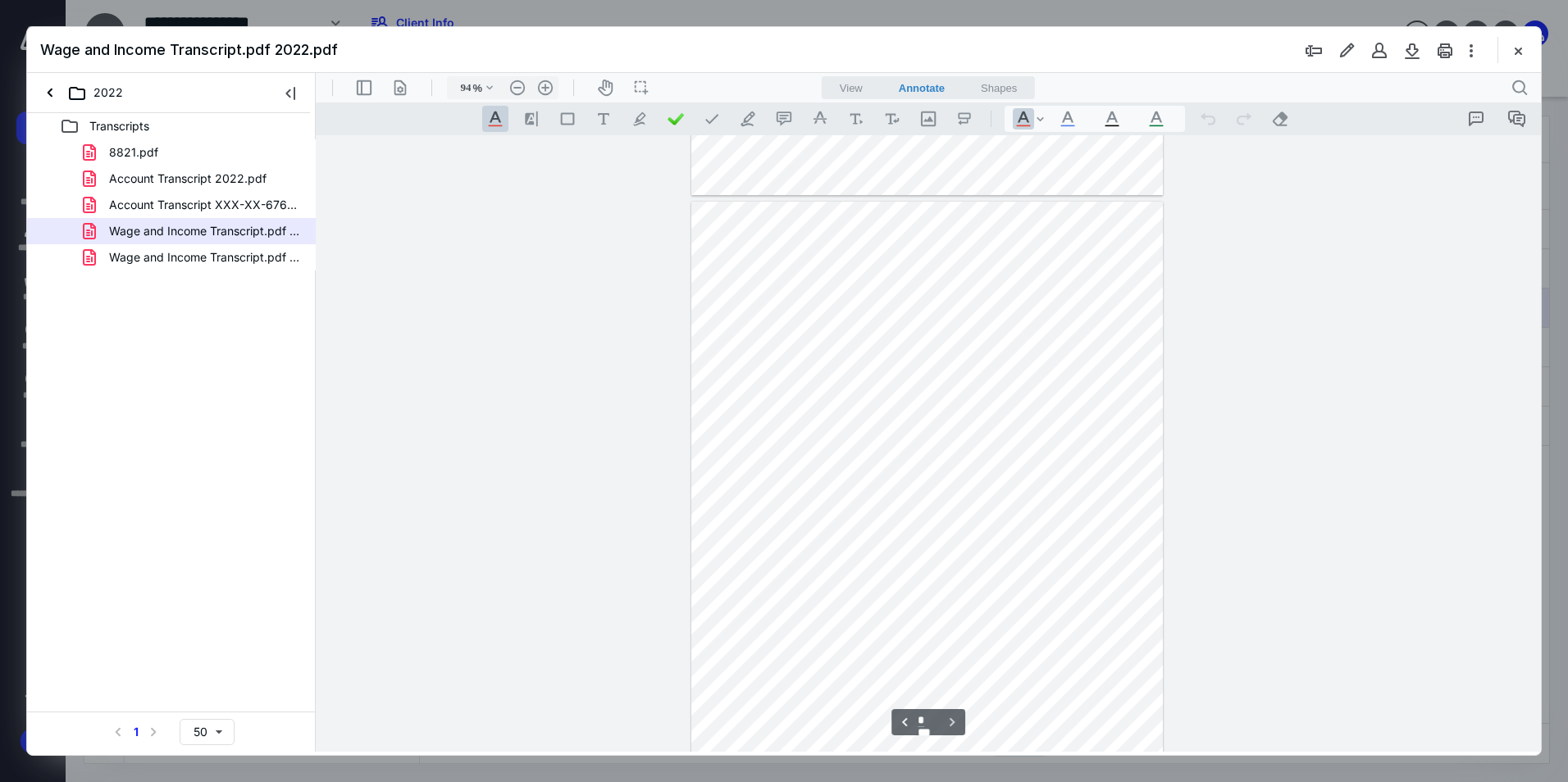 scroll, scrollTop: 3082, scrollLeft: 0, axis: vertical 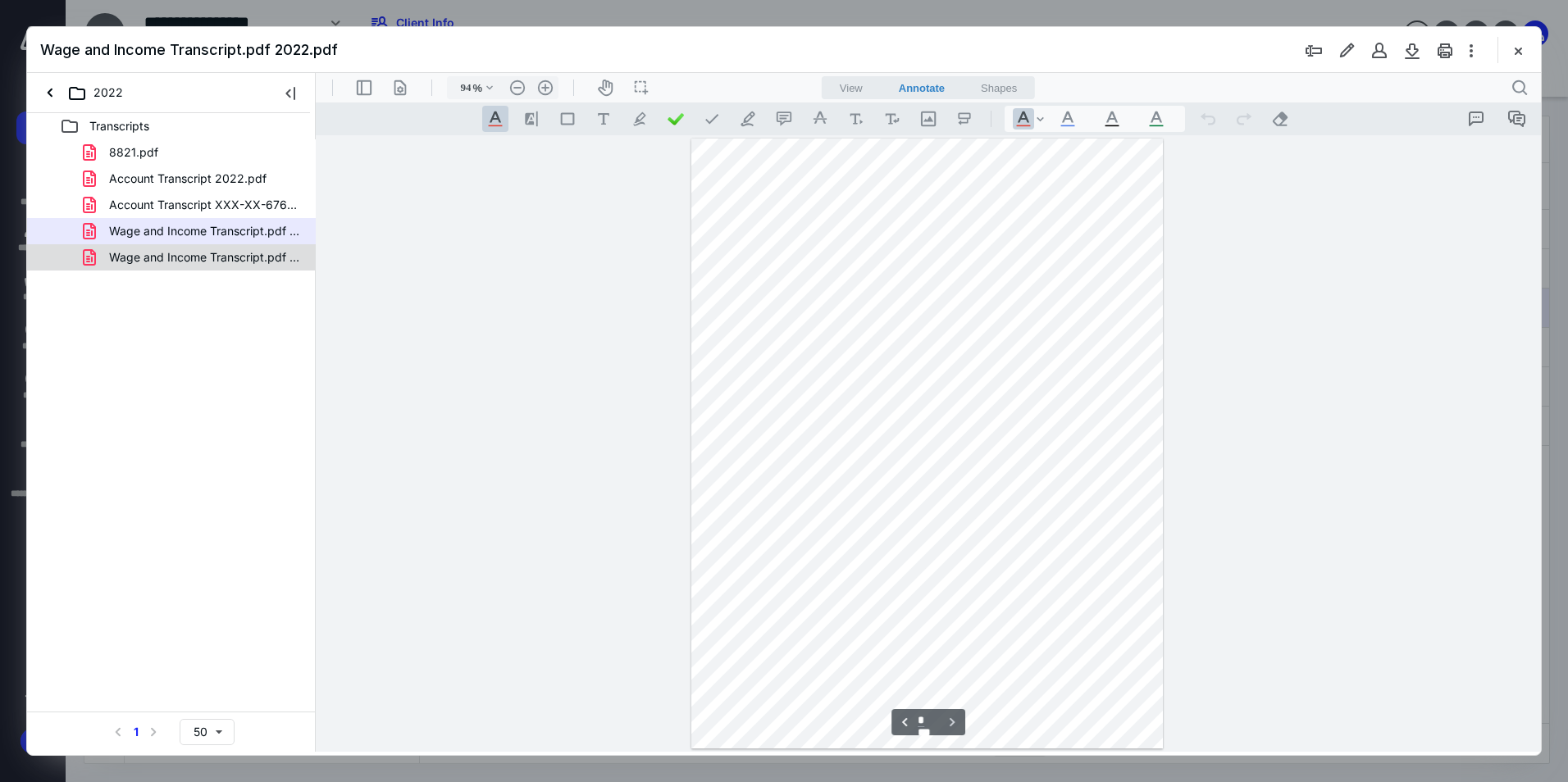 click on "Wage and Income Transcript.pdf 2023.pdf" at bounding box center (204, 257) 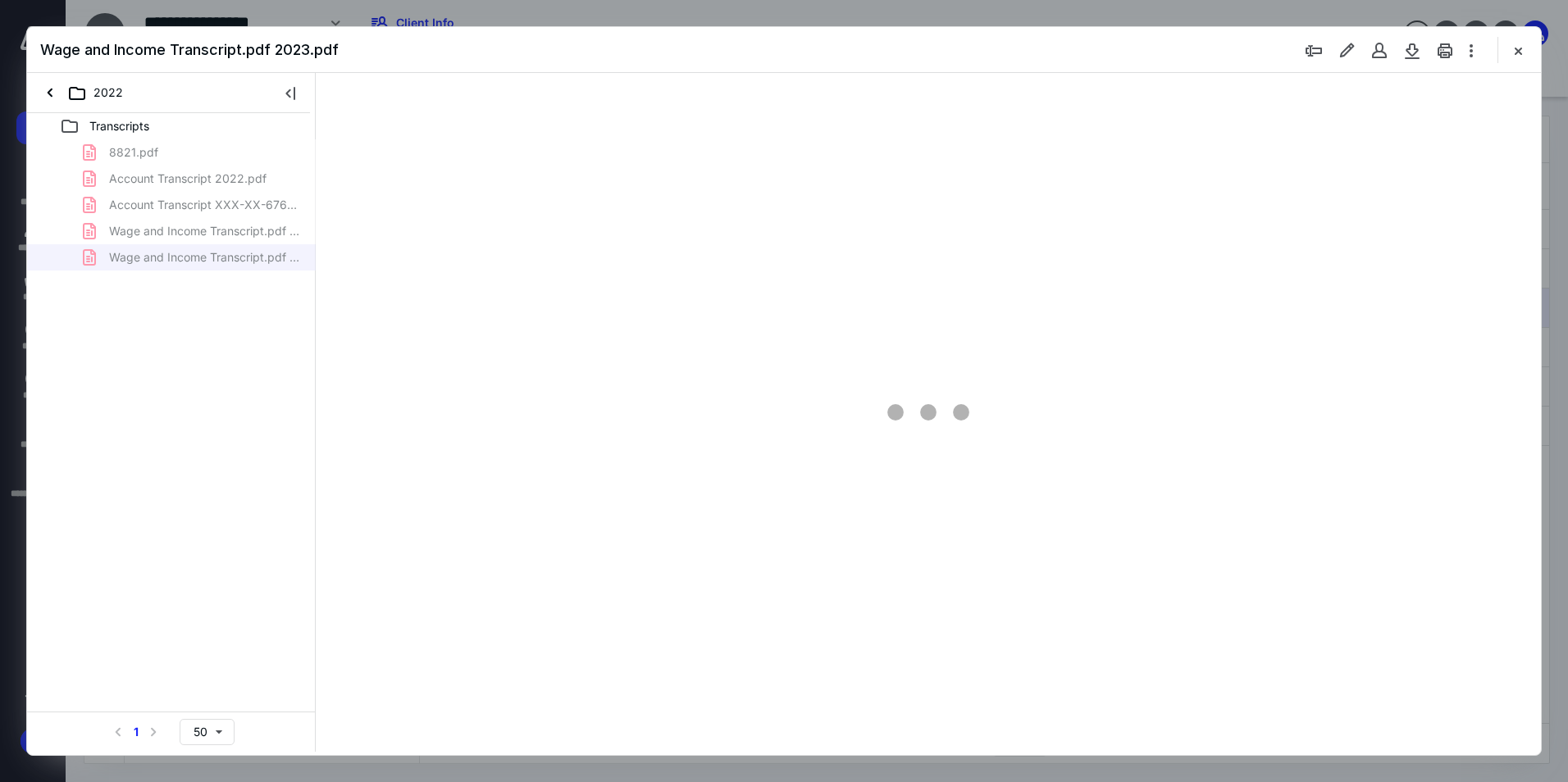 scroll, scrollTop: 66, scrollLeft: 0, axis: vertical 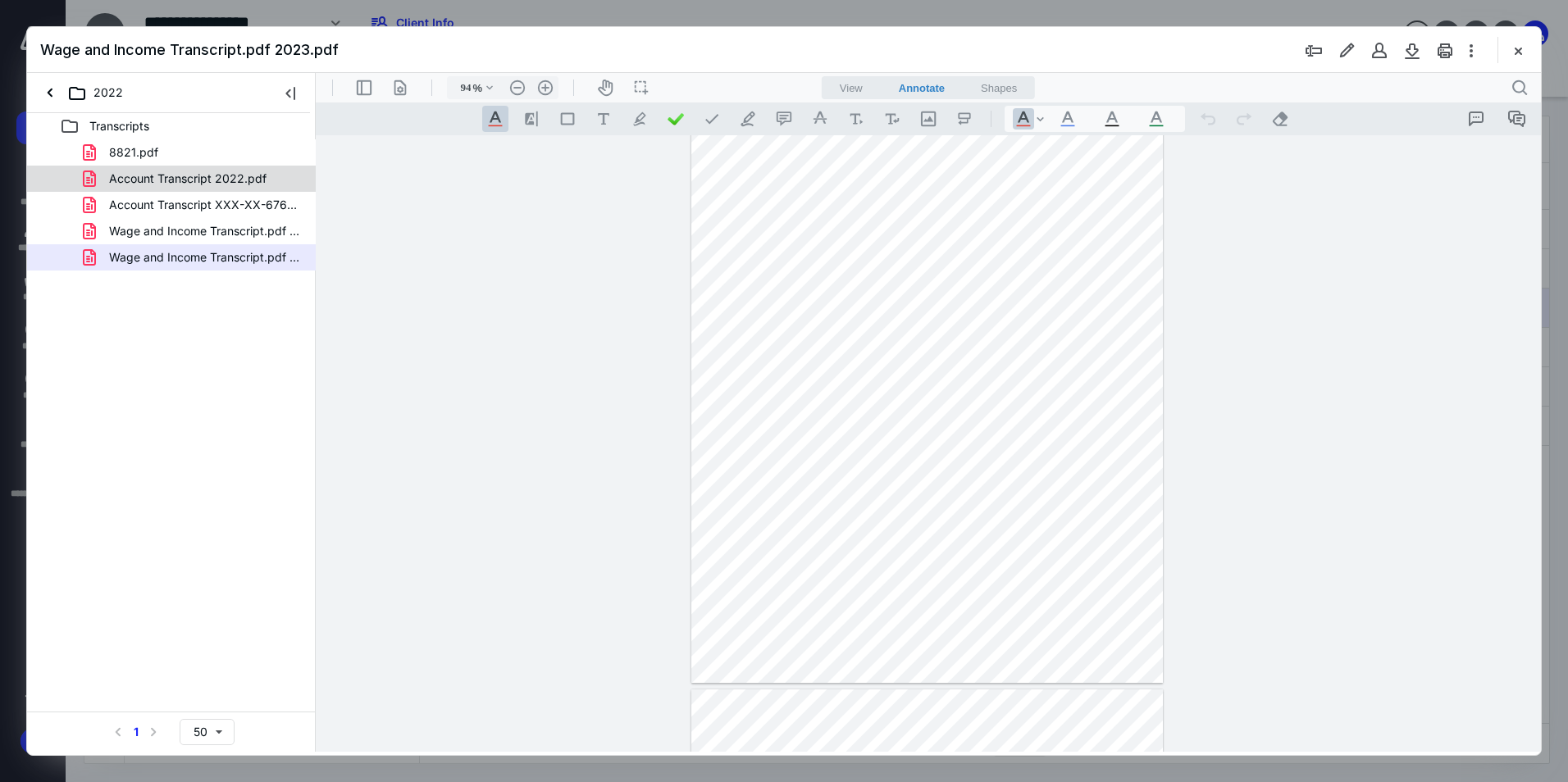 click on "Account Transcript 2022.pdf" at bounding box center [171, 179] 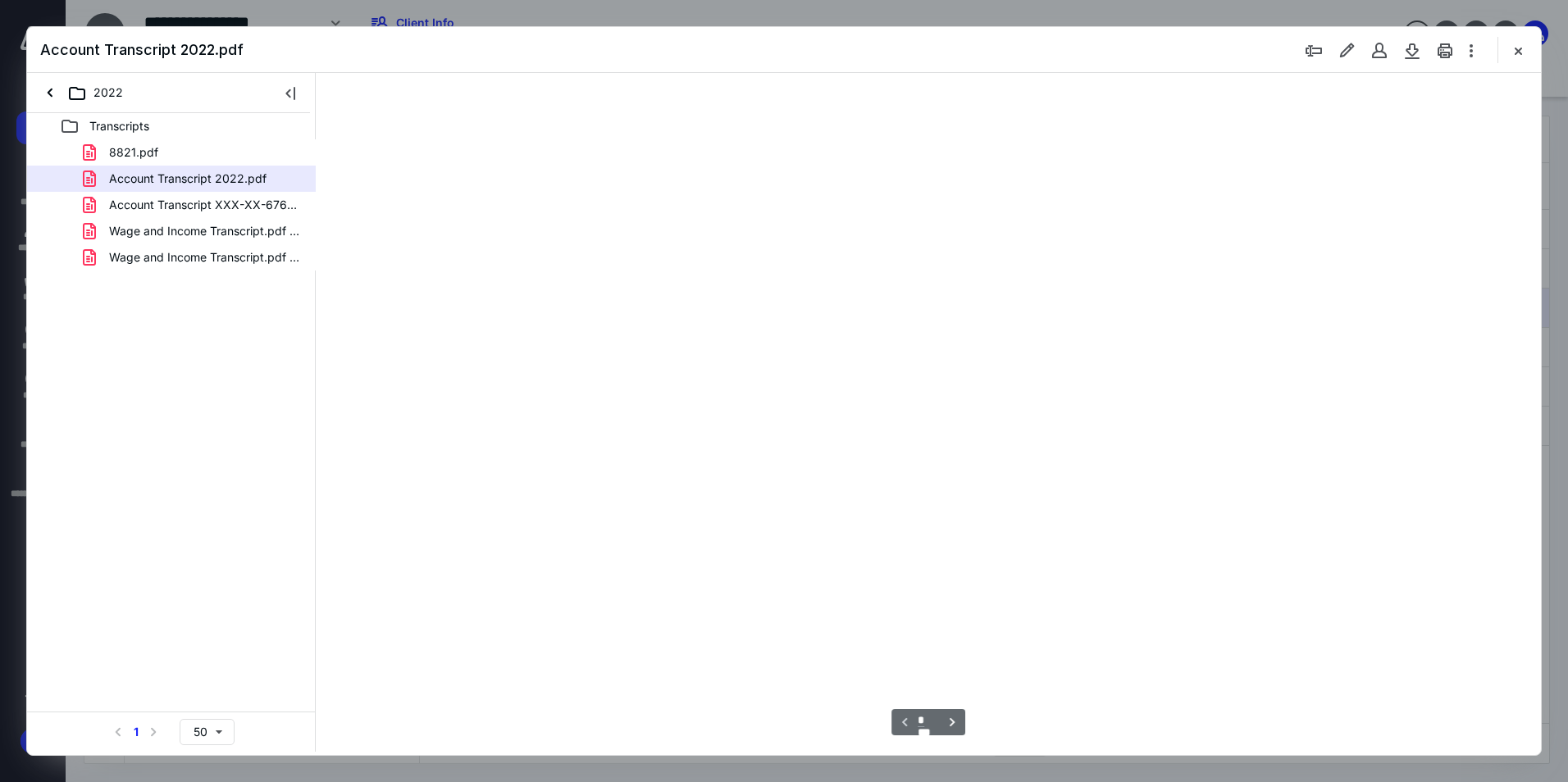 scroll, scrollTop: 66, scrollLeft: 0, axis: vertical 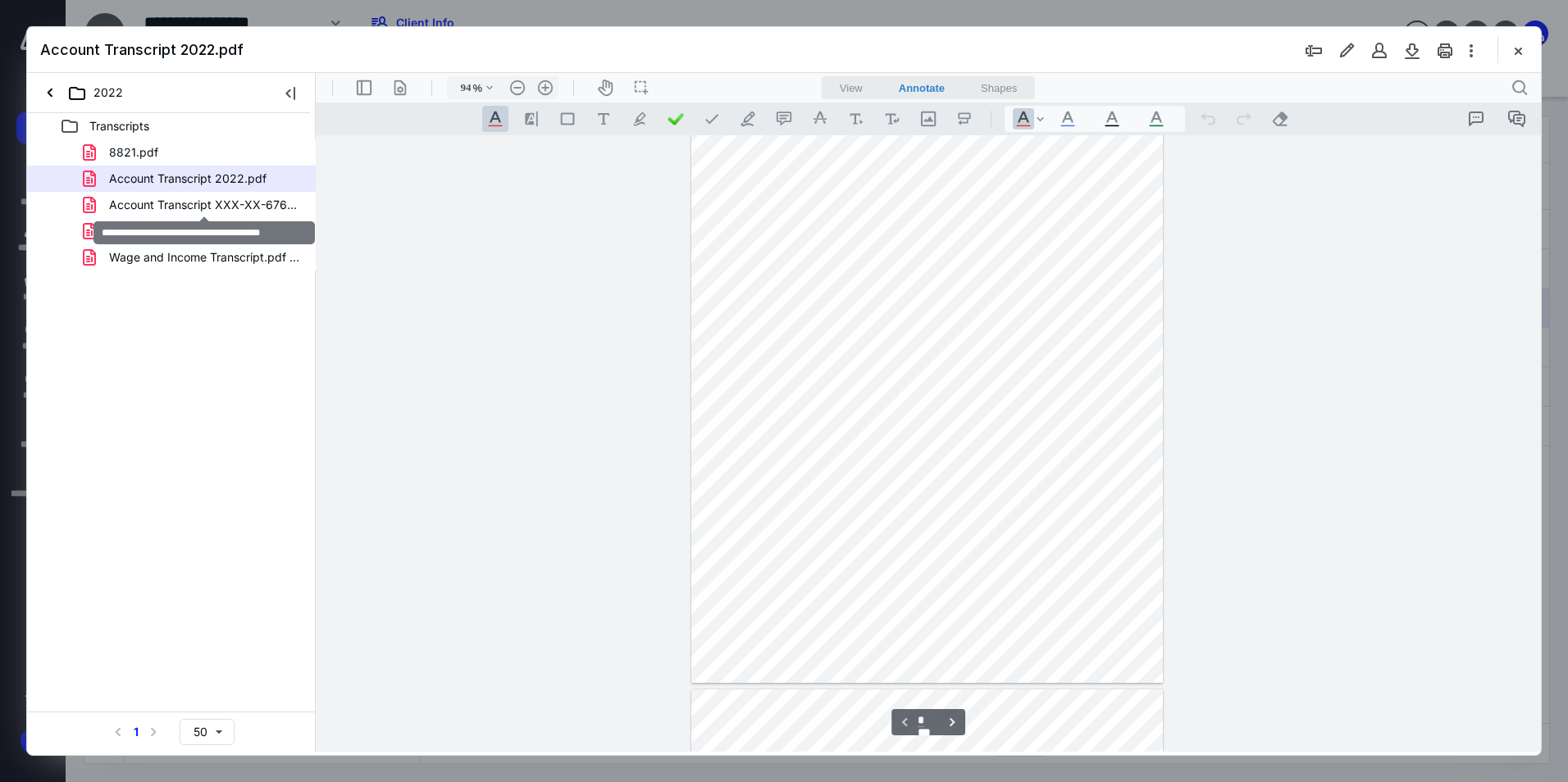 click on "Account Transcript XXX-XX-6765 2023.pdf" at bounding box center (204, 205) 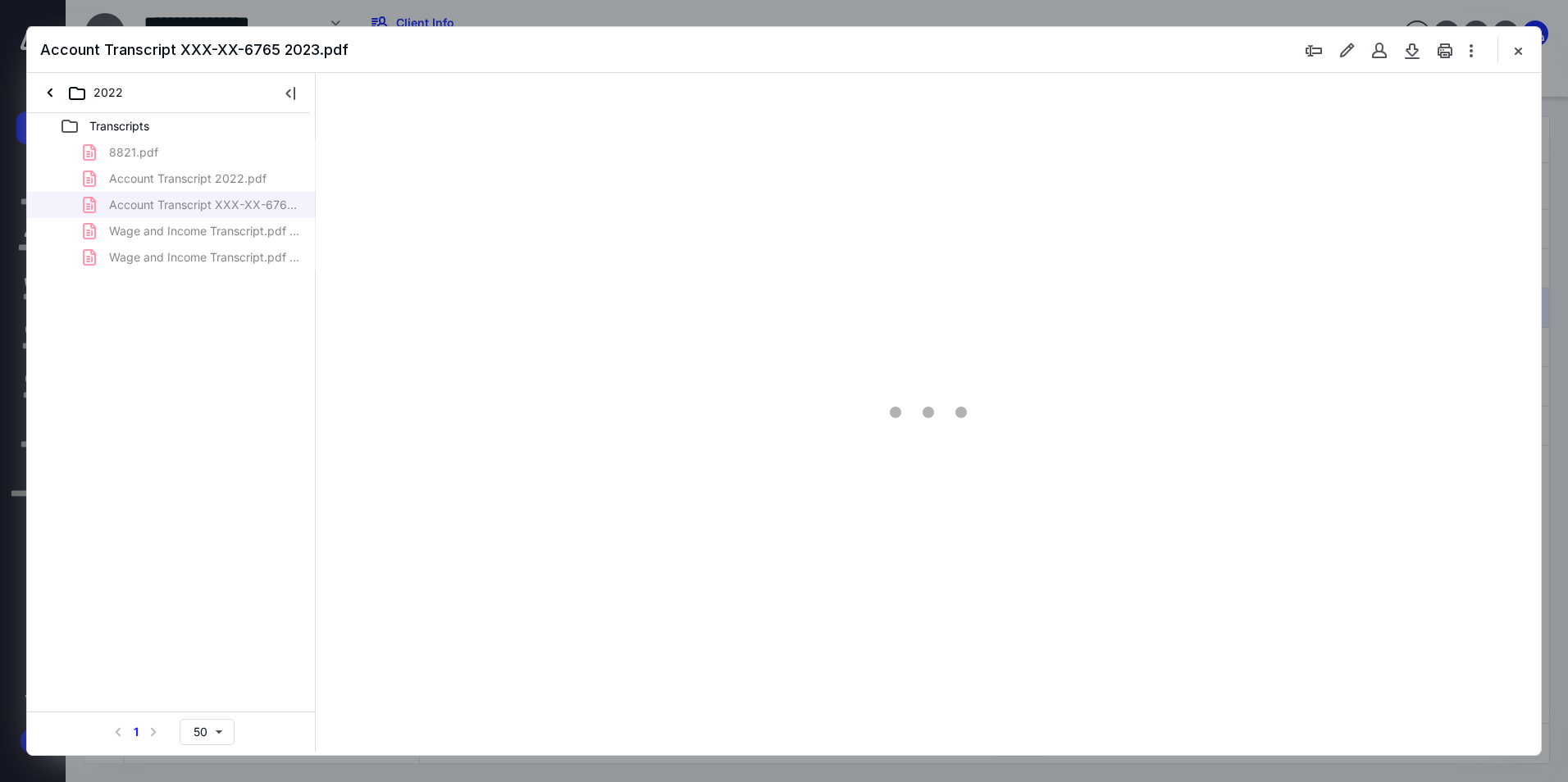 type on "94" 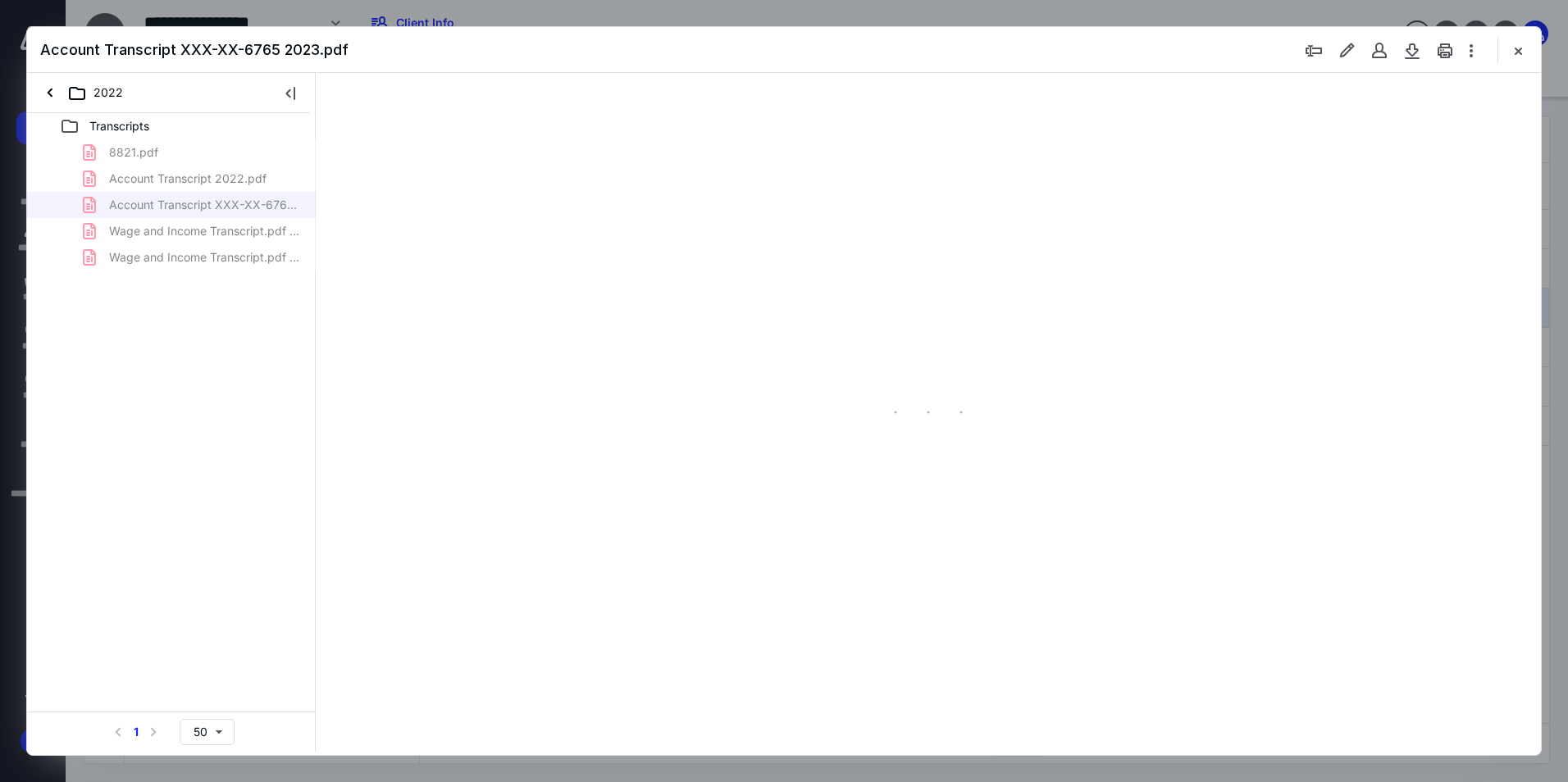 scroll, scrollTop: 66, scrollLeft: 0, axis: vertical 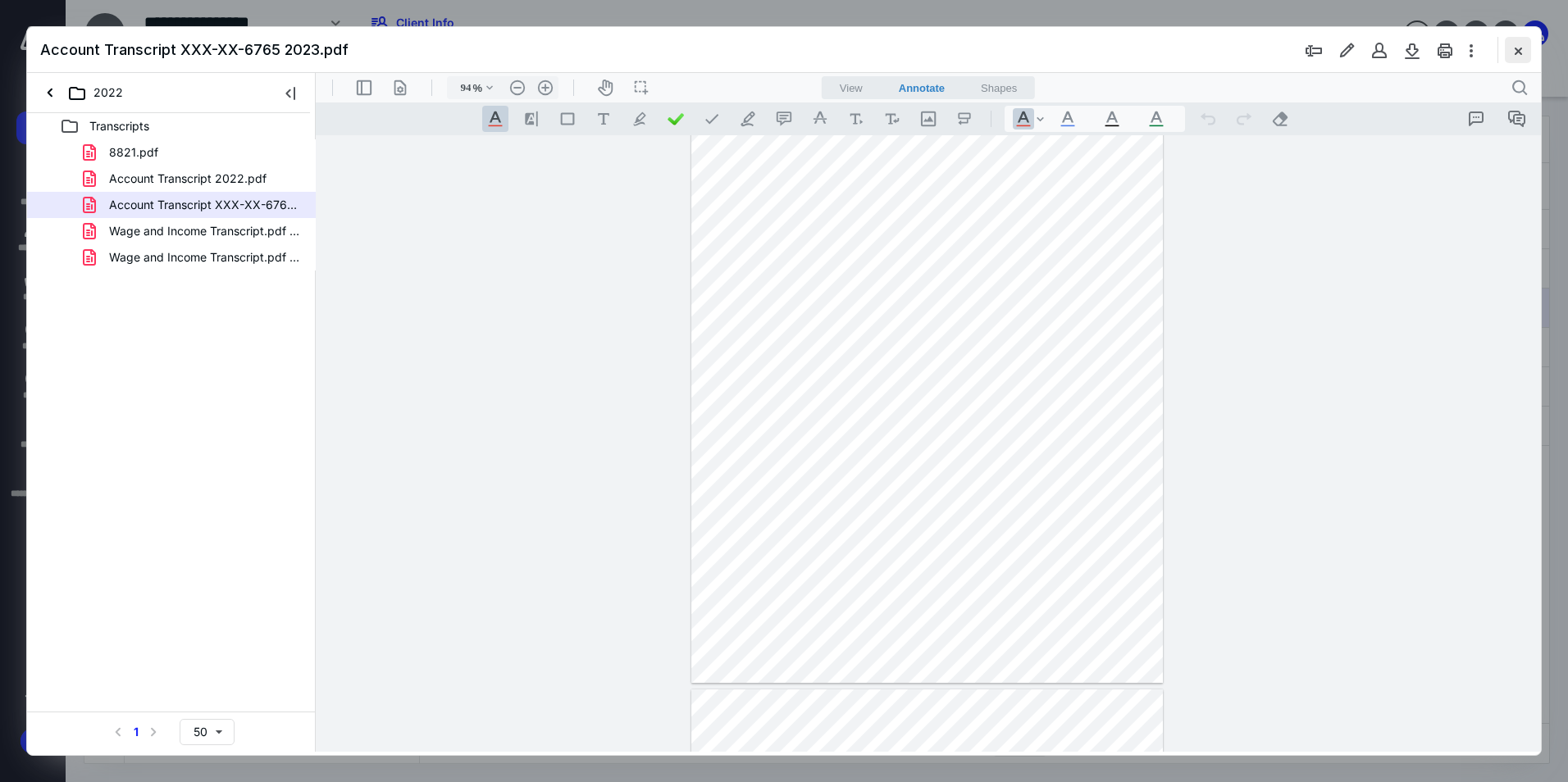 click at bounding box center [1518, 50] 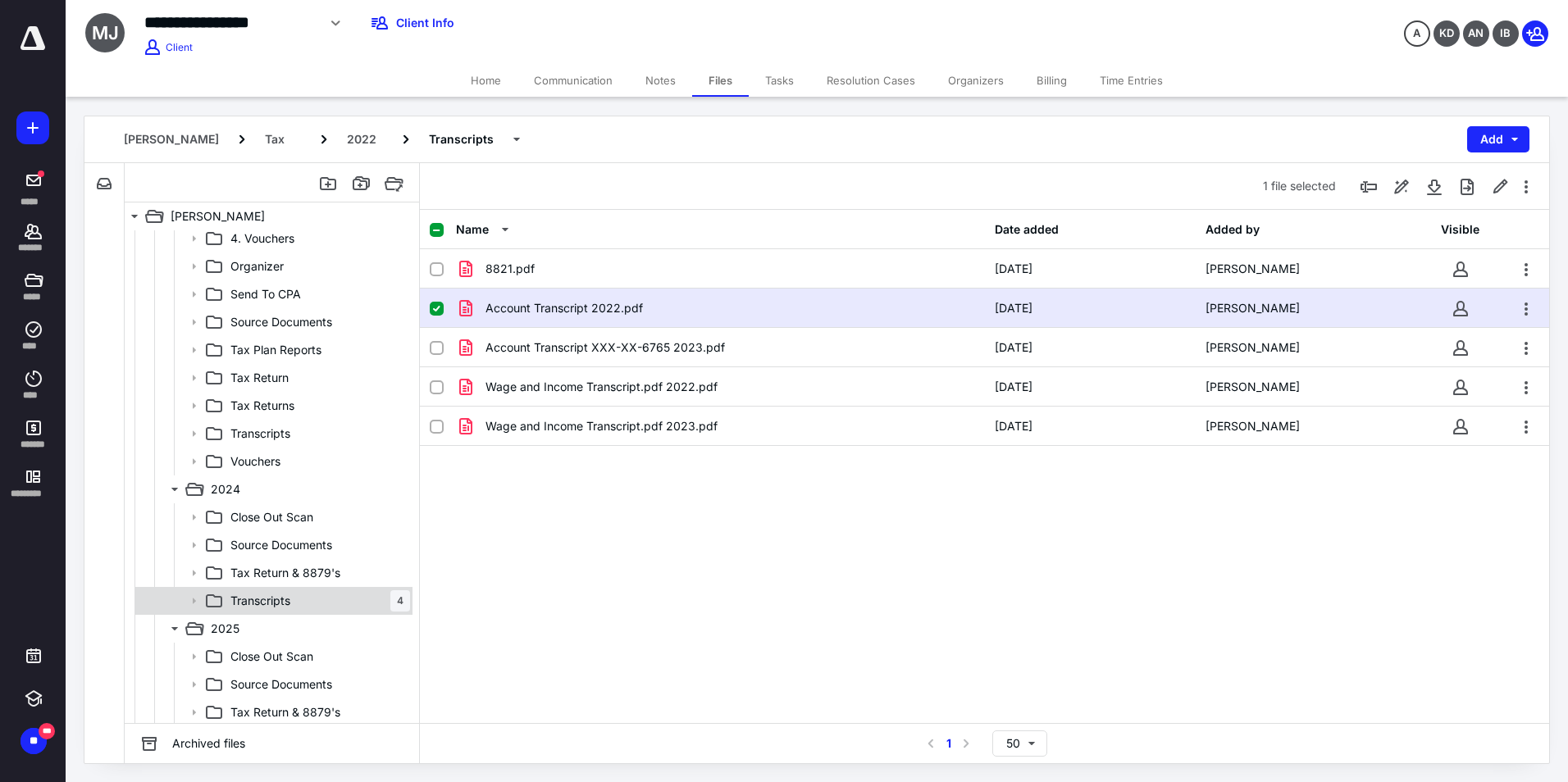 scroll, scrollTop: 873, scrollLeft: 0, axis: vertical 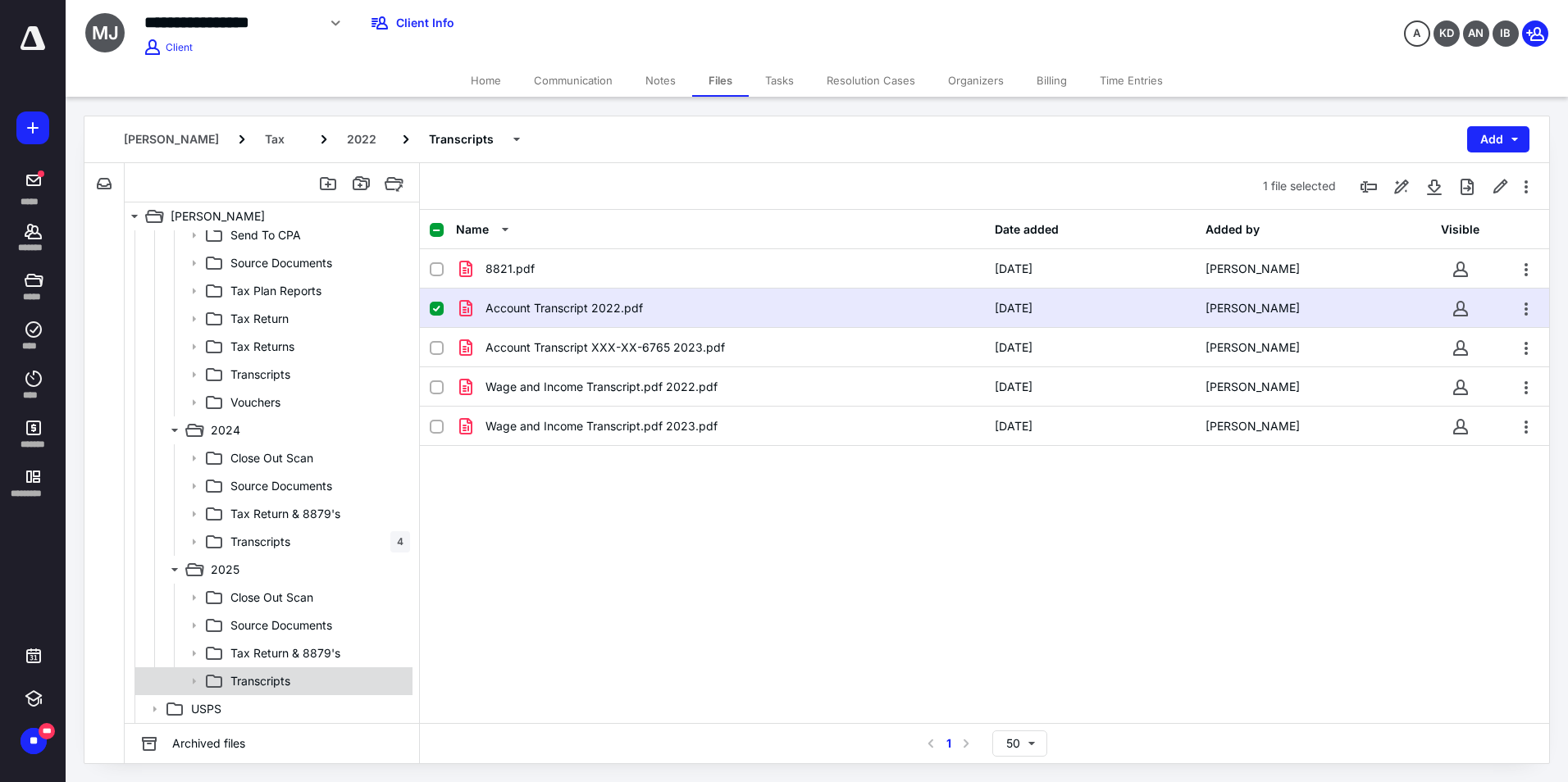 click on "Transcripts" at bounding box center [317, 681] 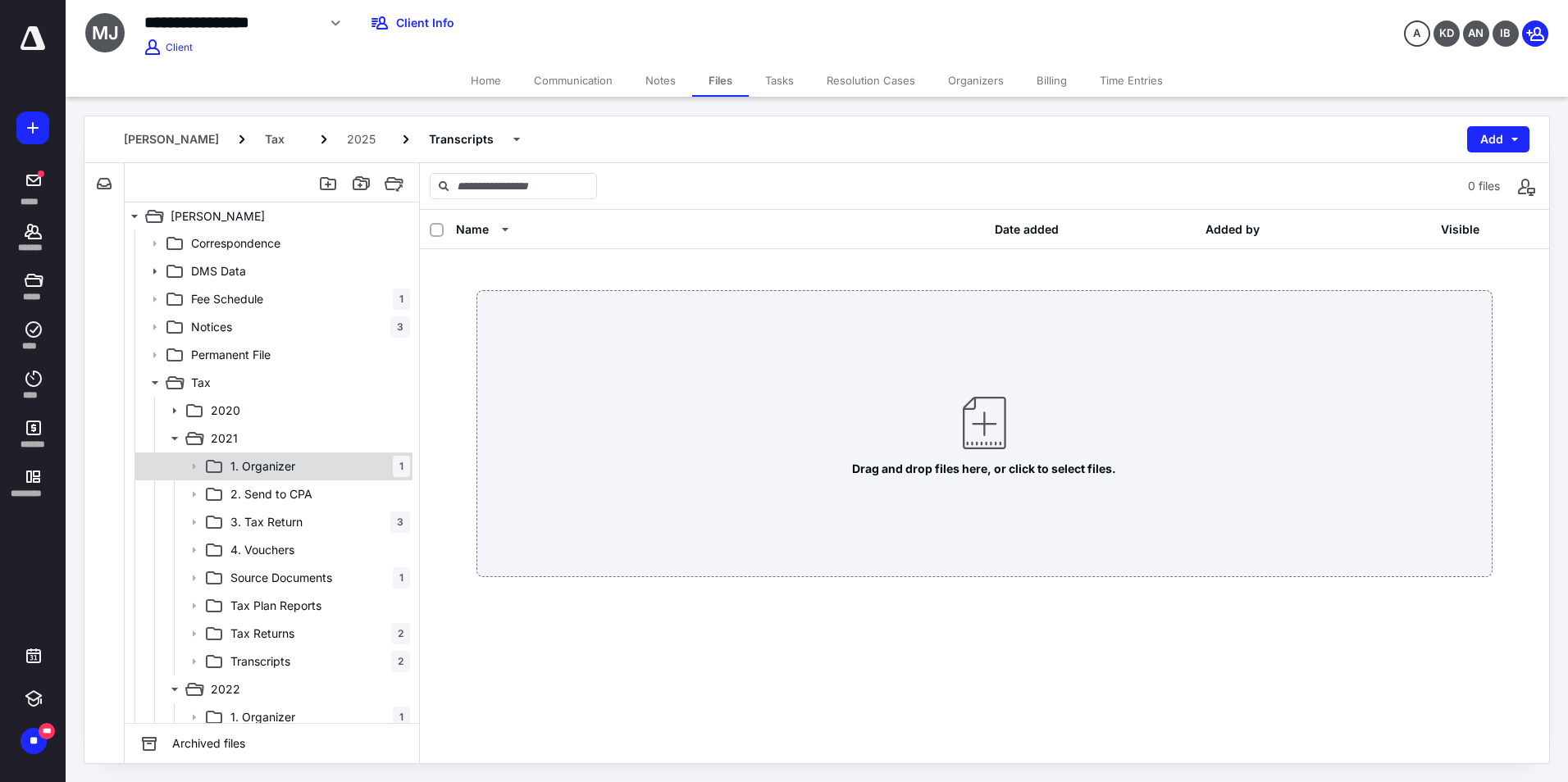 scroll, scrollTop: 0, scrollLeft: 0, axis: both 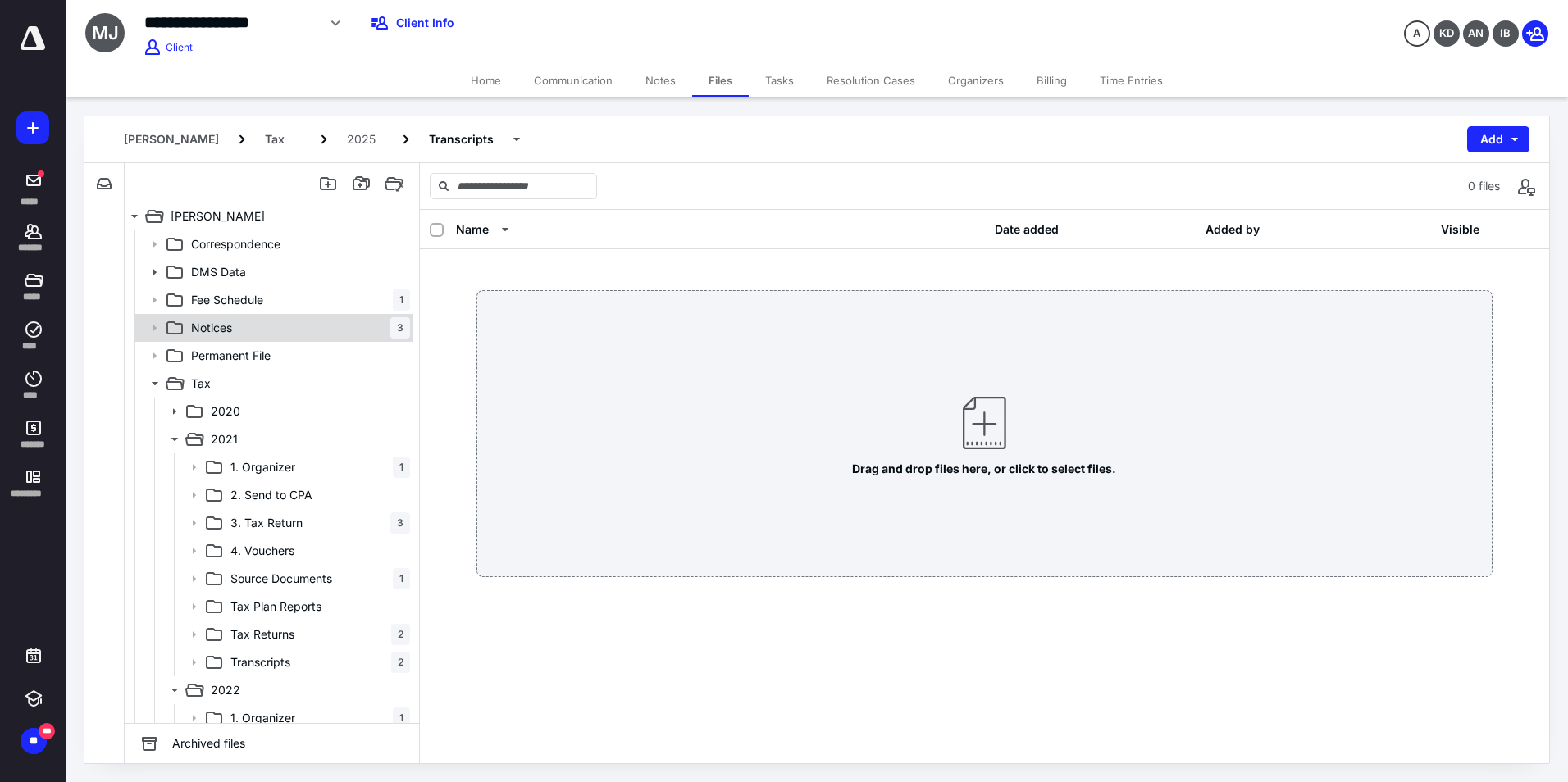 click on "Notices 3" at bounding box center (297, 328) 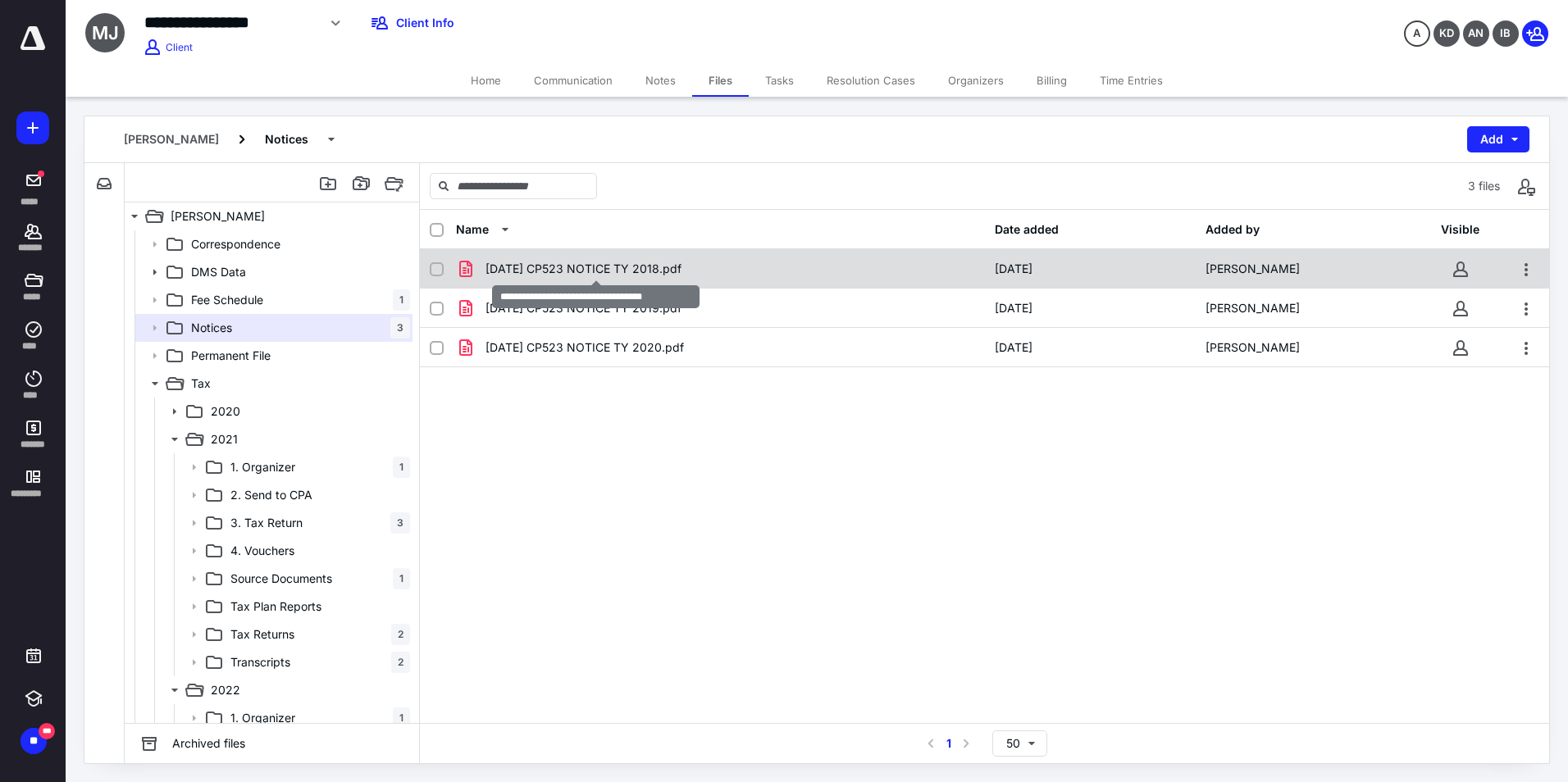 click on "[DATE] CP523 NOTICE TY 2018.pdf" at bounding box center [583, 269] 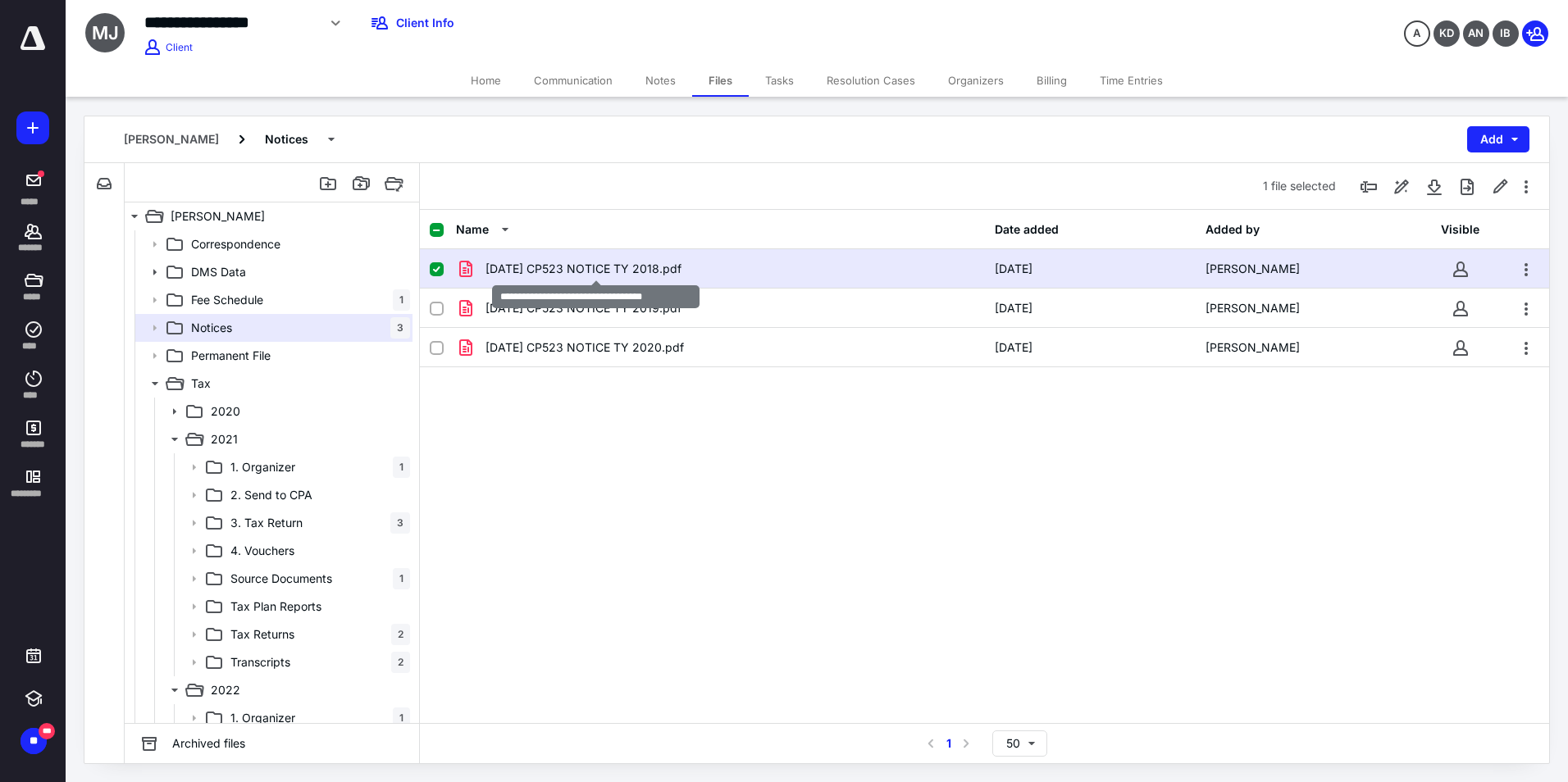 click on "[DATE] CP523 NOTICE TY 2018.pdf" at bounding box center [583, 269] 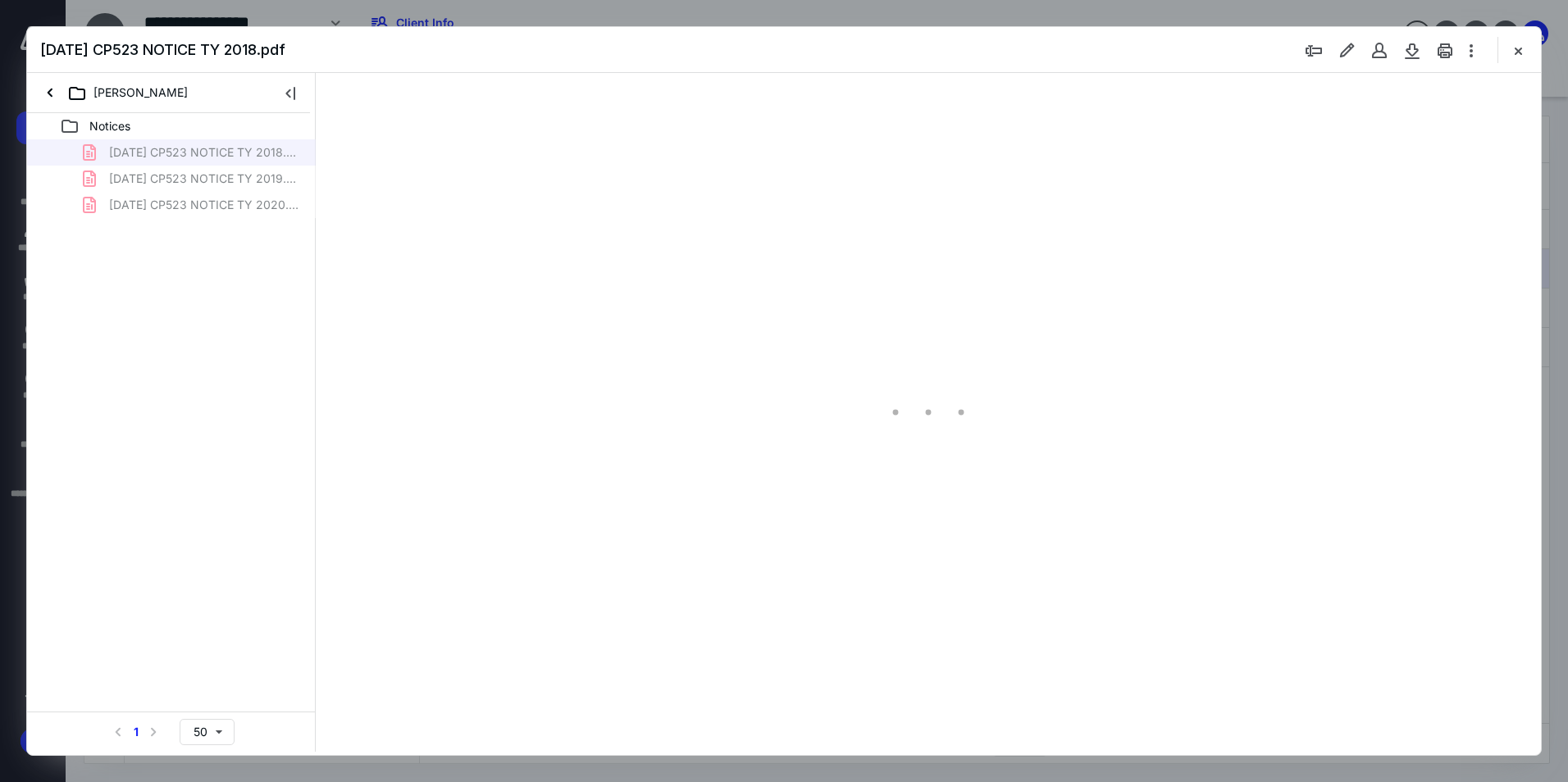 scroll, scrollTop: 0, scrollLeft: 0, axis: both 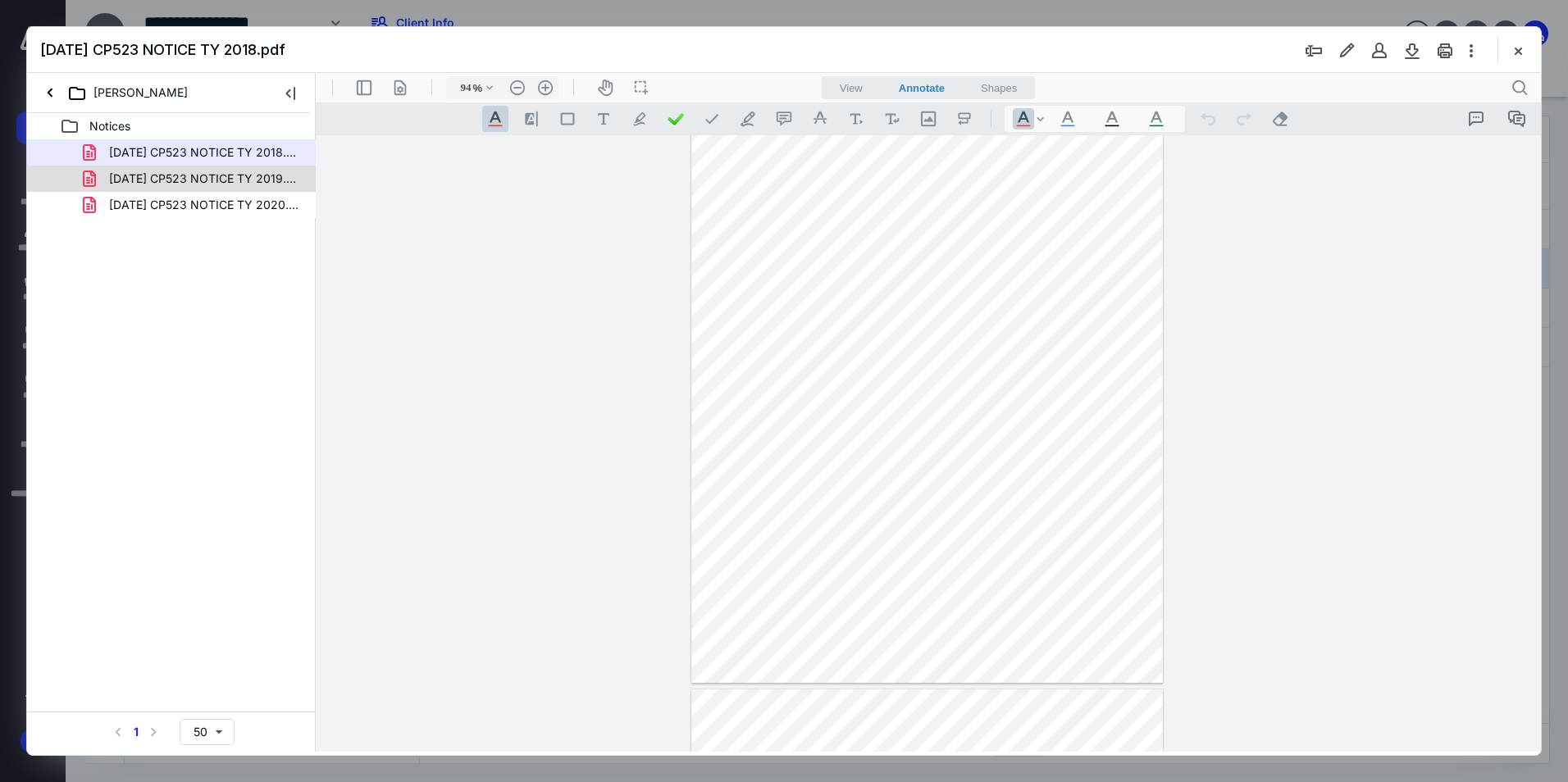 click on "[DATE] CP523 NOTICE TY 2019.pdf" at bounding box center [204, 179] 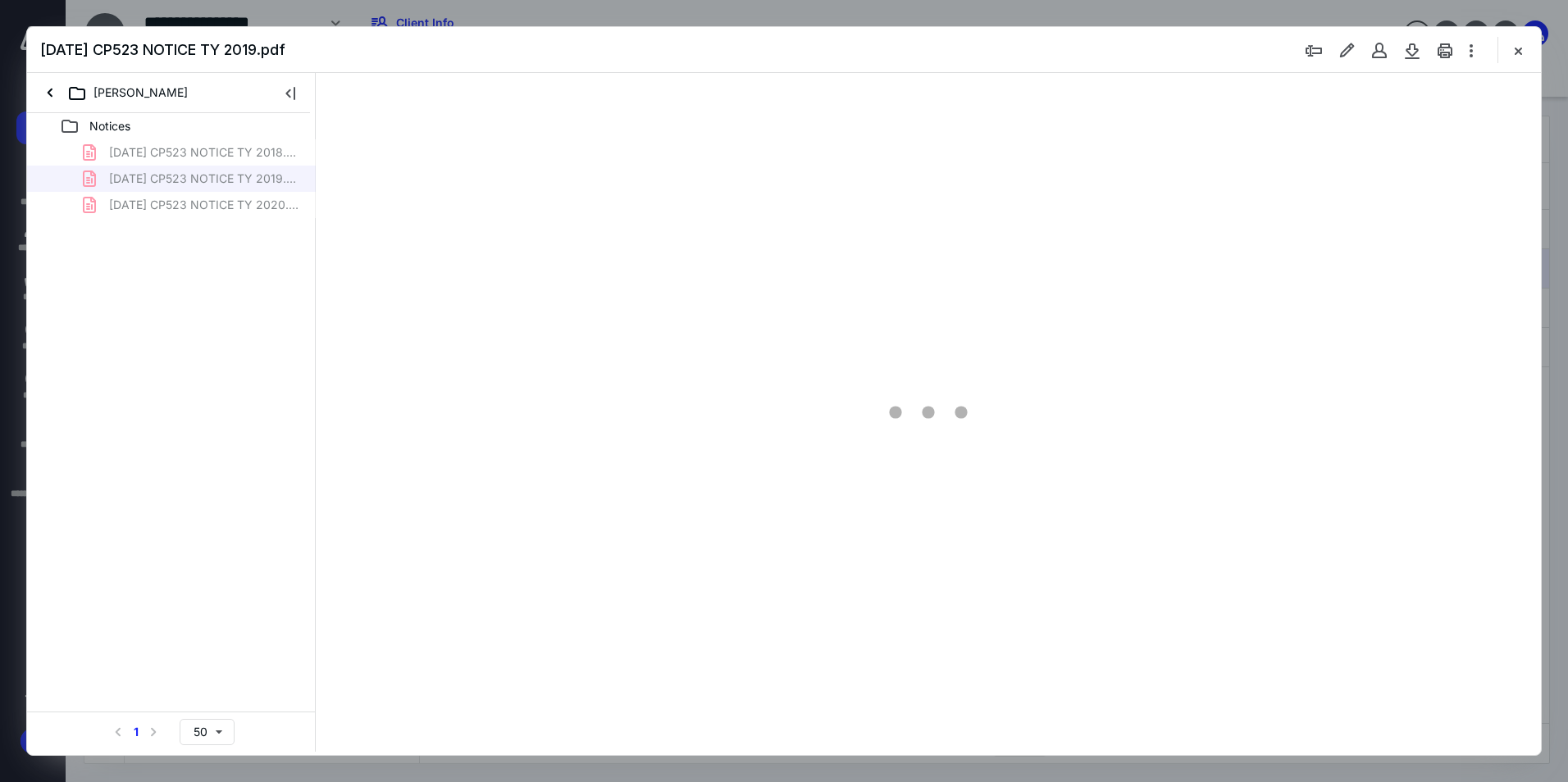 scroll, scrollTop: 66, scrollLeft: 0, axis: vertical 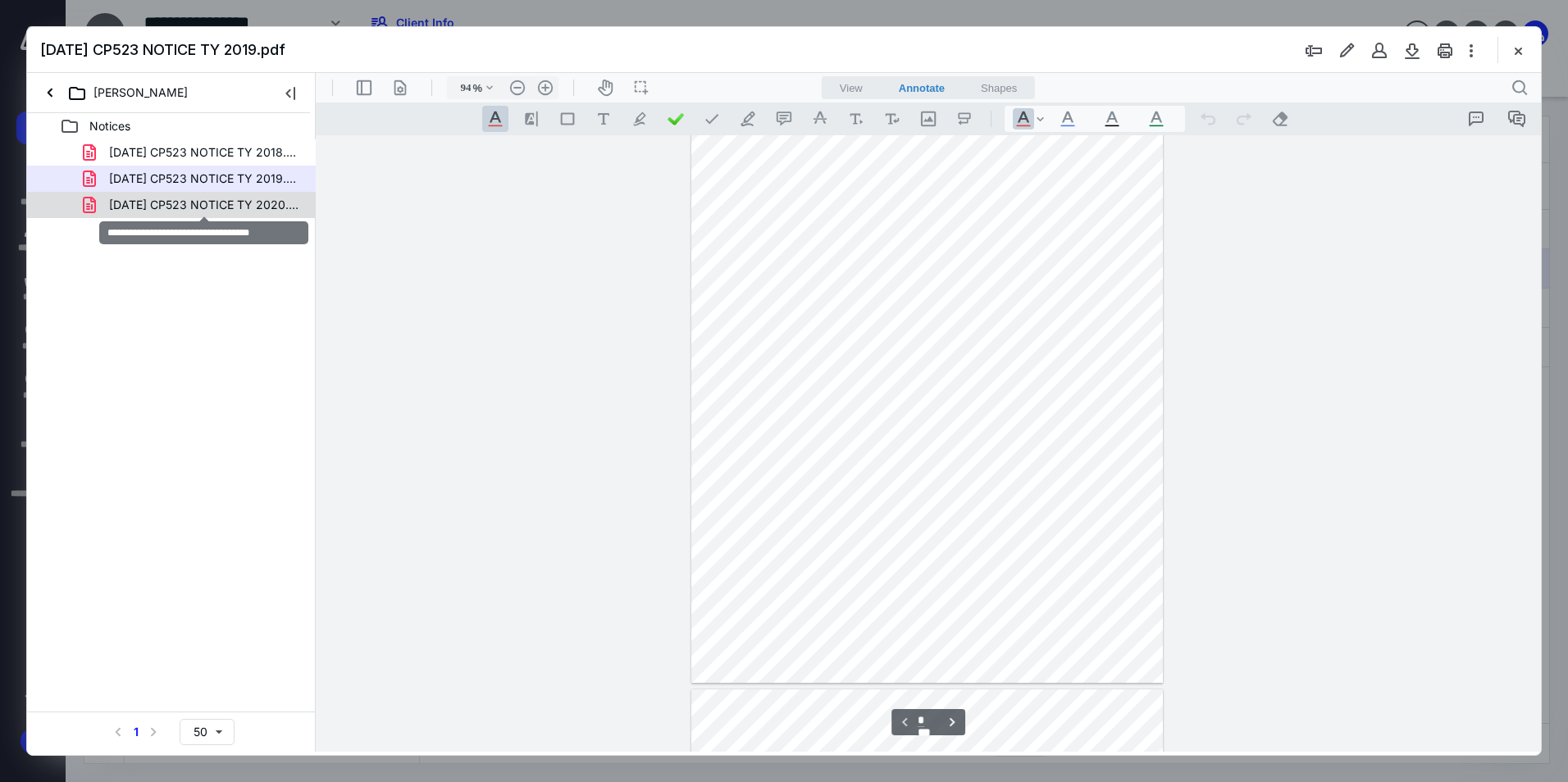 click on "[DATE] CP523 NOTICE TY 2020.pdf" at bounding box center (204, 205) 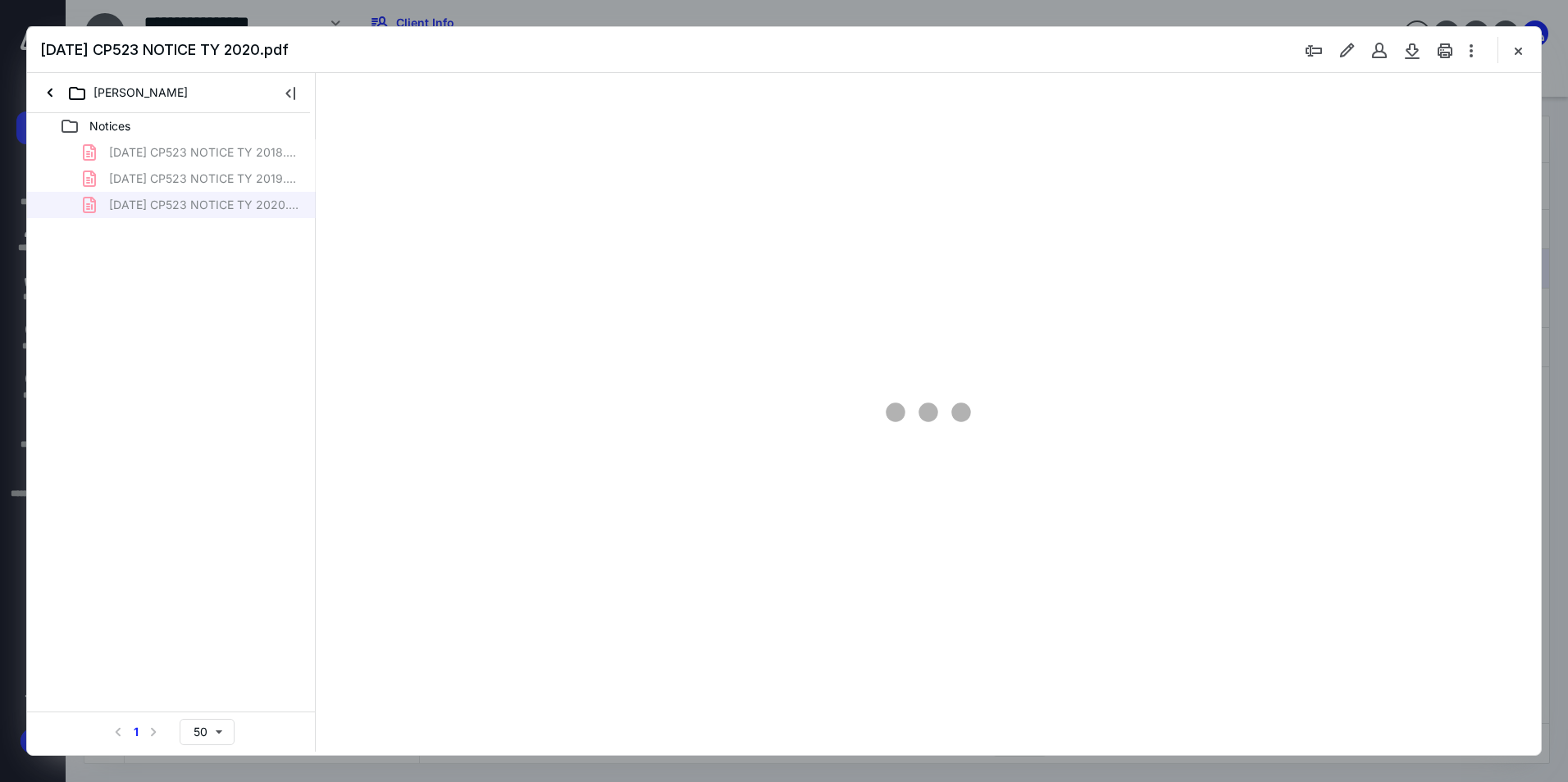 type on "94" 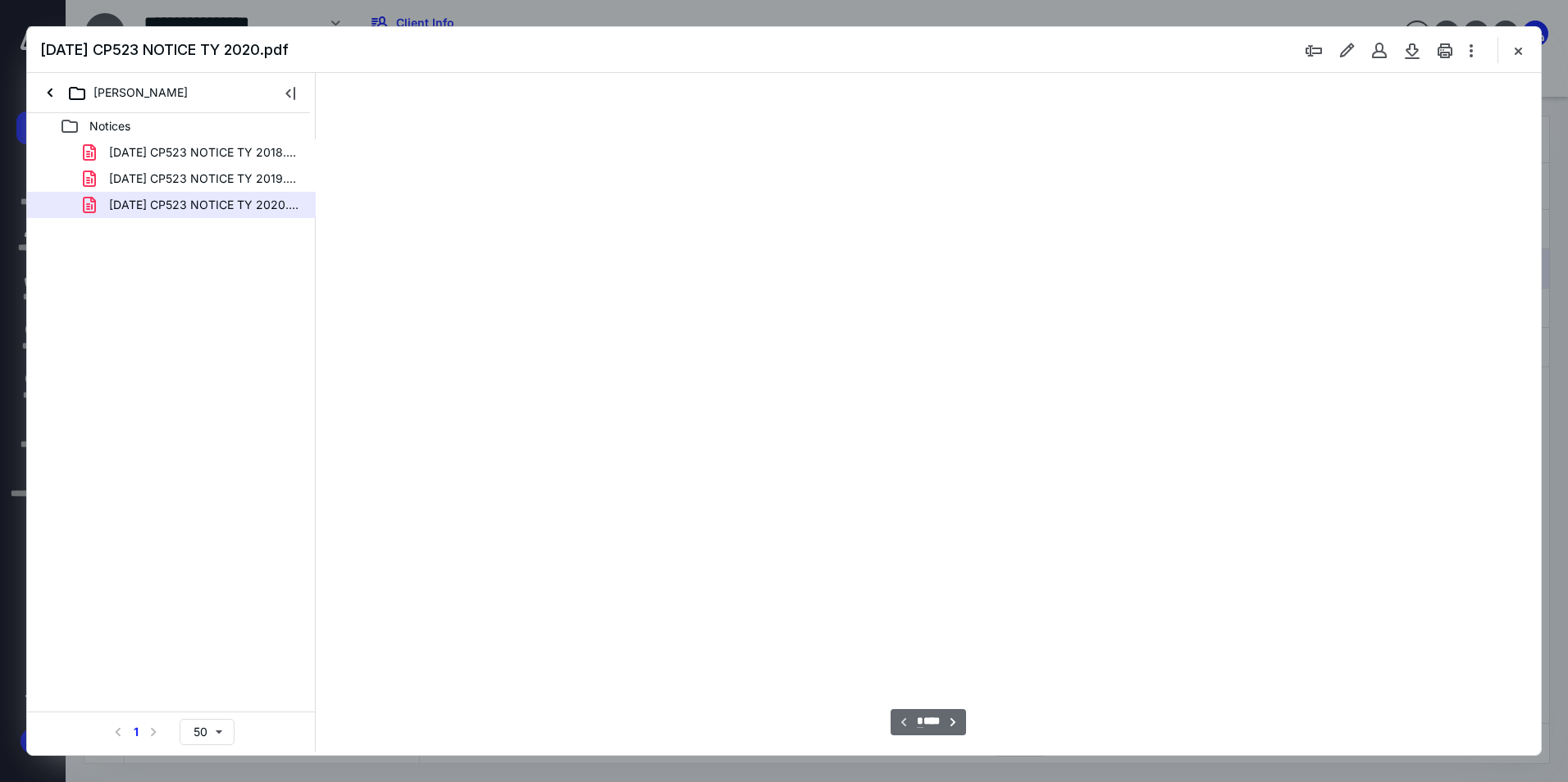 scroll, scrollTop: 66, scrollLeft: 0, axis: vertical 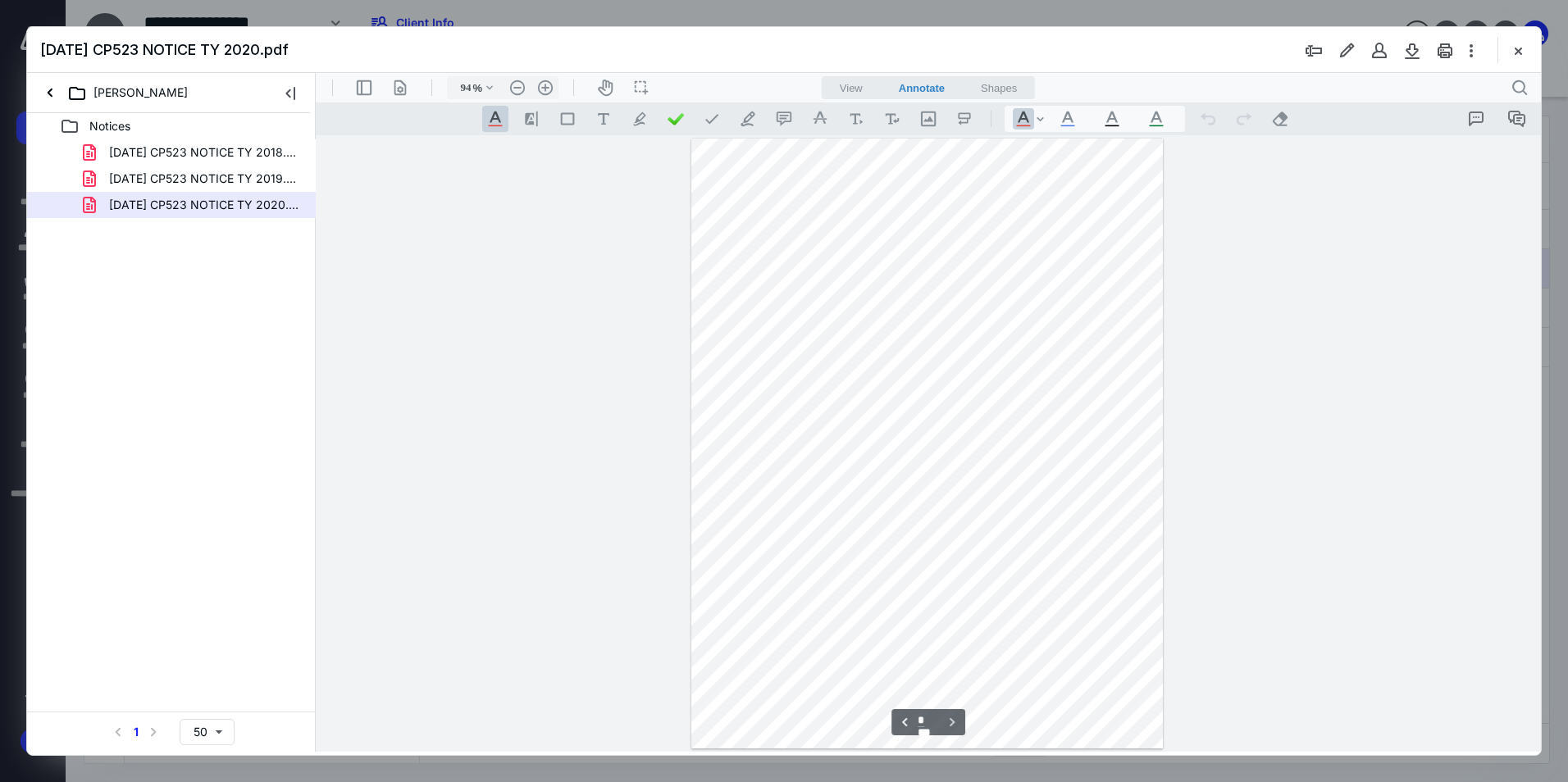 type on "*" 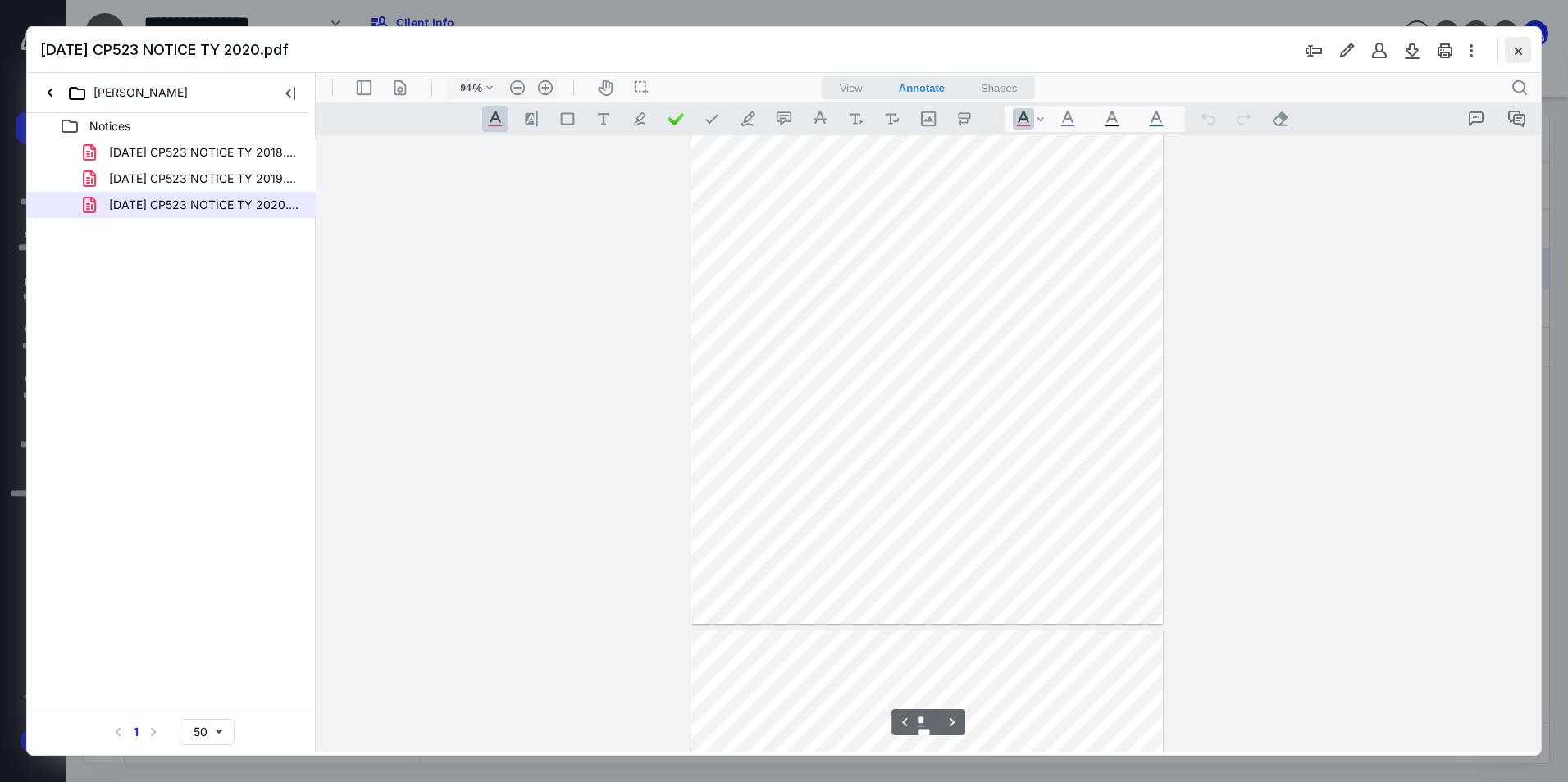 click at bounding box center [1518, 50] 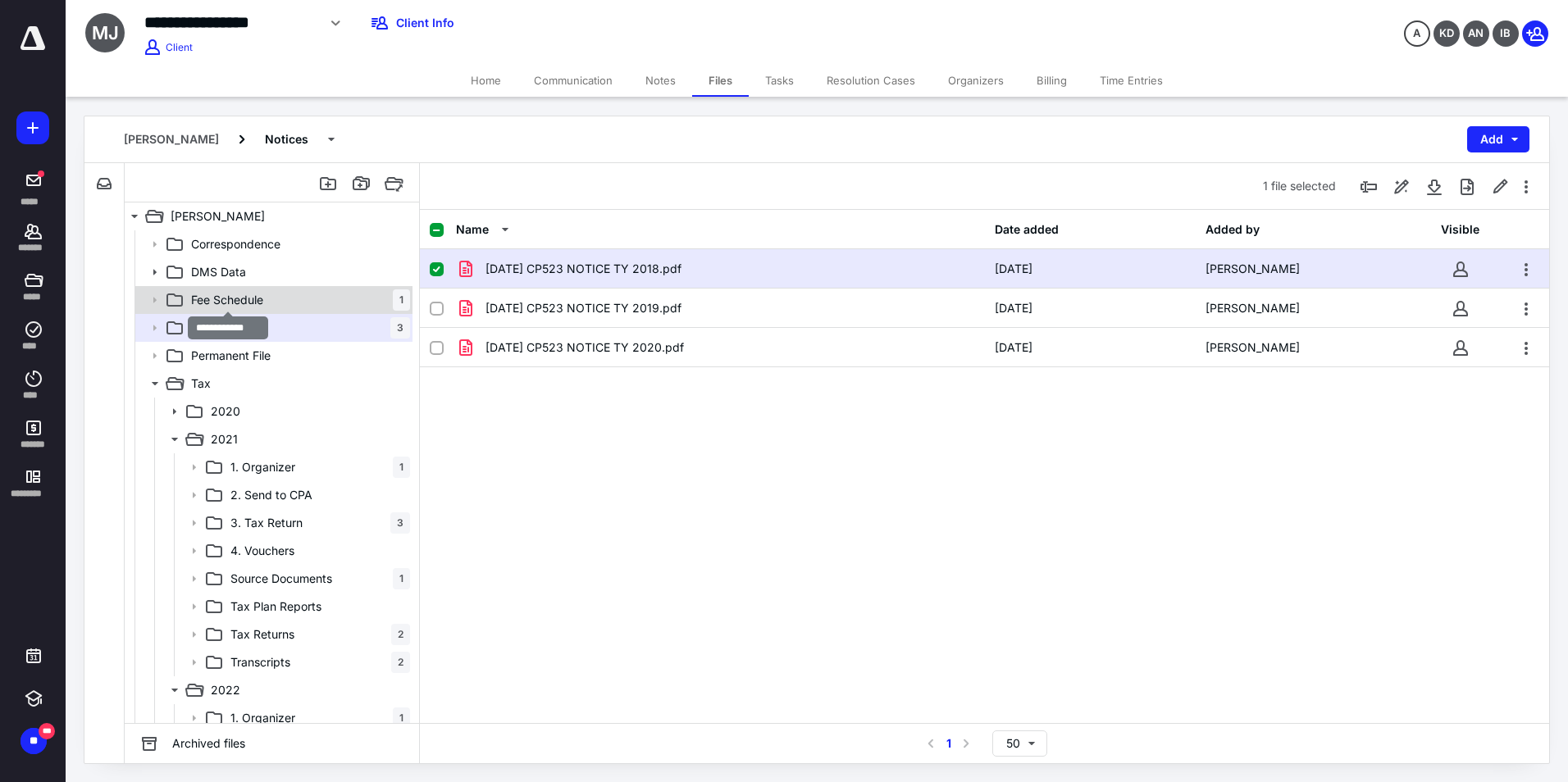 click on "Fee Schedule" at bounding box center (227, 300) 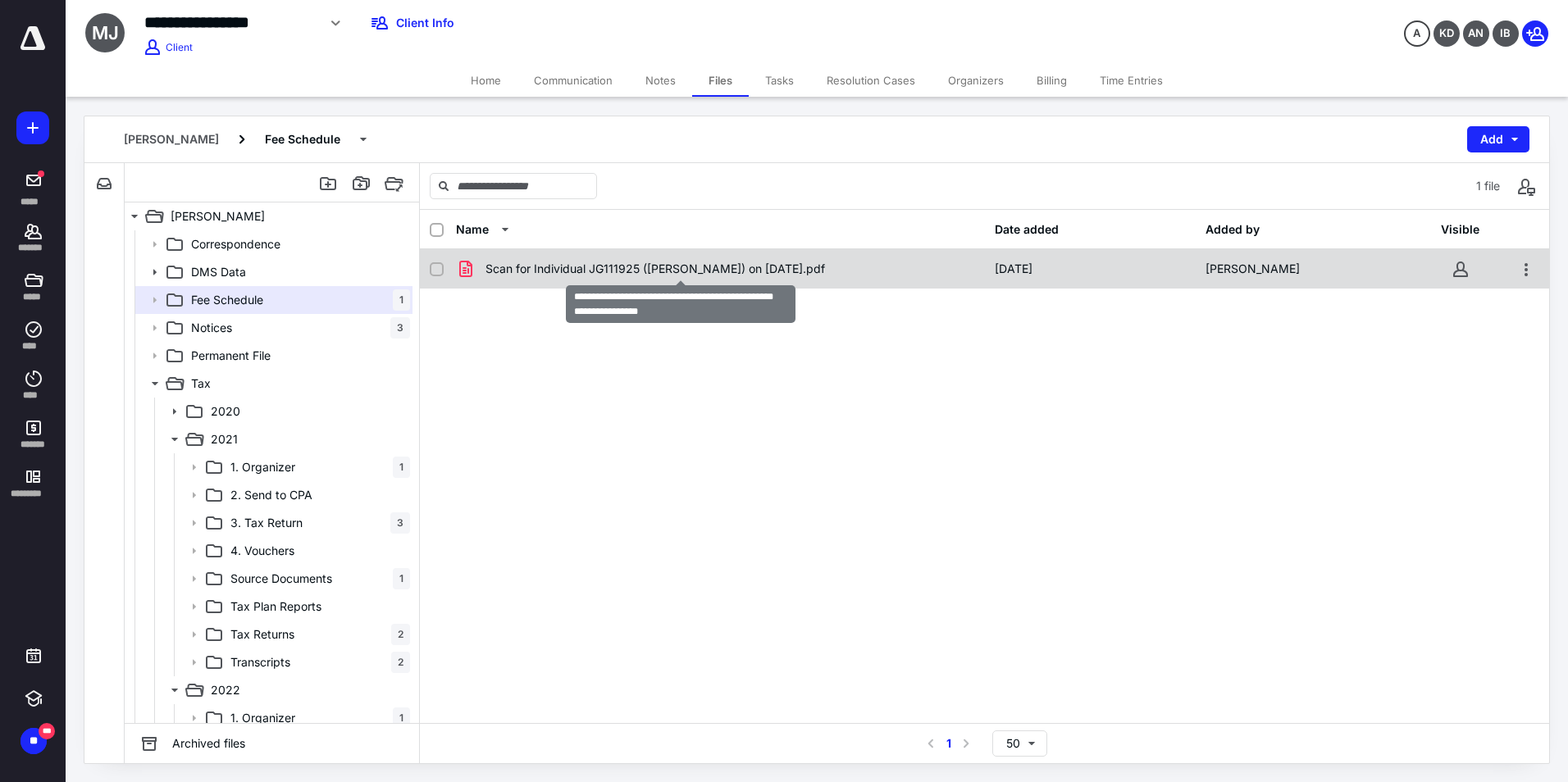 click on "Scan for Individual JG111925 ([PERSON_NAME]) on [DATE].pdf" at bounding box center [655, 269] 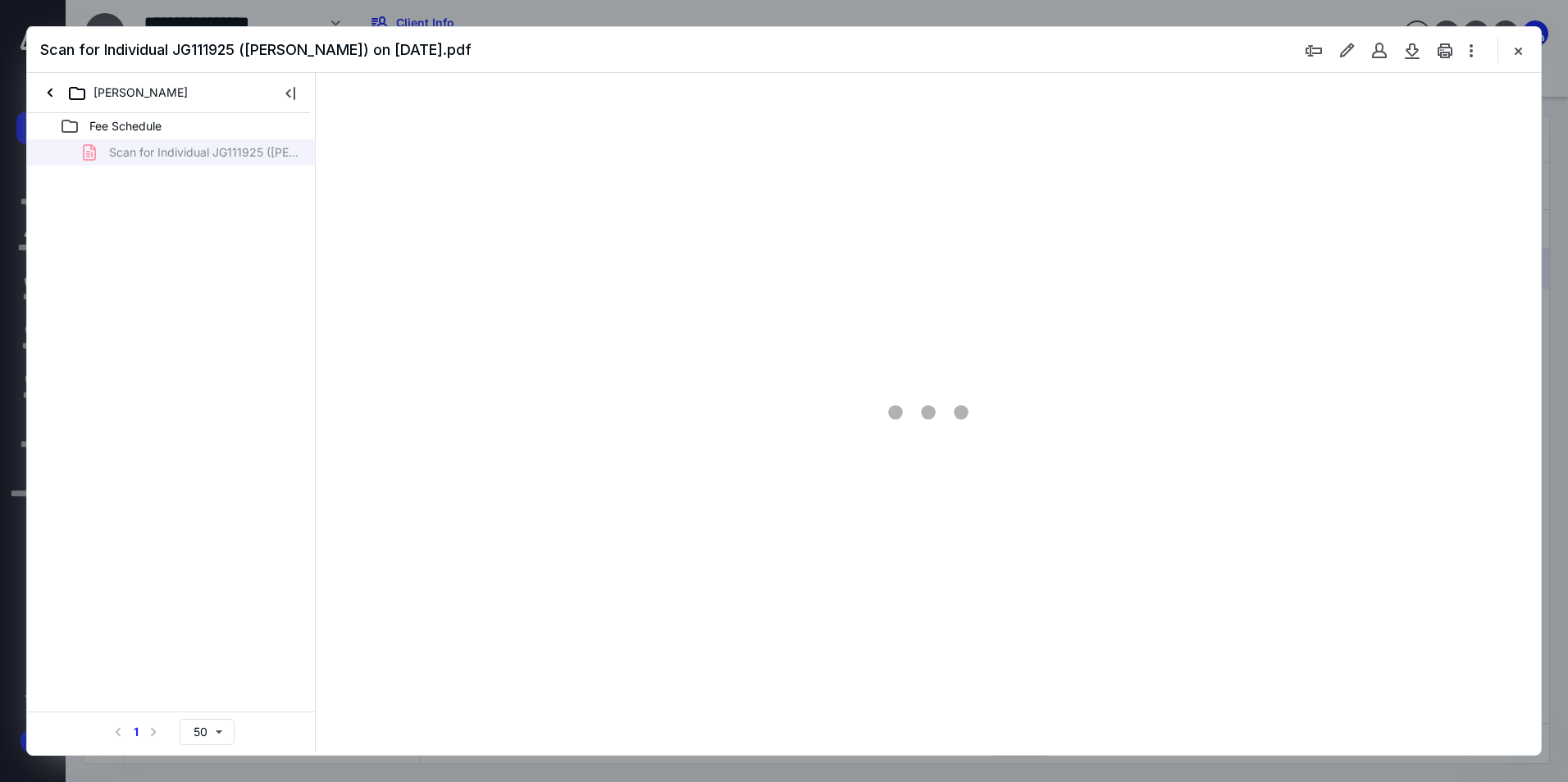 scroll, scrollTop: 0, scrollLeft: 0, axis: both 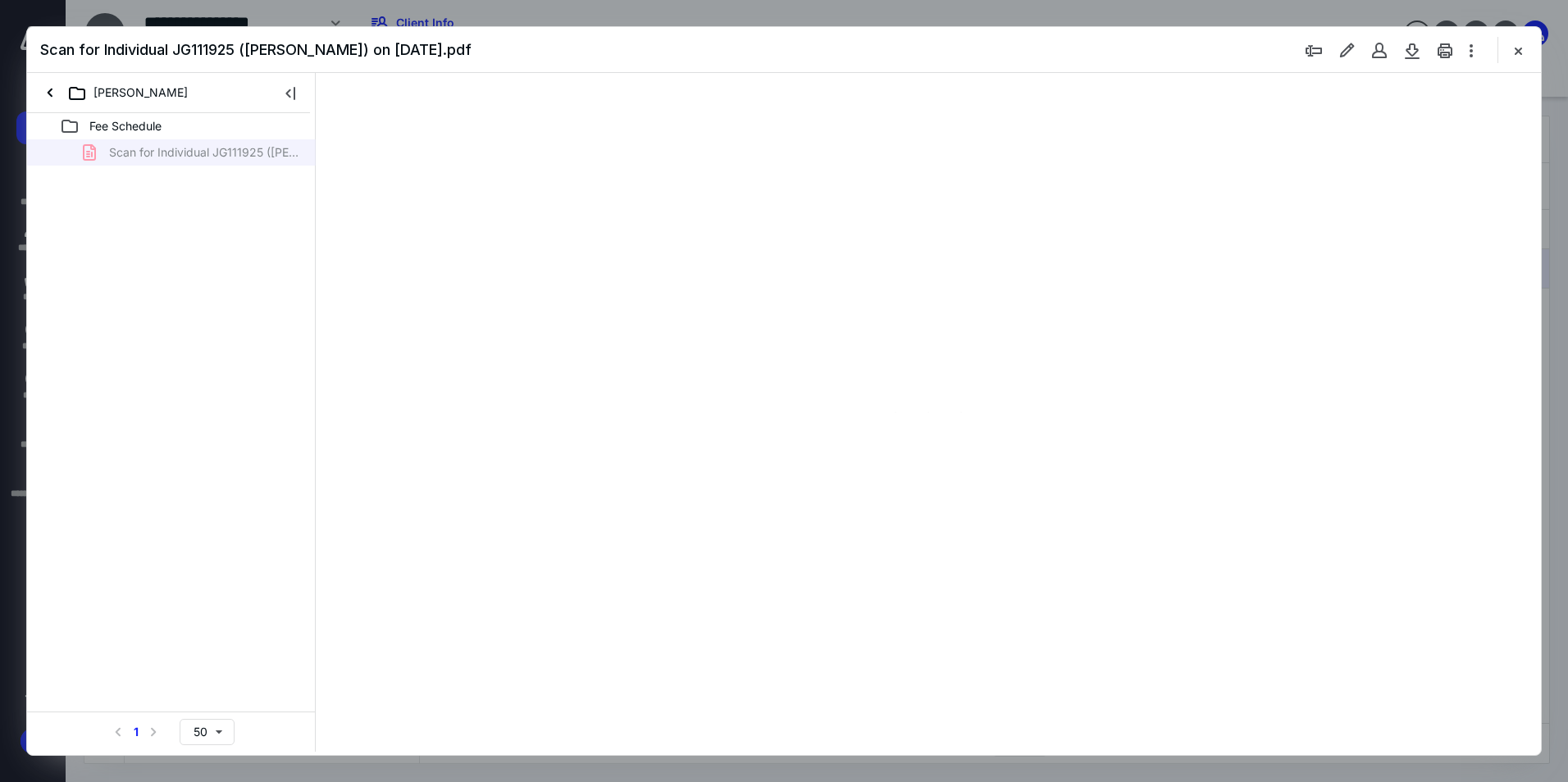 type on "94" 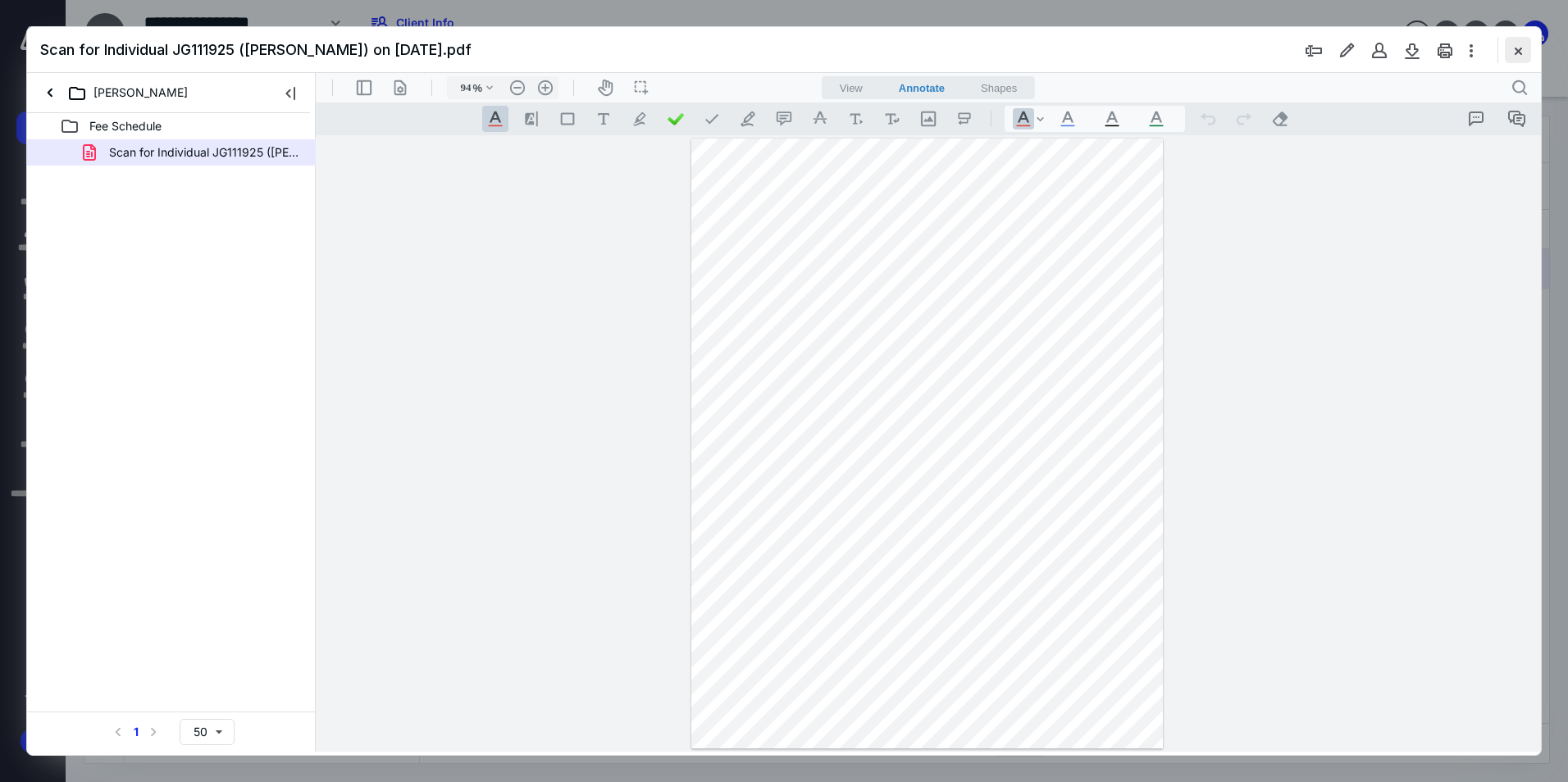 click at bounding box center [1518, 50] 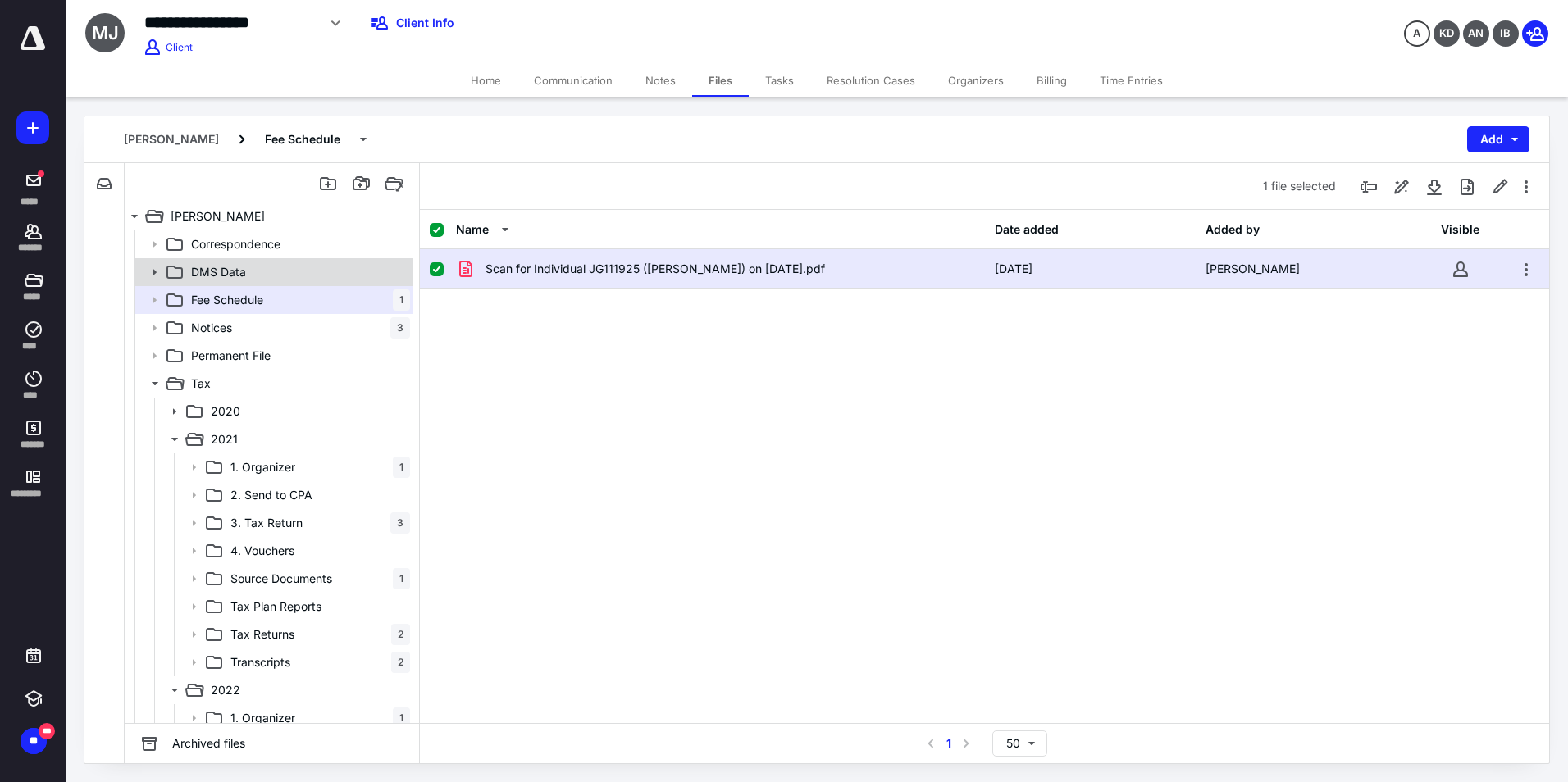 click on "DMS Data" at bounding box center (297, 272) 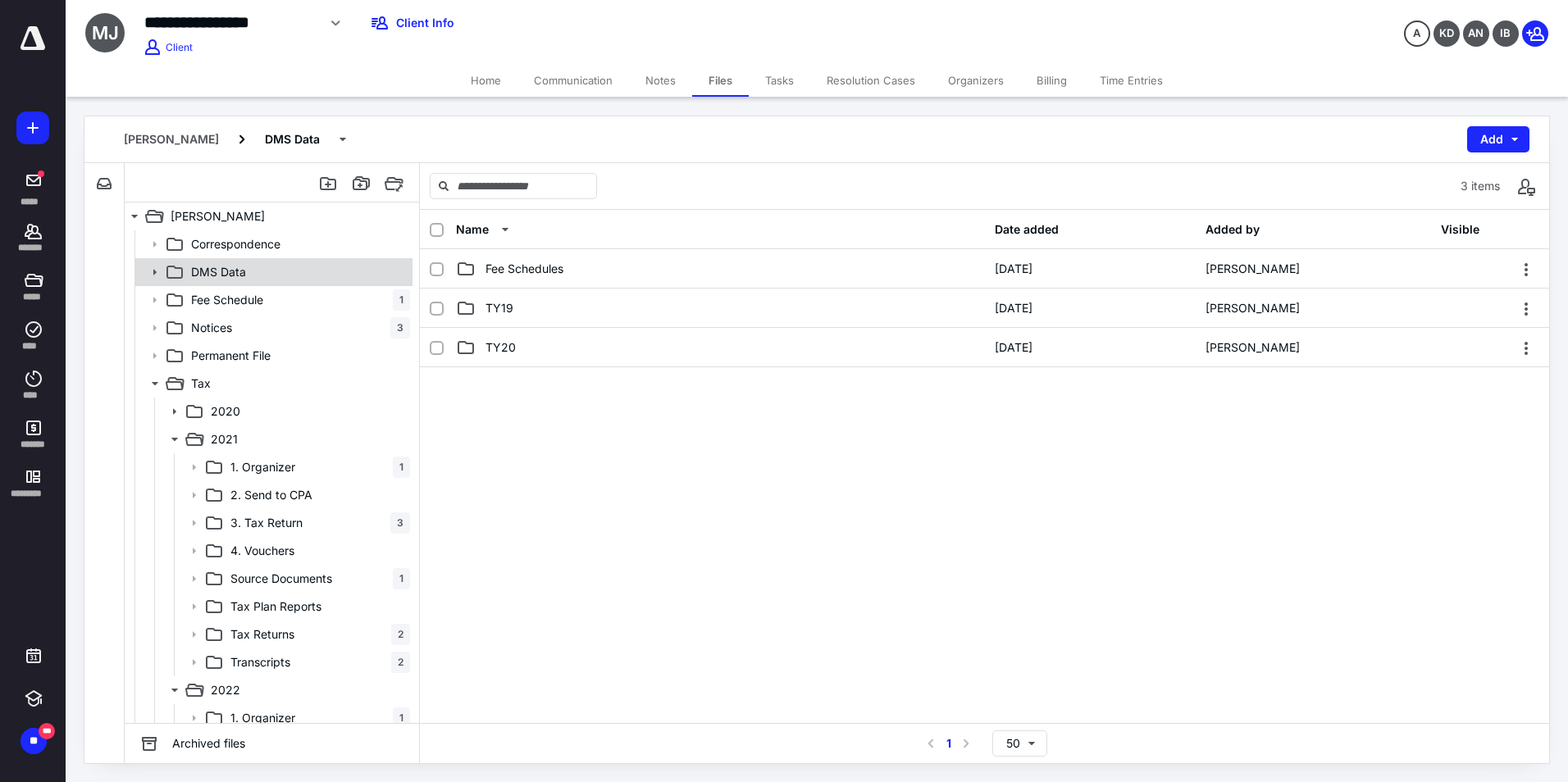 click on "DMS Data" at bounding box center (297, 272) 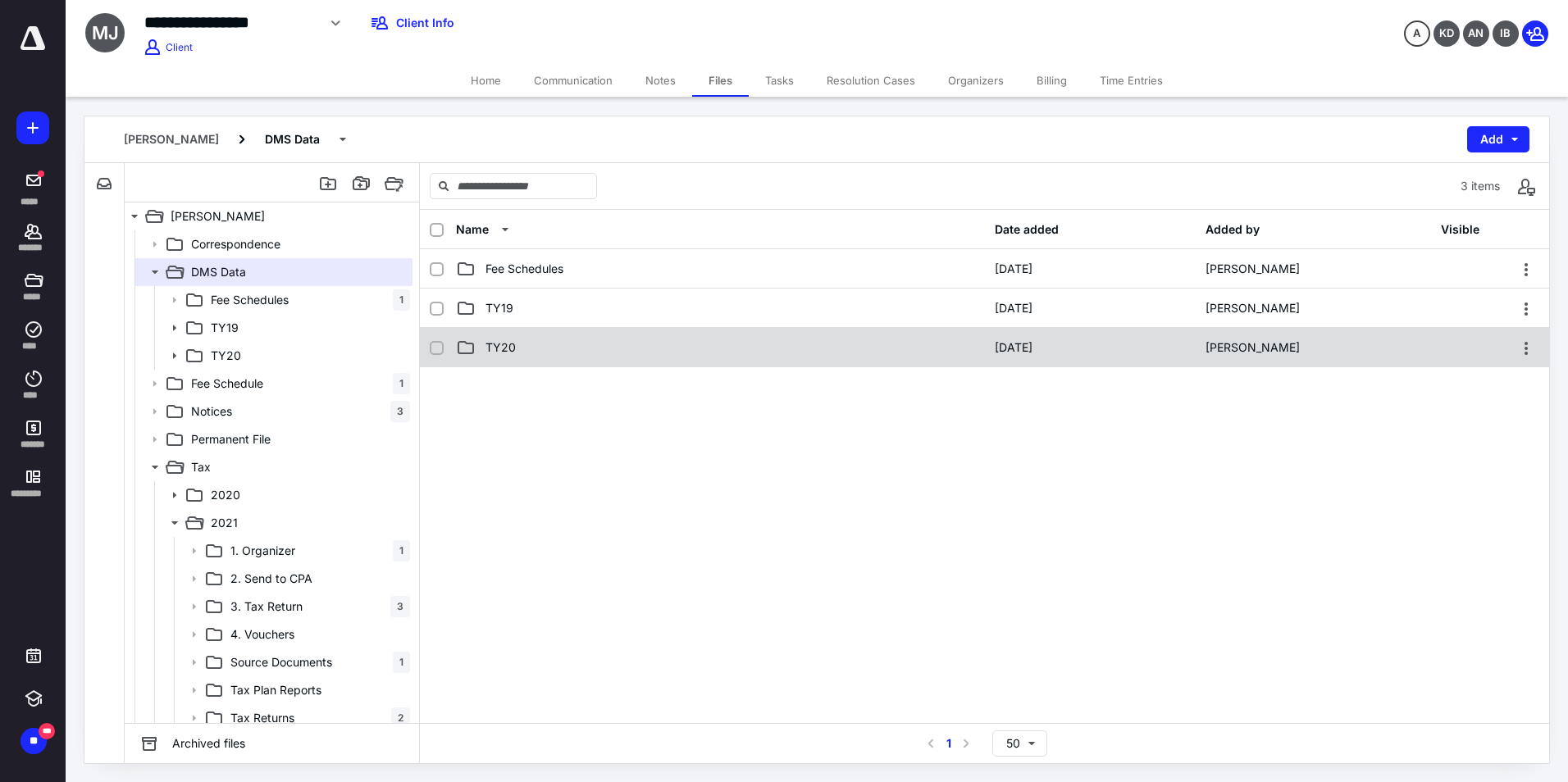 click on "TY20 [DATE] [PERSON_NAME]" at bounding box center (984, 348) 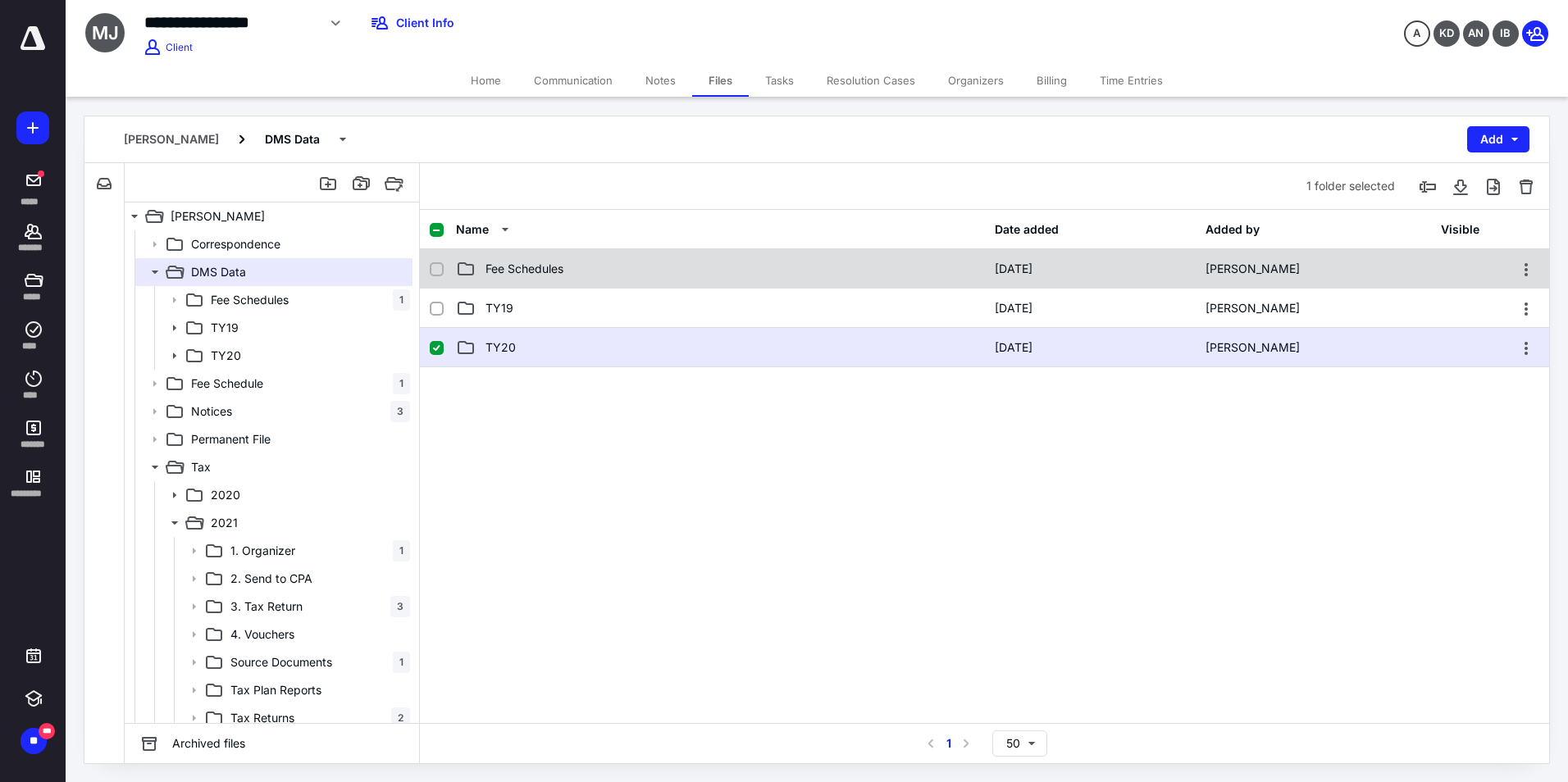 click on "Fee Schedules" at bounding box center (720, 269) 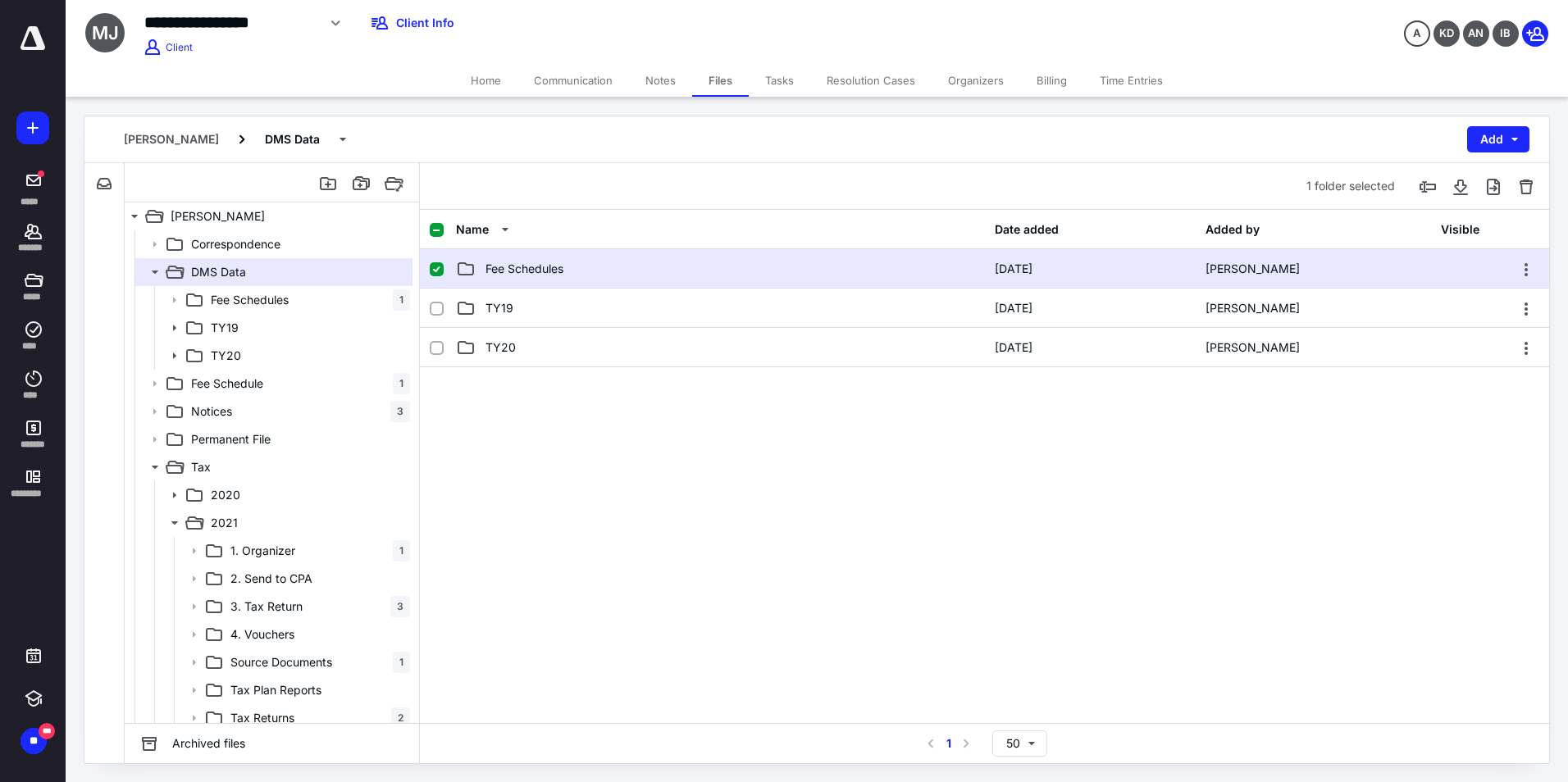 click on "Fee Schedules" at bounding box center (720, 269) 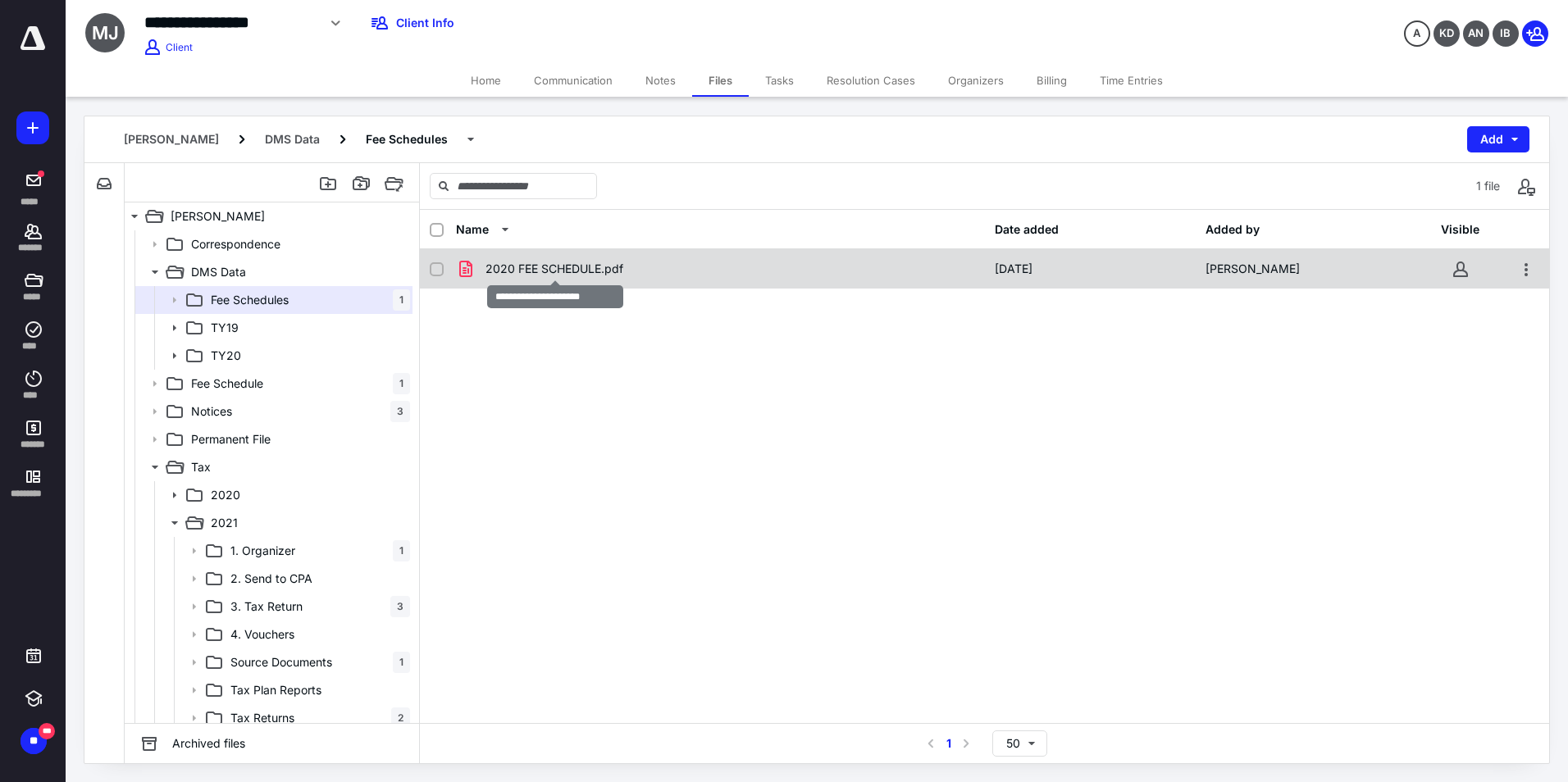 click on "2020 FEE SCHEDULE.pdf" at bounding box center [554, 269] 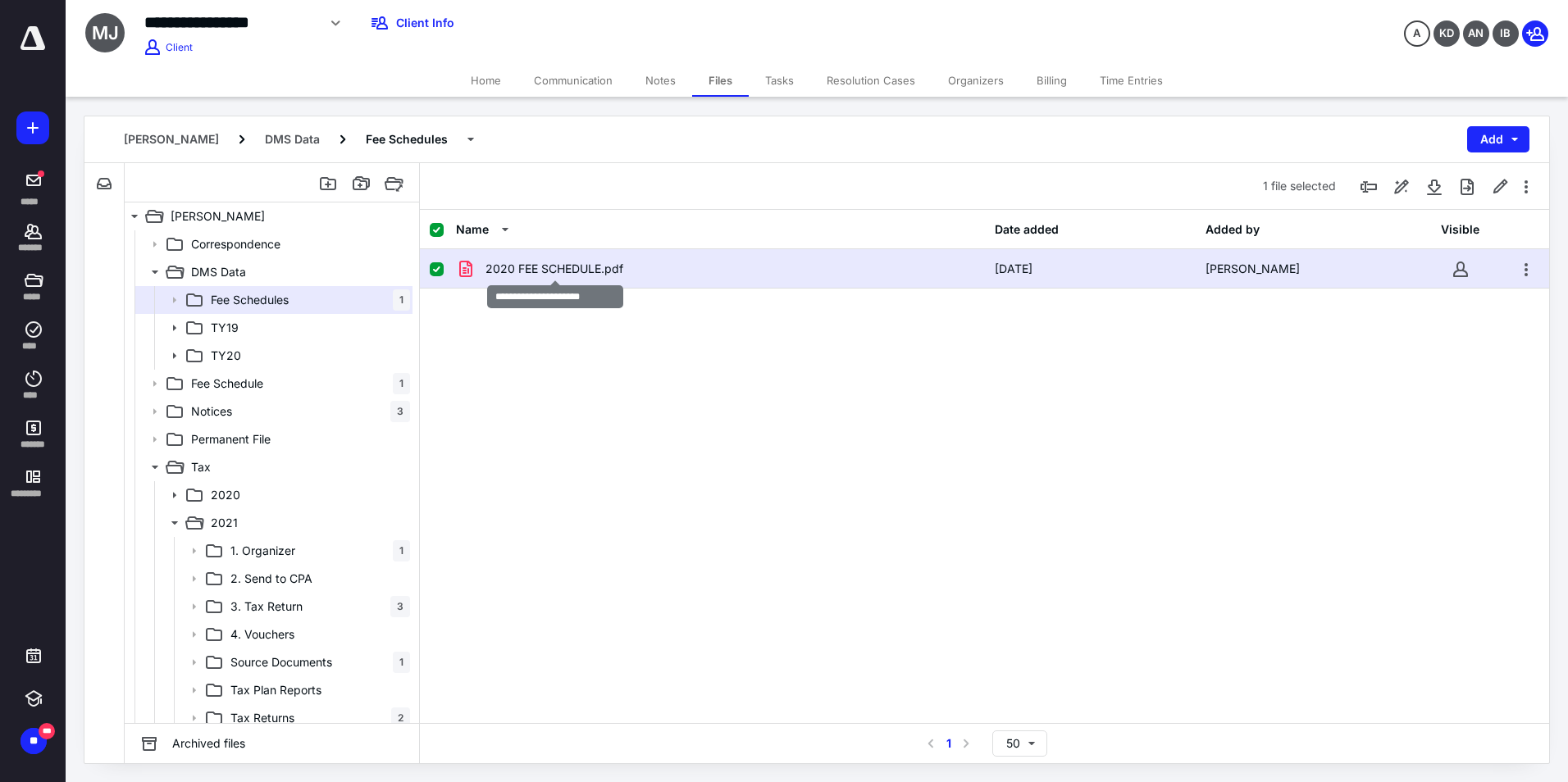click on "2020 FEE SCHEDULE.pdf" at bounding box center (554, 269) 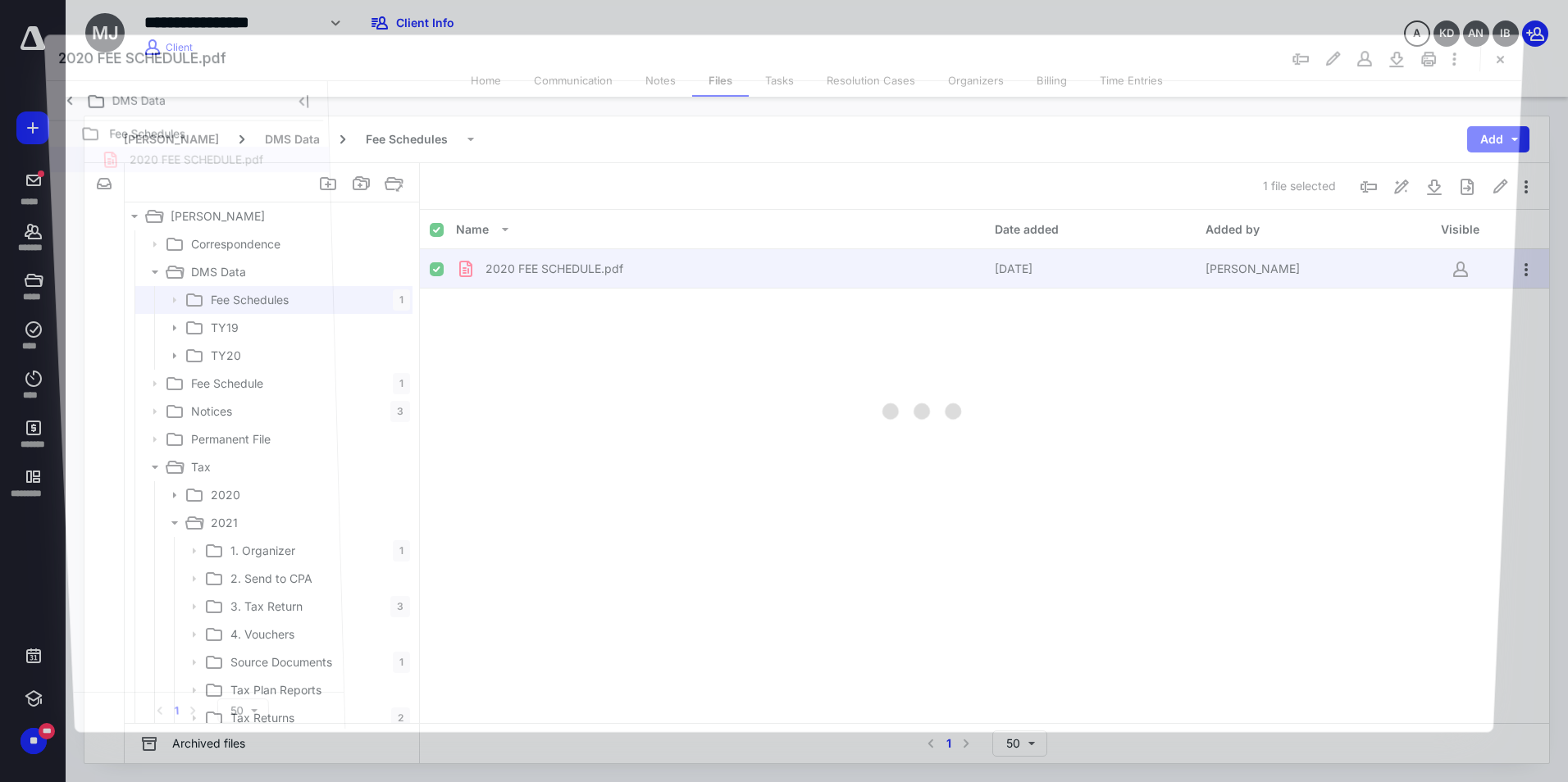 scroll, scrollTop: 0, scrollLeft: 0, axis: both 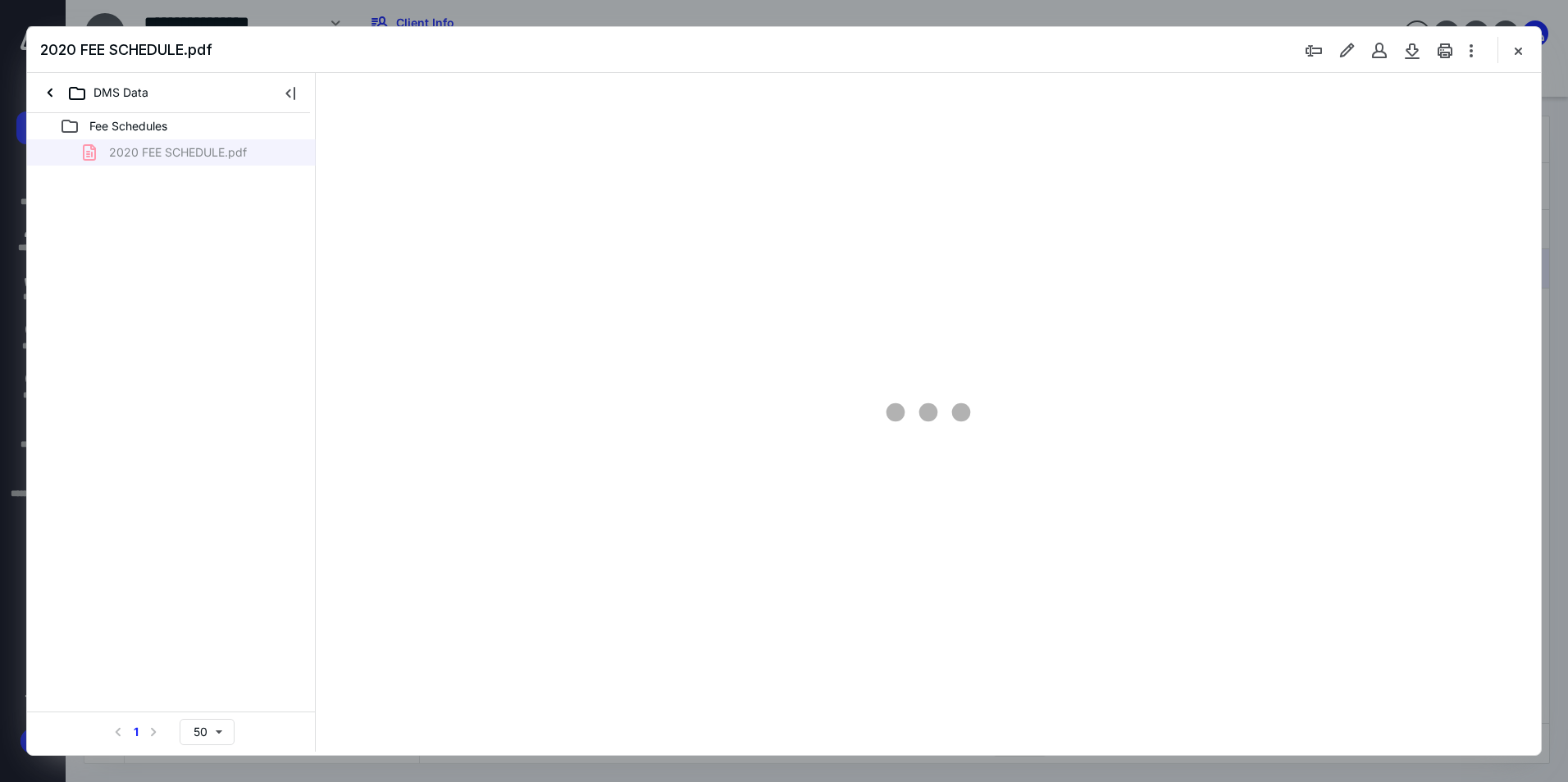 type on "94" 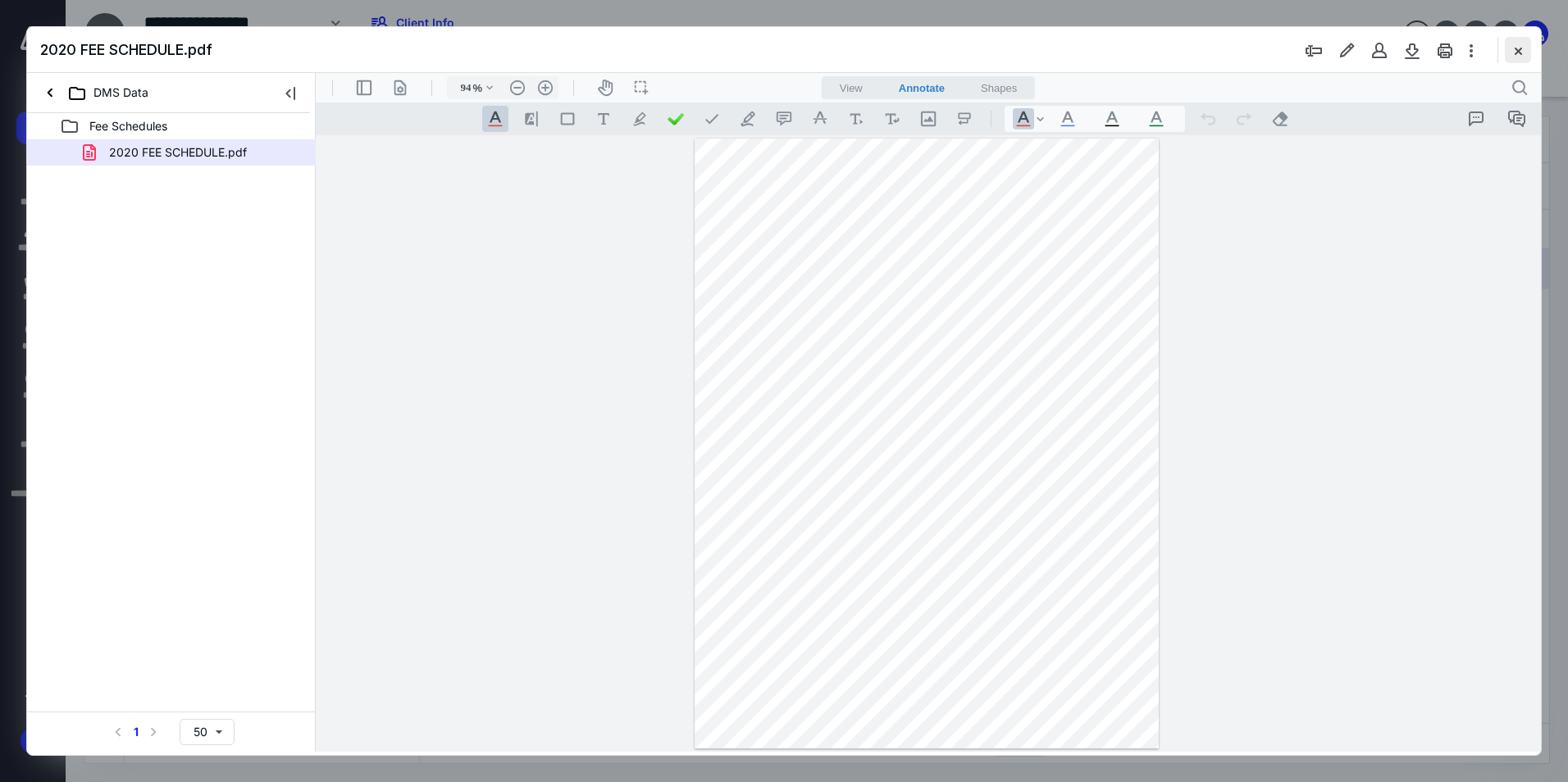 click at bounding box center (1518, 50) 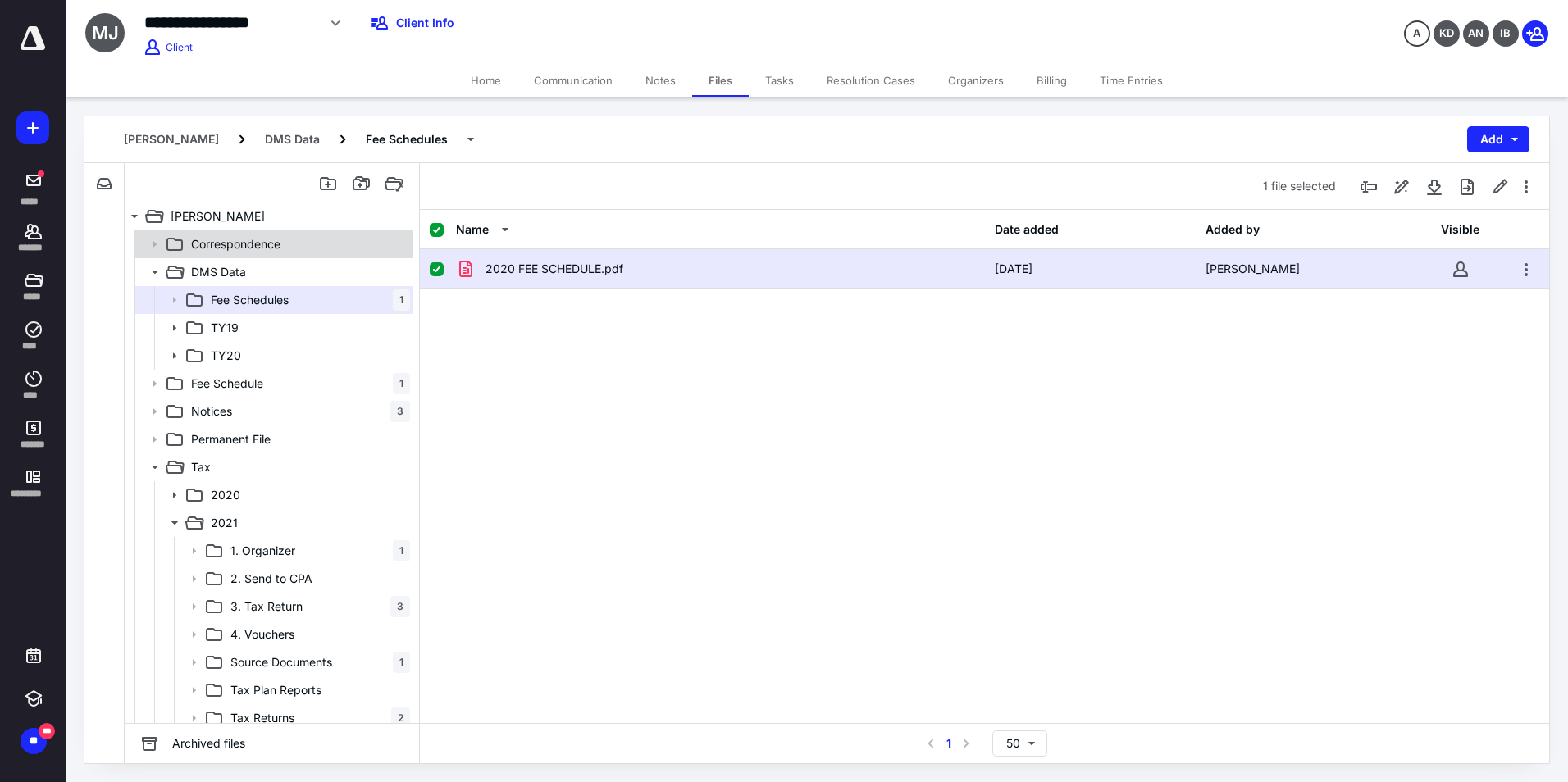 click on "Correspondence" at bounding box center (235, 244) 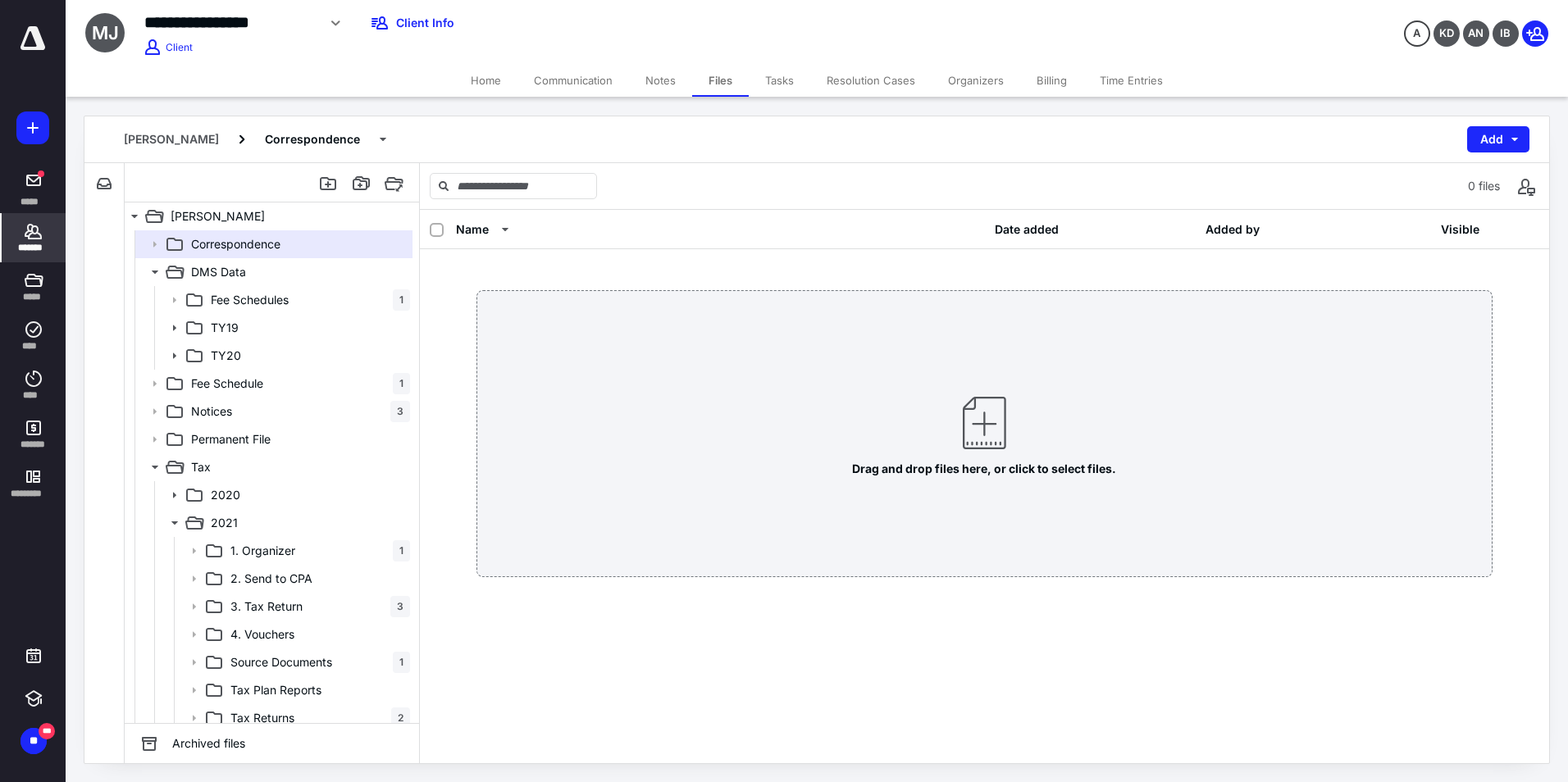 click on "*******" at bounding box center [34, 248] 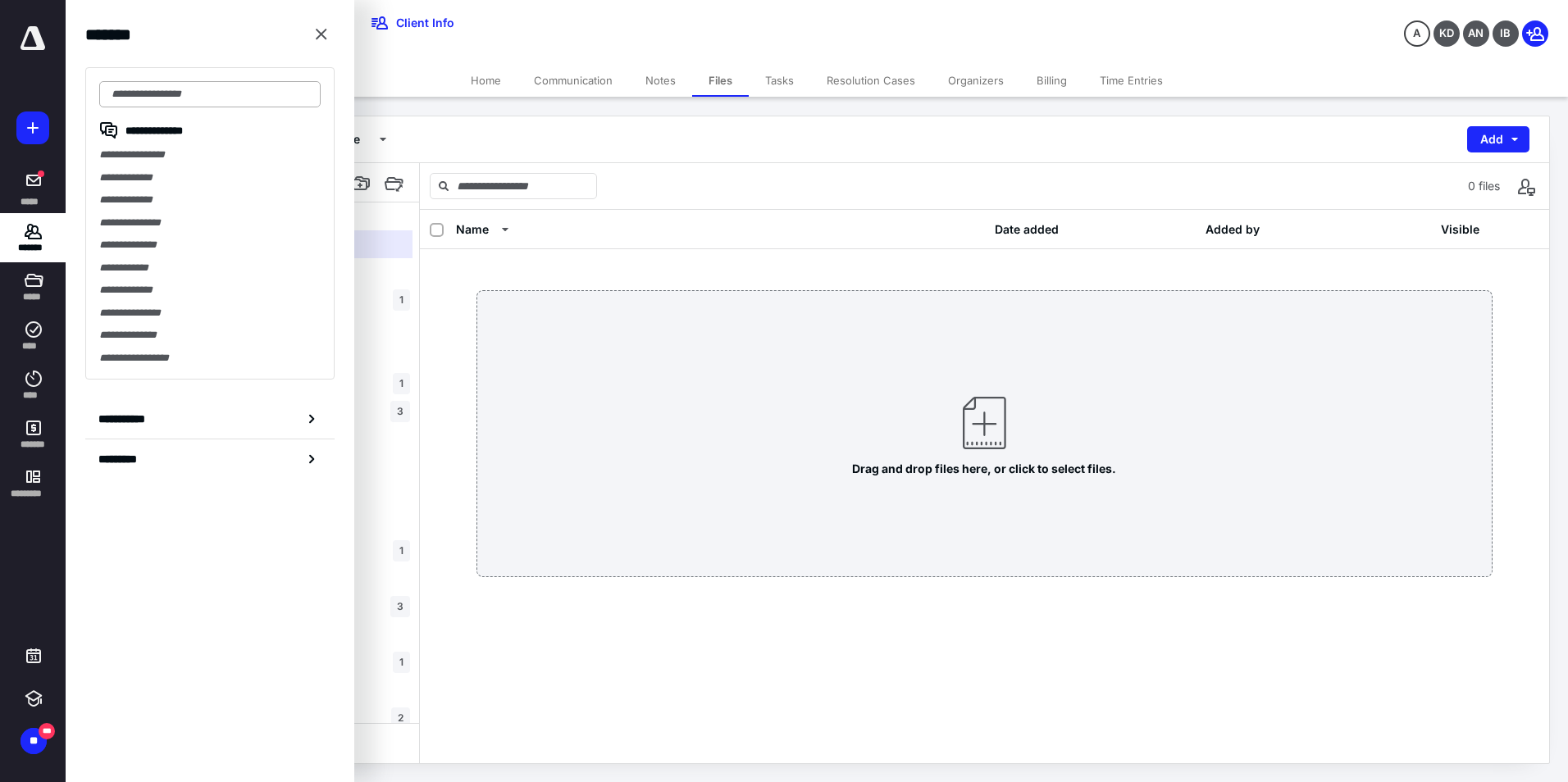 click at bounding box center (210, 94) 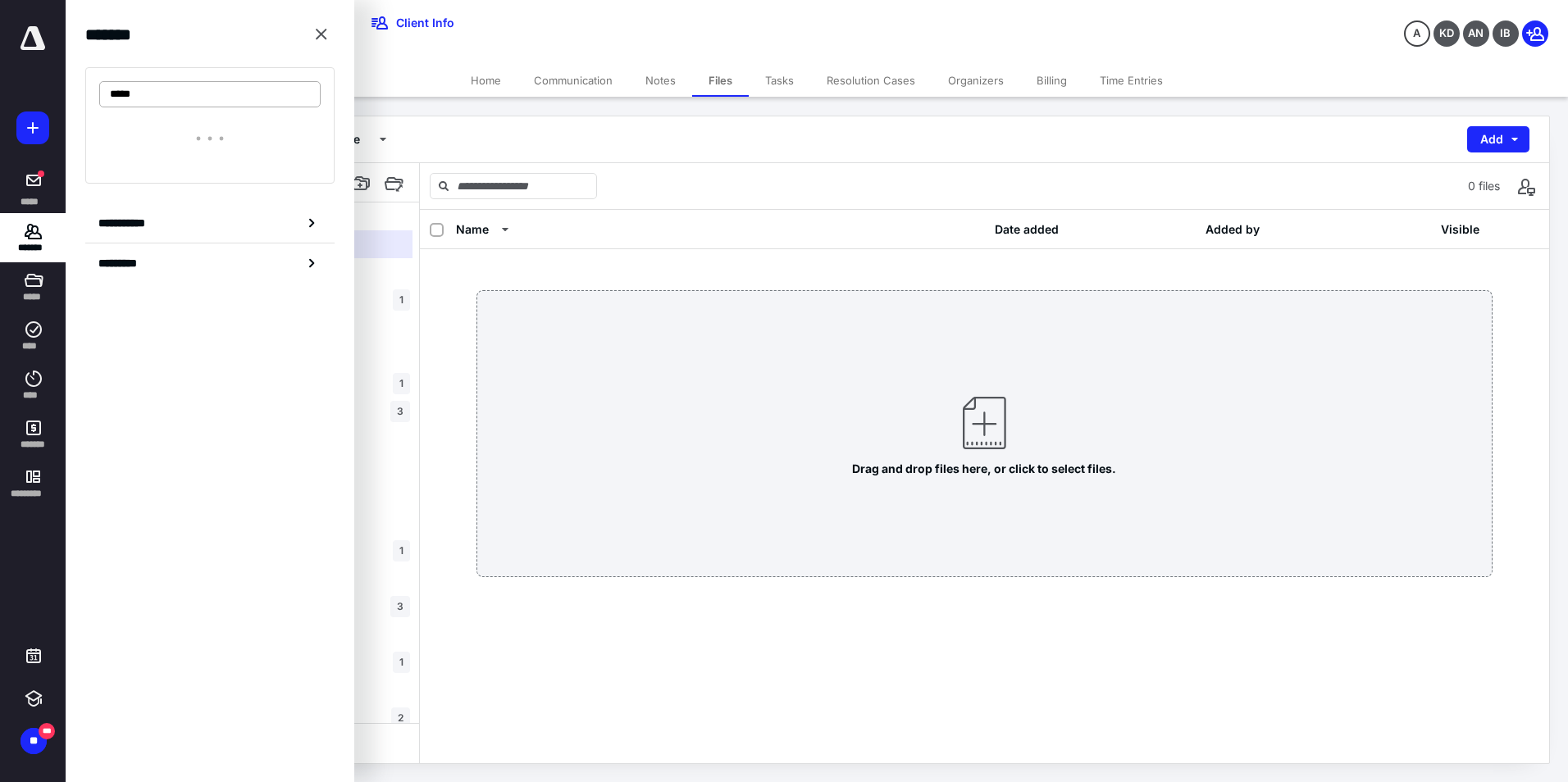 type on "******" 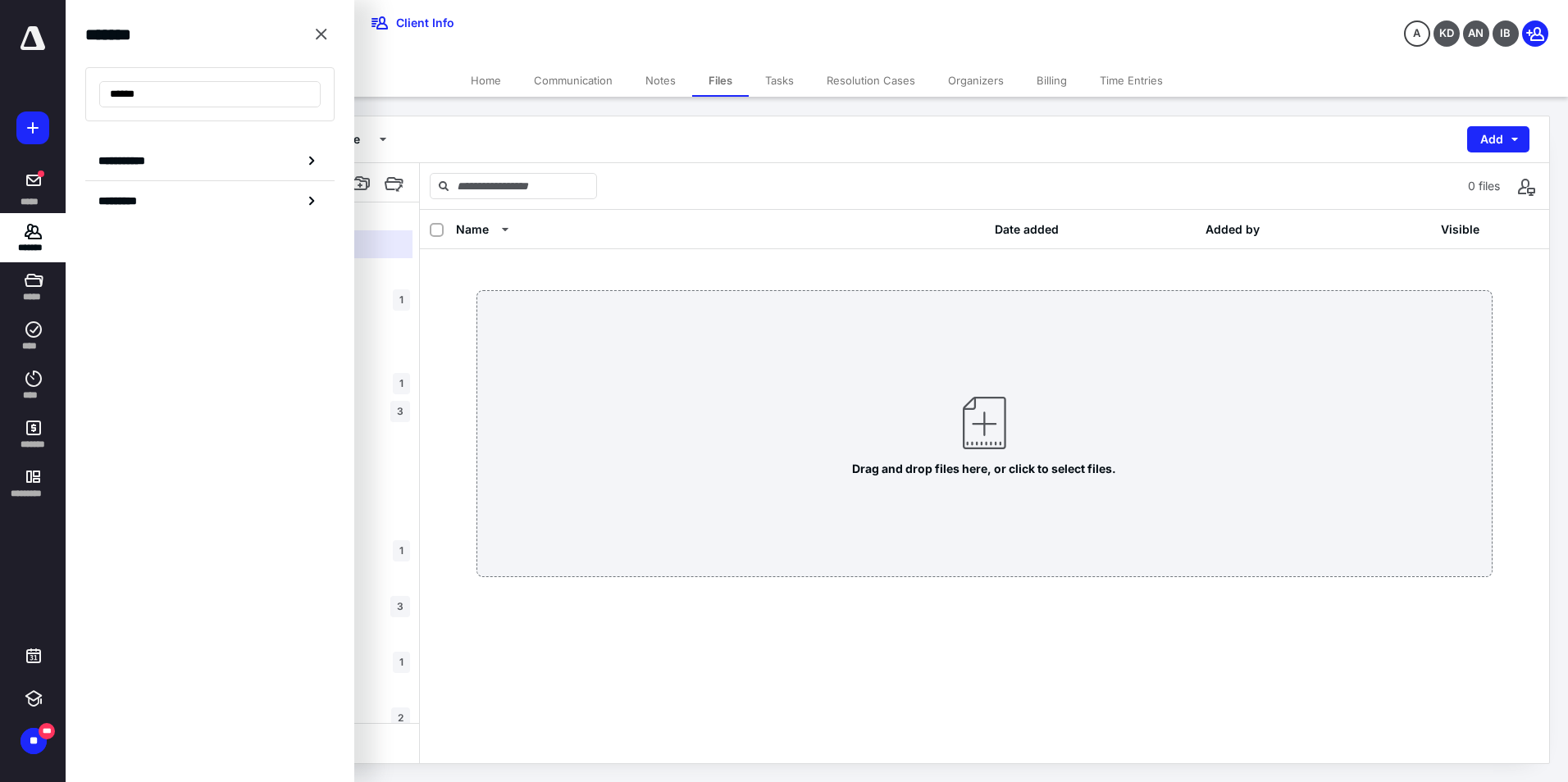 drag, startPoint x: 181, startPoint y: 96, endPoint x: 0, endPoint y: 93, distance: 181.02486 